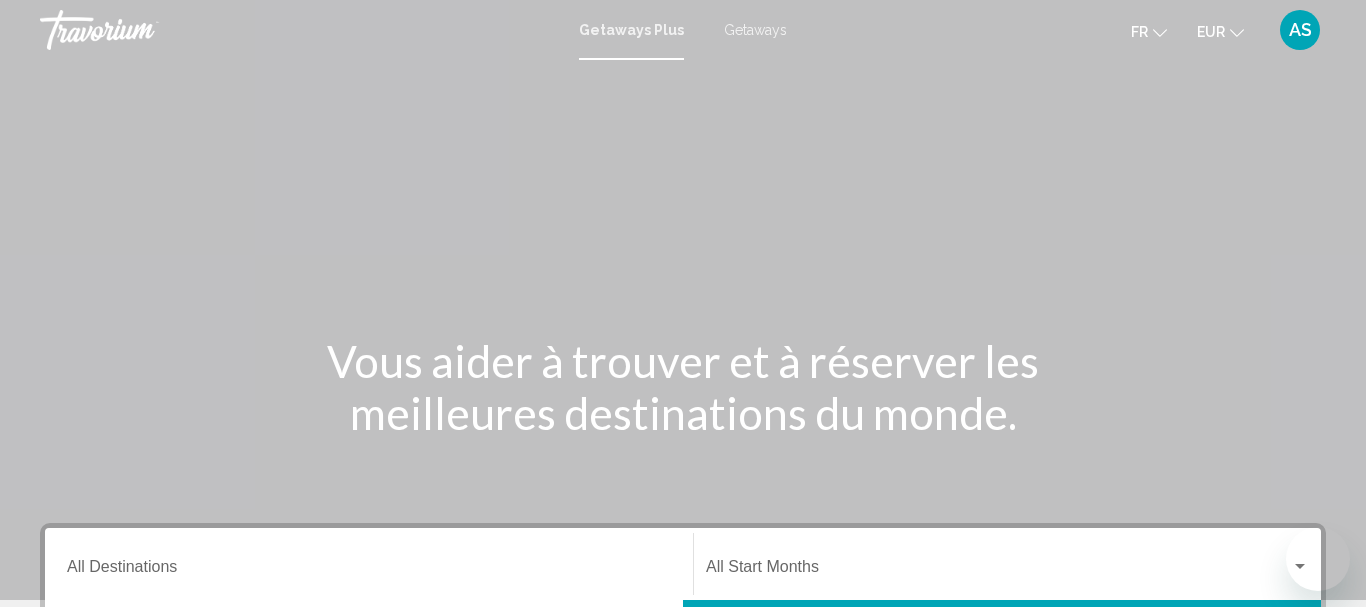 scroll, scrollTop: 0, scrollLeft: 0, axis: both 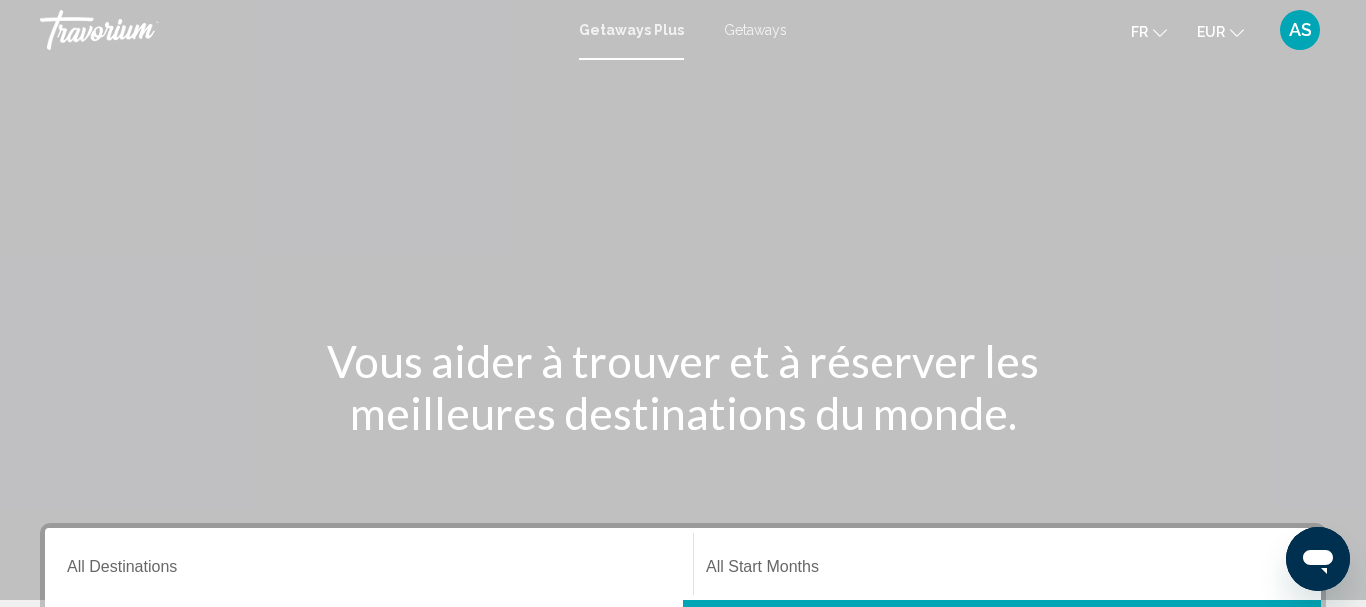click on "Getaways Plus Getaways fr
English Español Français Italiano Português русский EUR
USD ($) MXN (Mex$) CAD (Can$) GBP (£) EUR (€) AUD (A$) NZD (NZ$) CNY (CN¥) AS Se connecter" at bounding box center [683, 30] 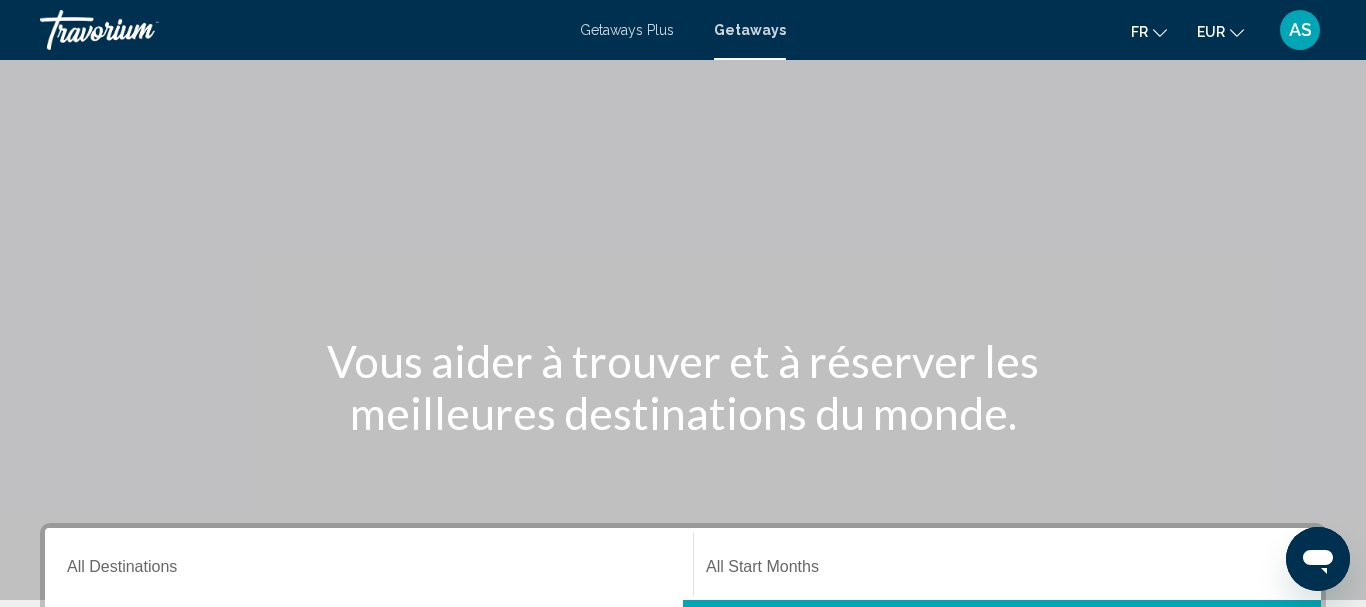 scroll, scrollTop: 467, scrollLeft: 0, axis: vertical 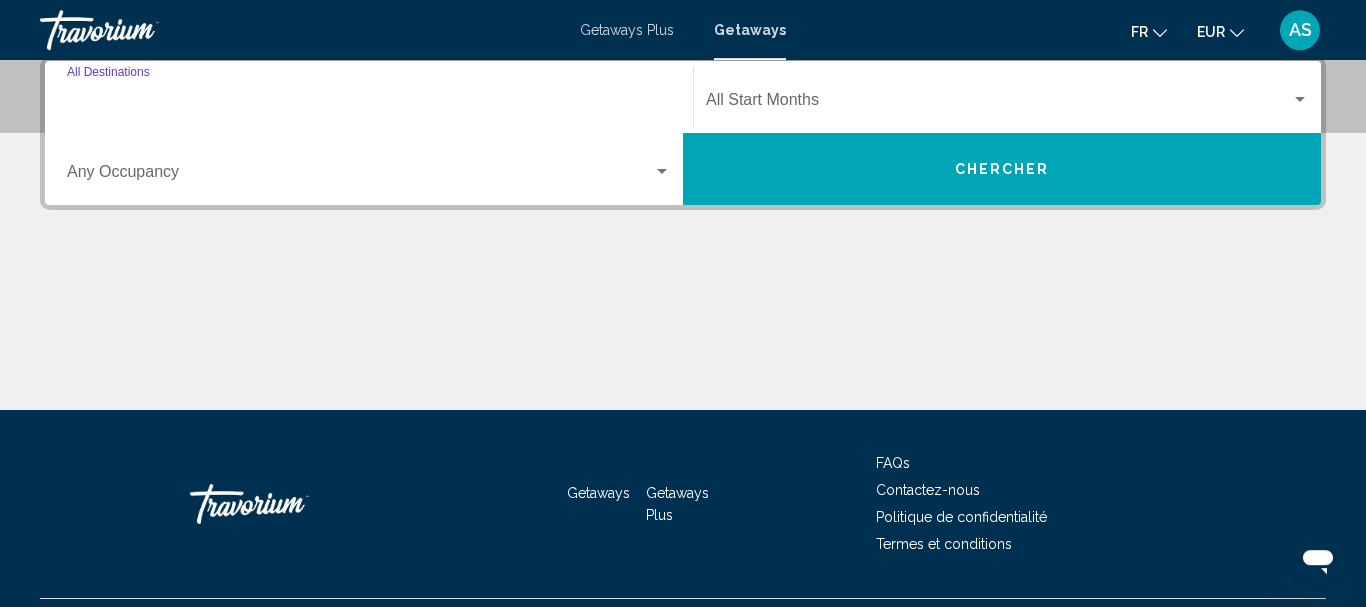click on "Destination All Destinations" at bounding box center (369, 104) 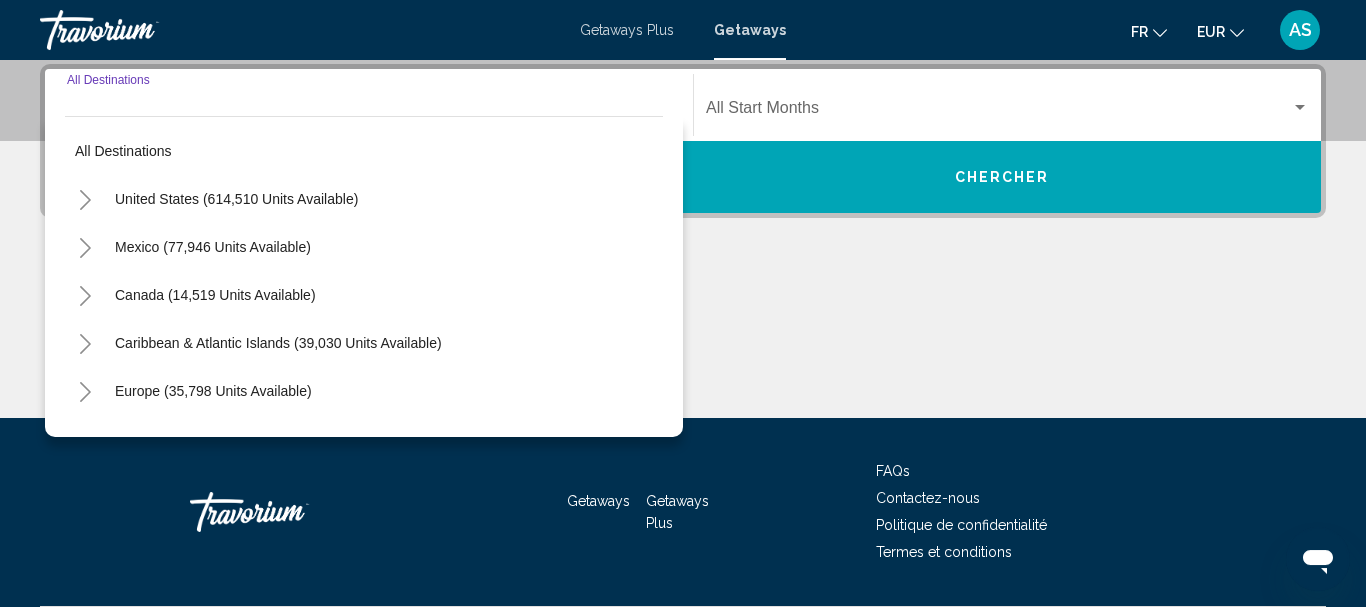 scroll, scrollTop: 458, scrollLeft: 0, axis: vertical 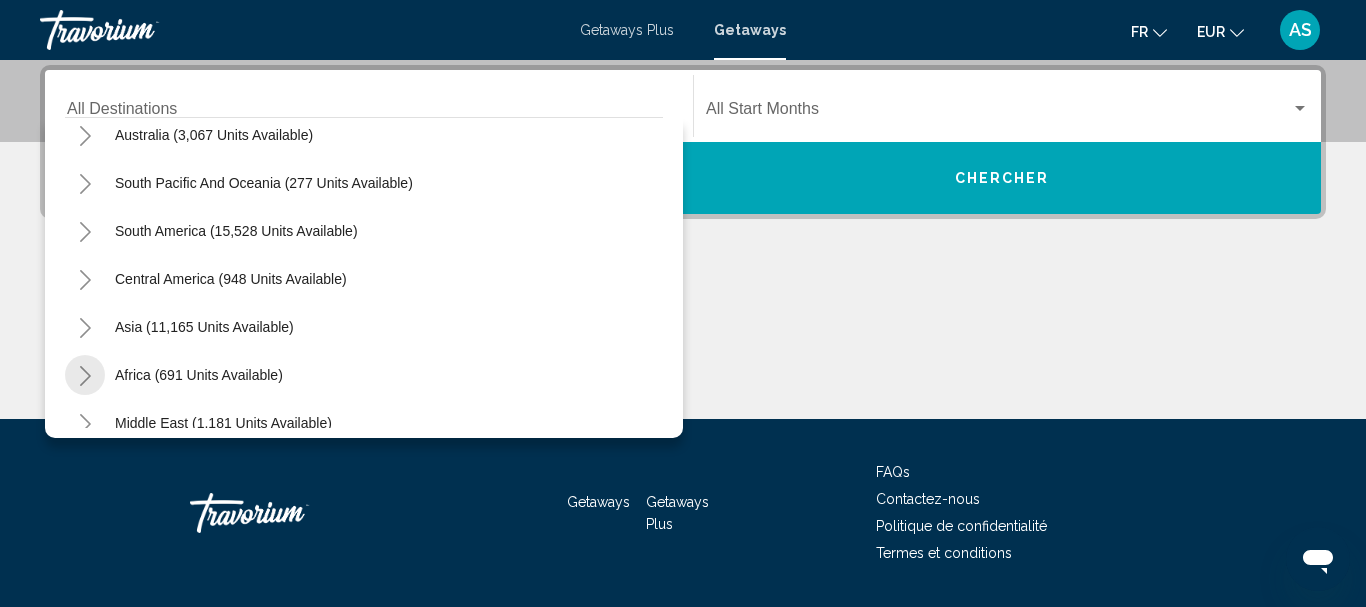 click 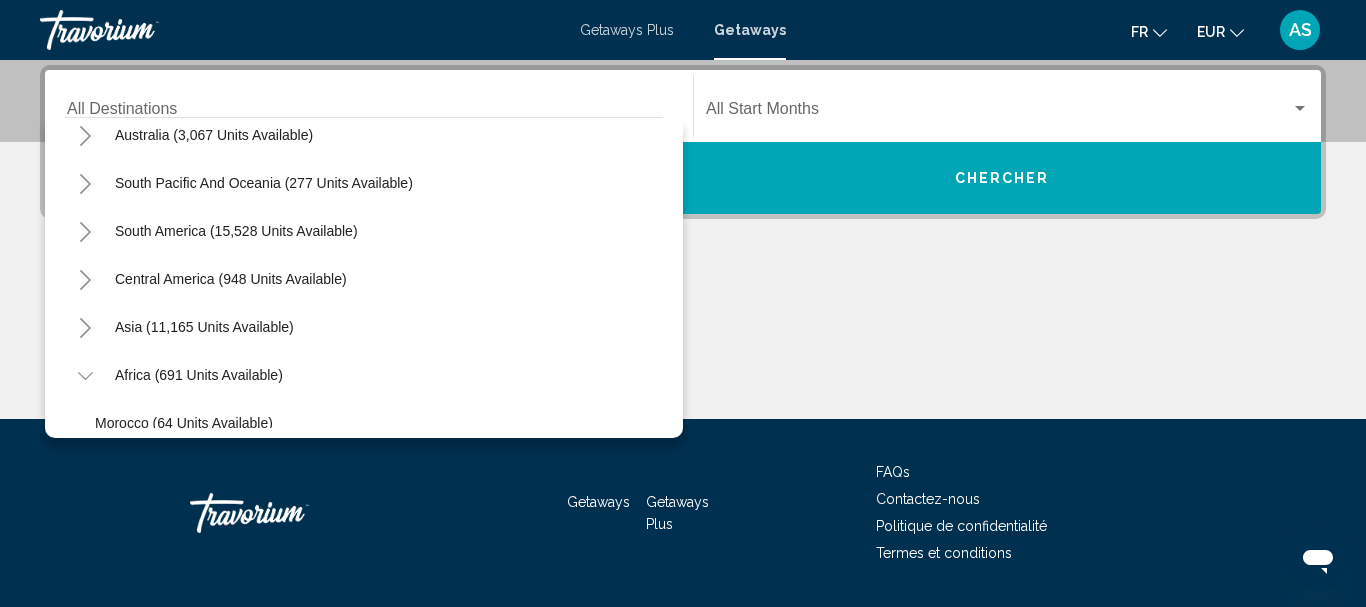 scroll, scrollTop: 444, scrollLeft: 0, axis: vertical 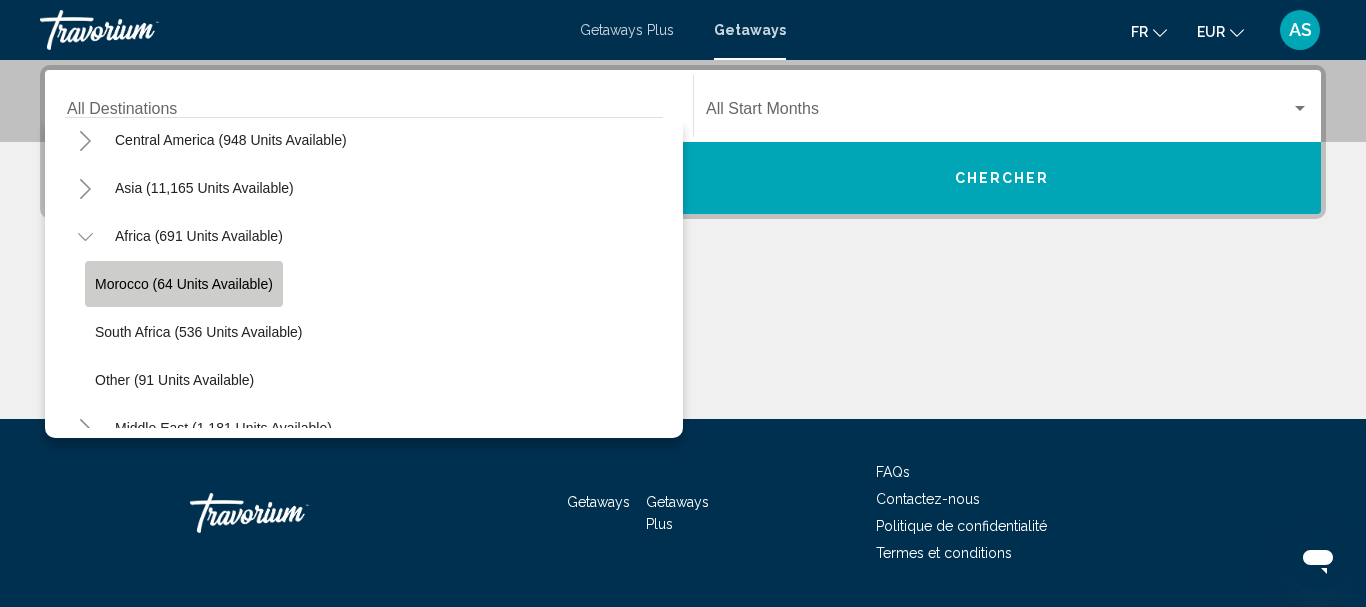 click on "Morocco (64 units available)" 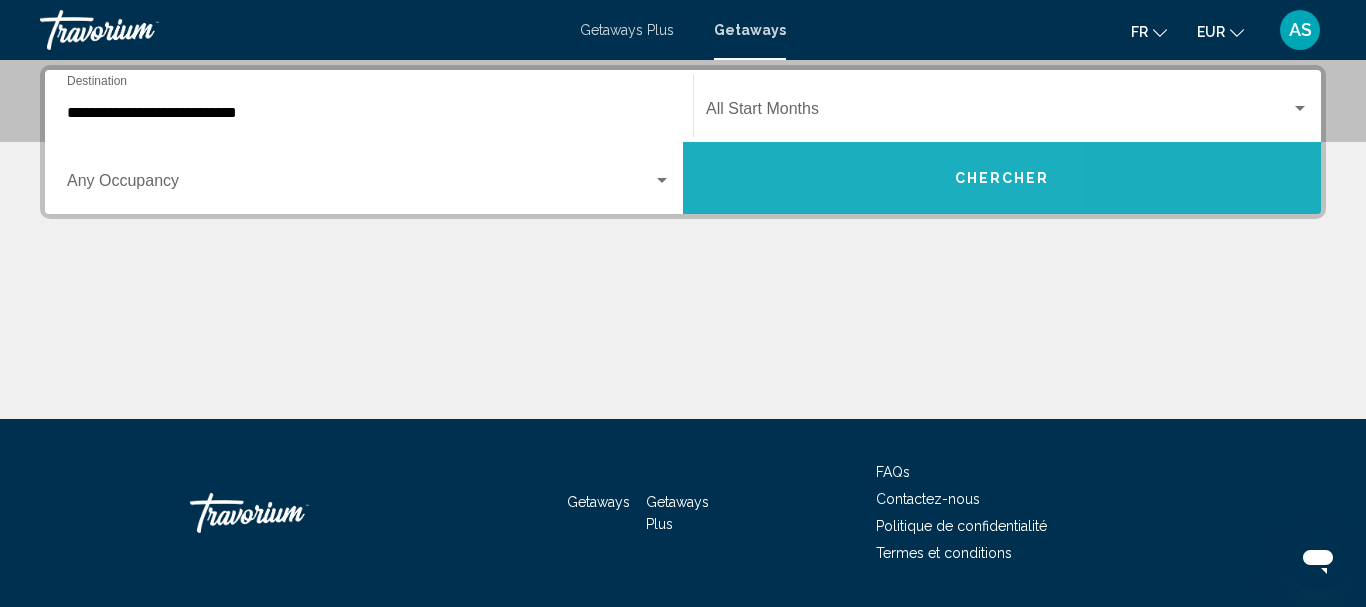 click on "Chercher" at bounding box center [1002, 178] 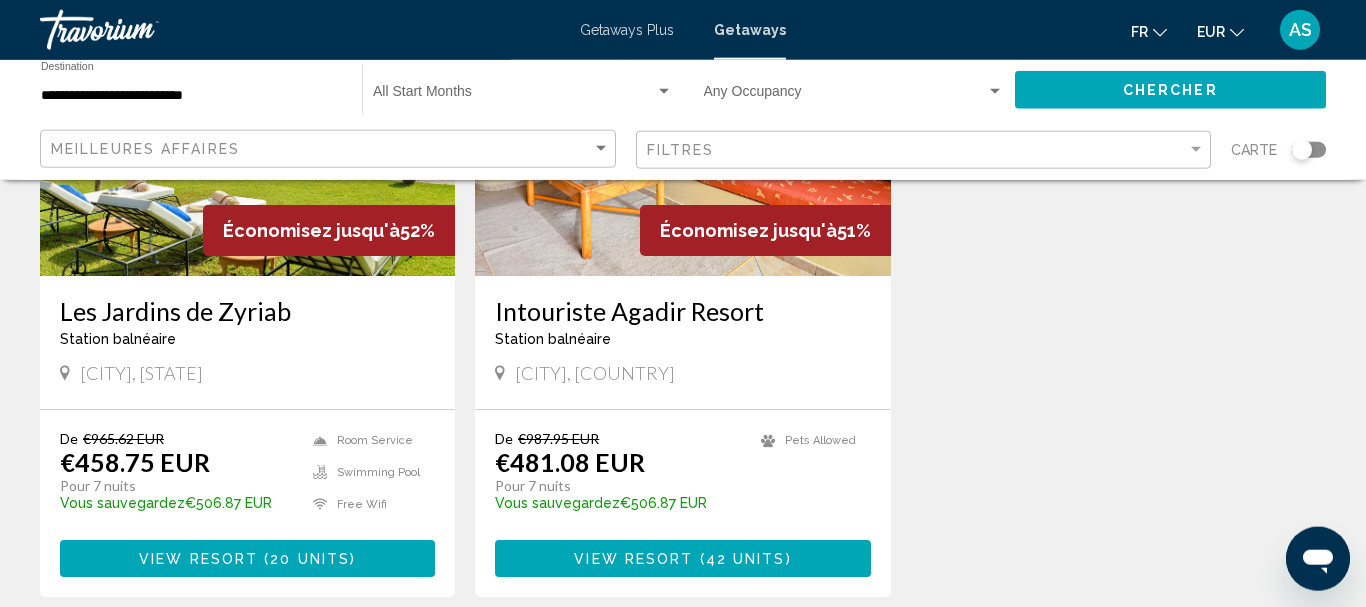 scroll, scrollTop: 317, scrollLeft: 0, axis: vertical 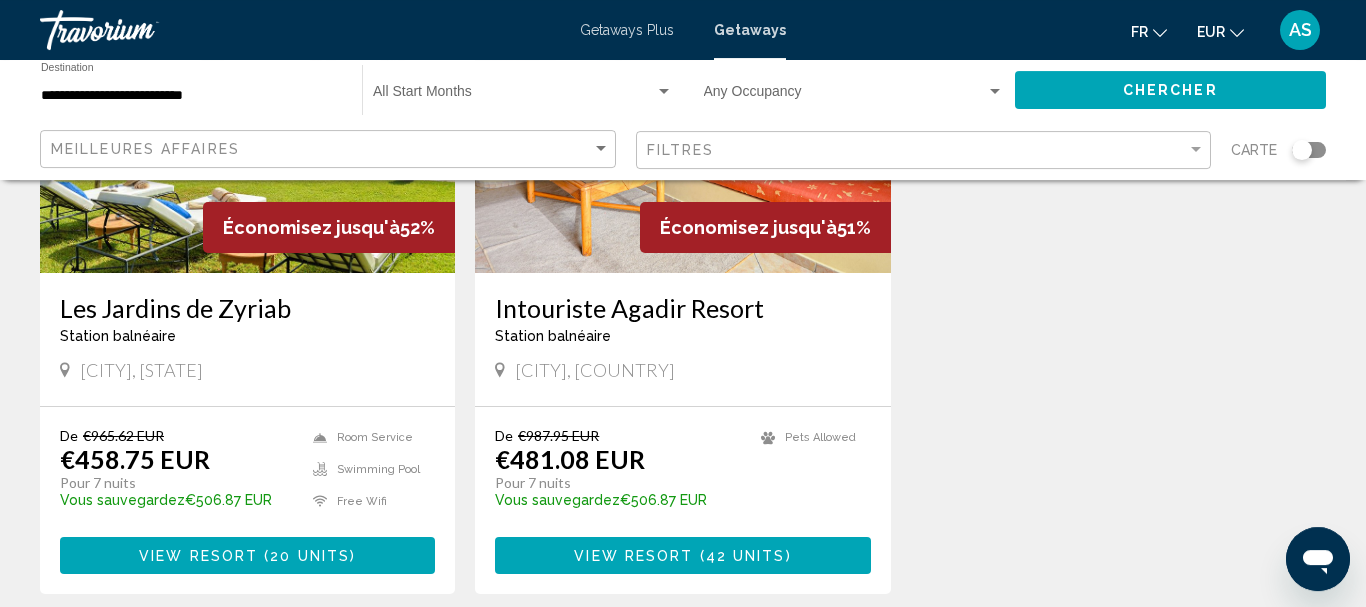 click on "Les Jardins de Zyriab" at bounding box center [247, 308] 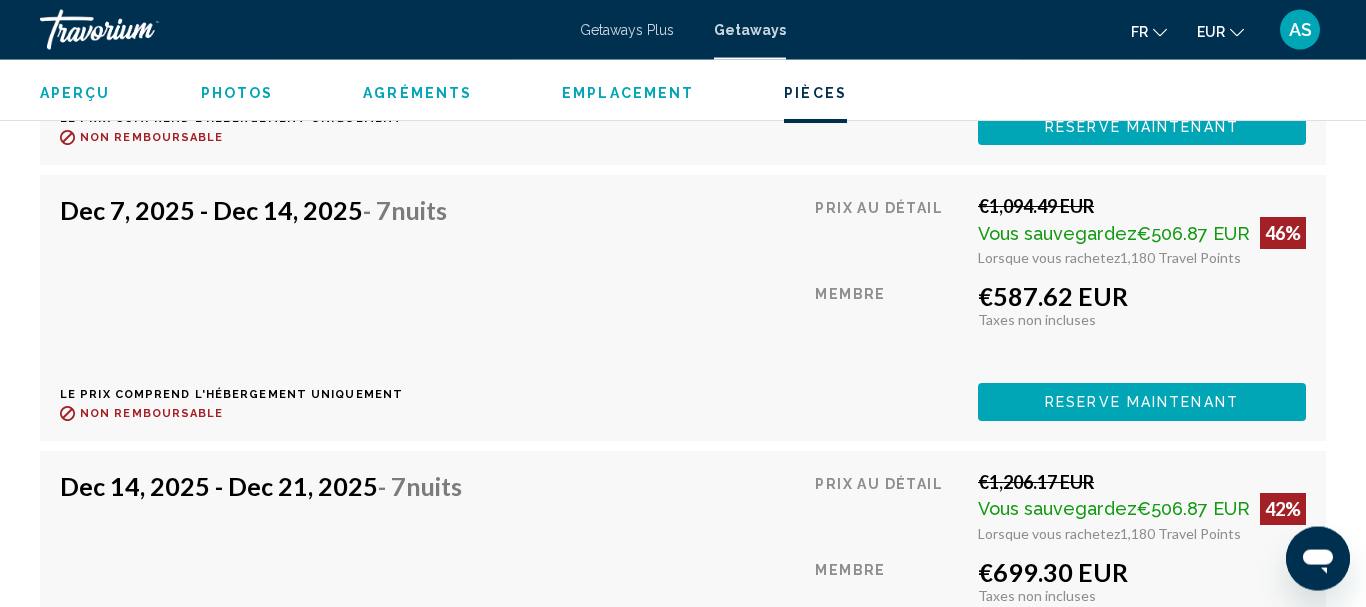 scroll, scrollTop: 5061, scrollLeft: 0, axis: vertical 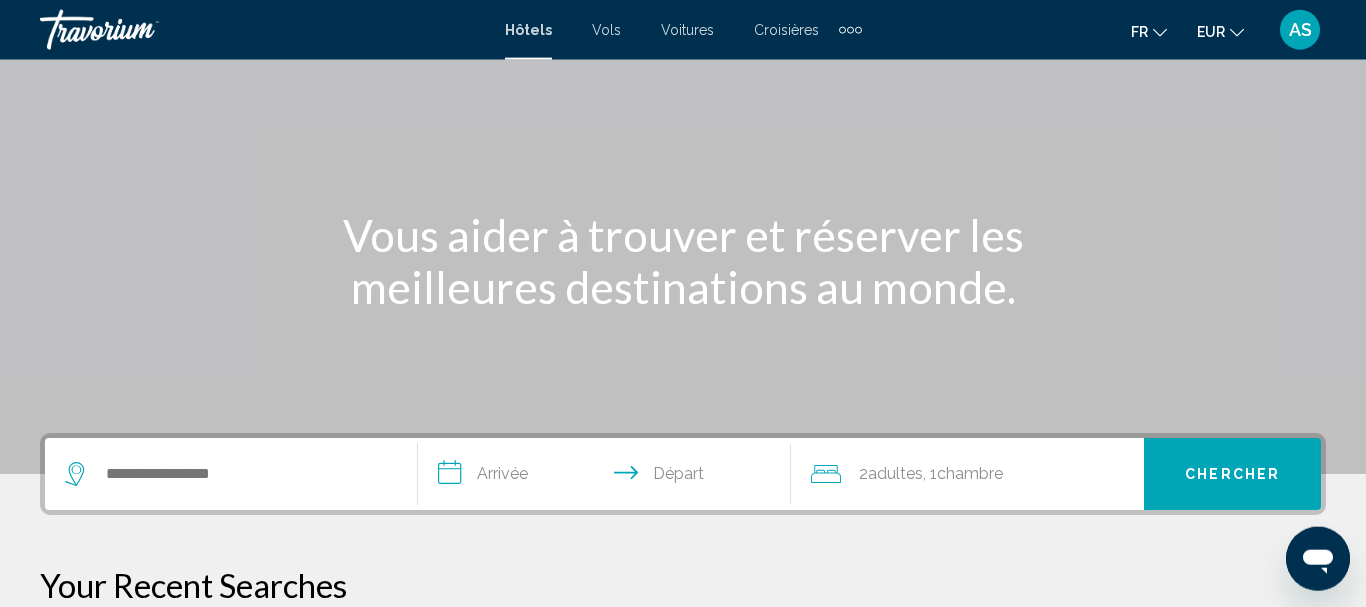 click at bounding box center [231, 474] 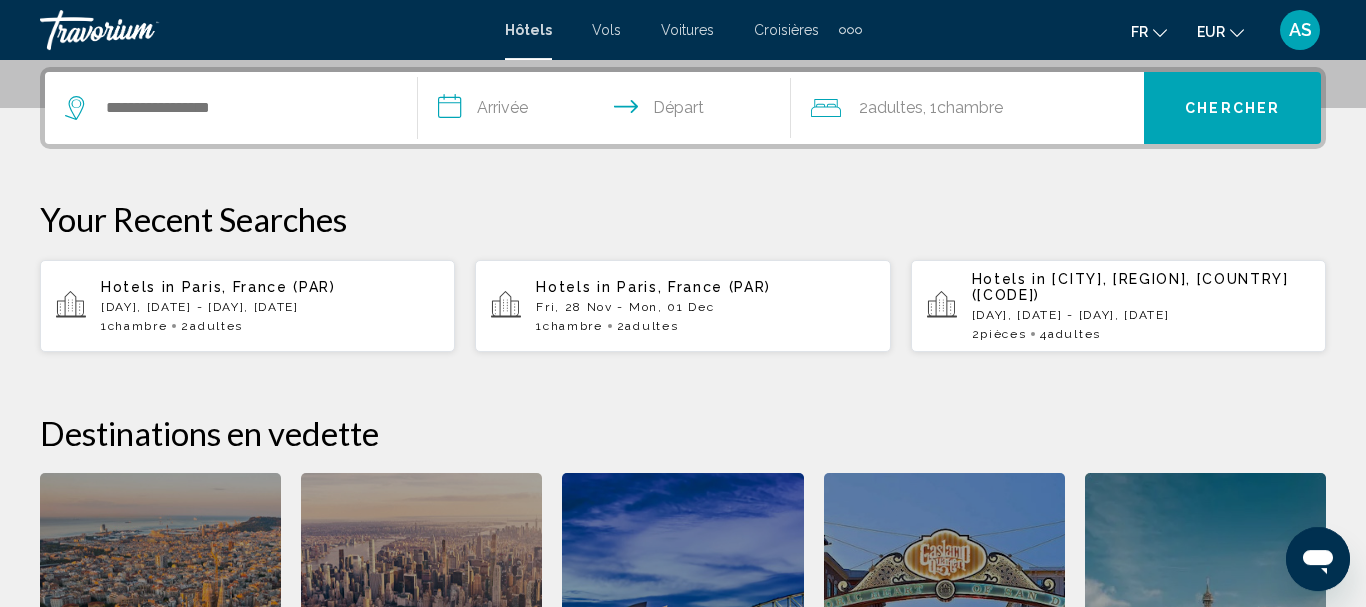 scroll, scrollTop: 494, scrollLeft: 0, axis: vertical 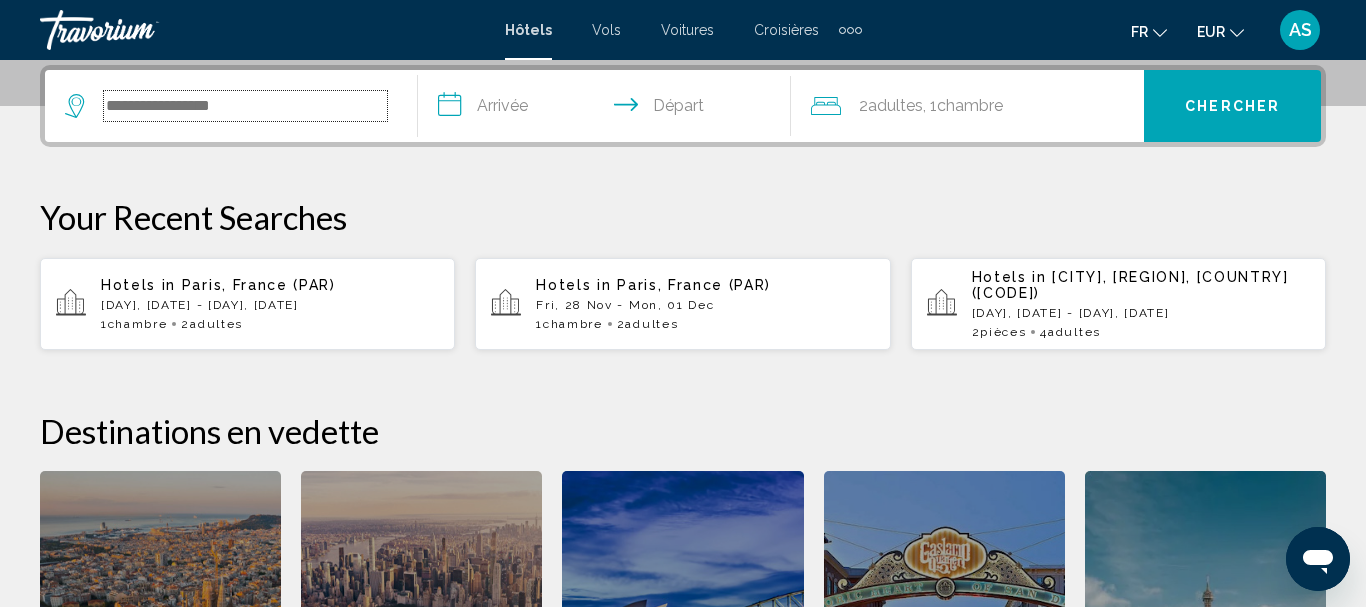 click at bounding box center (245, 106) 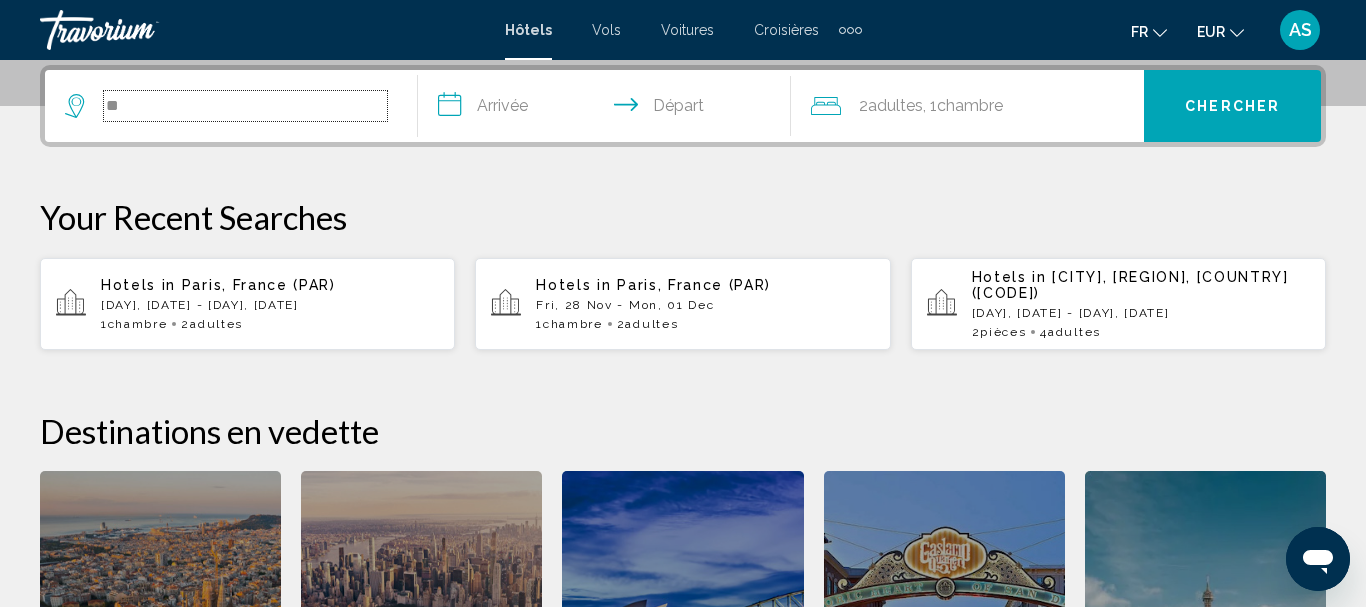 type on "*" 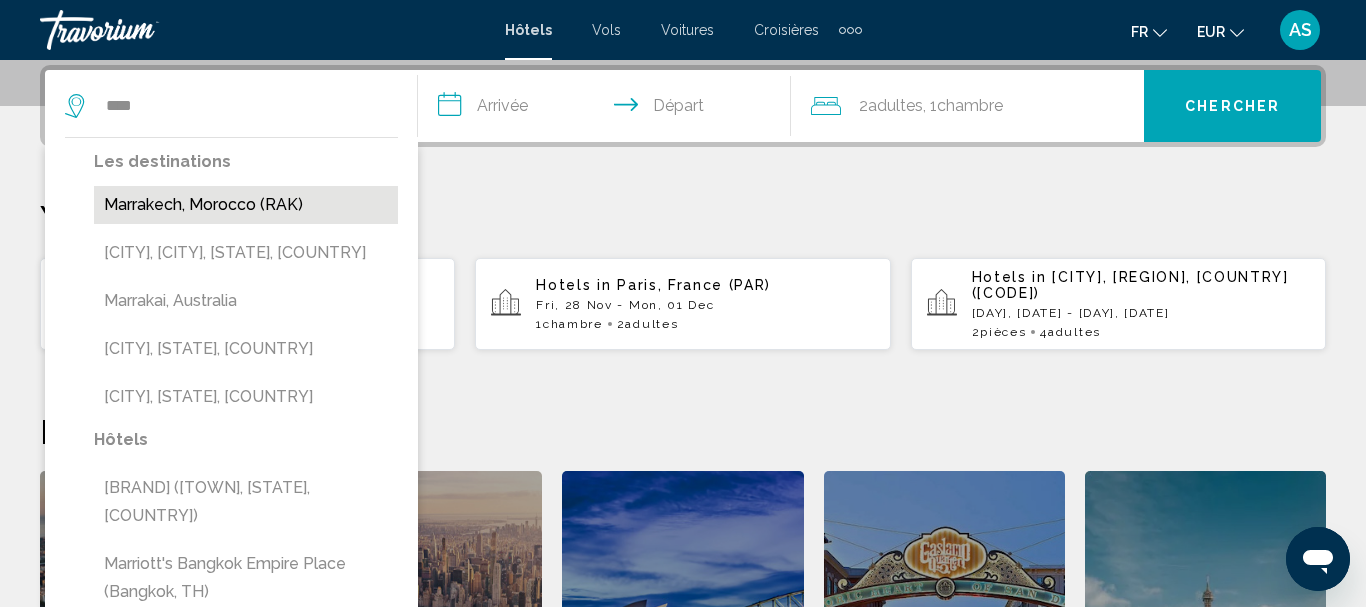 click on "Marrakech, Morocco (RAK)" at bounding box center (246, 205) 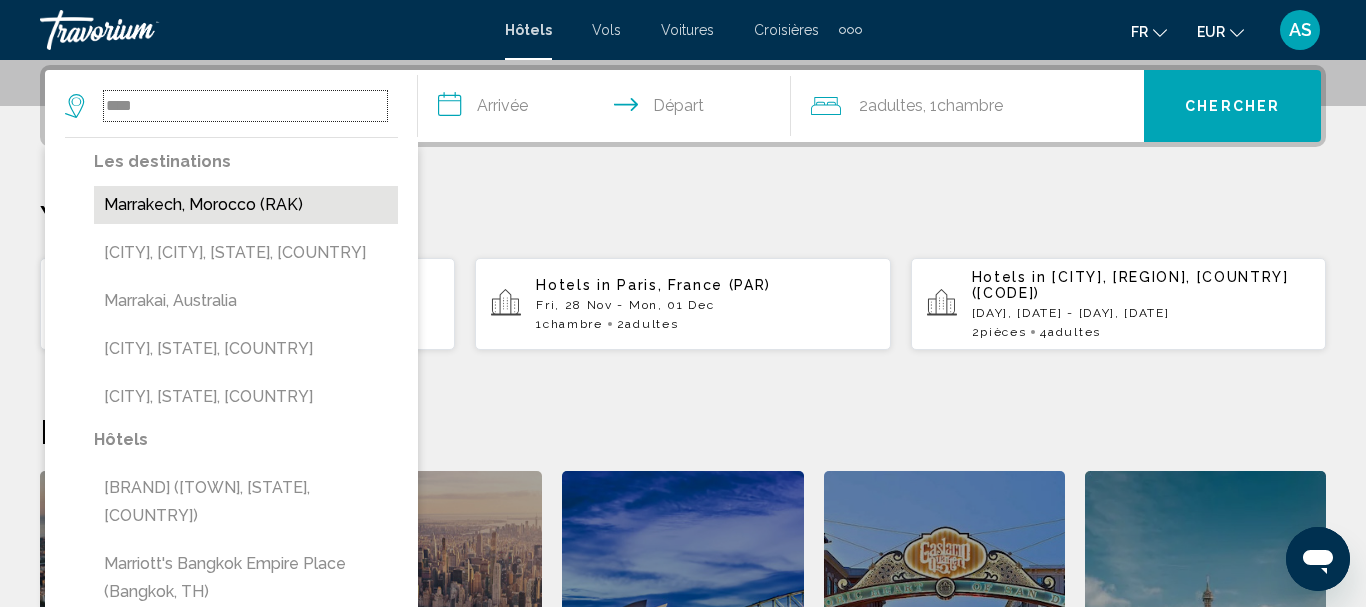 type on "**********" 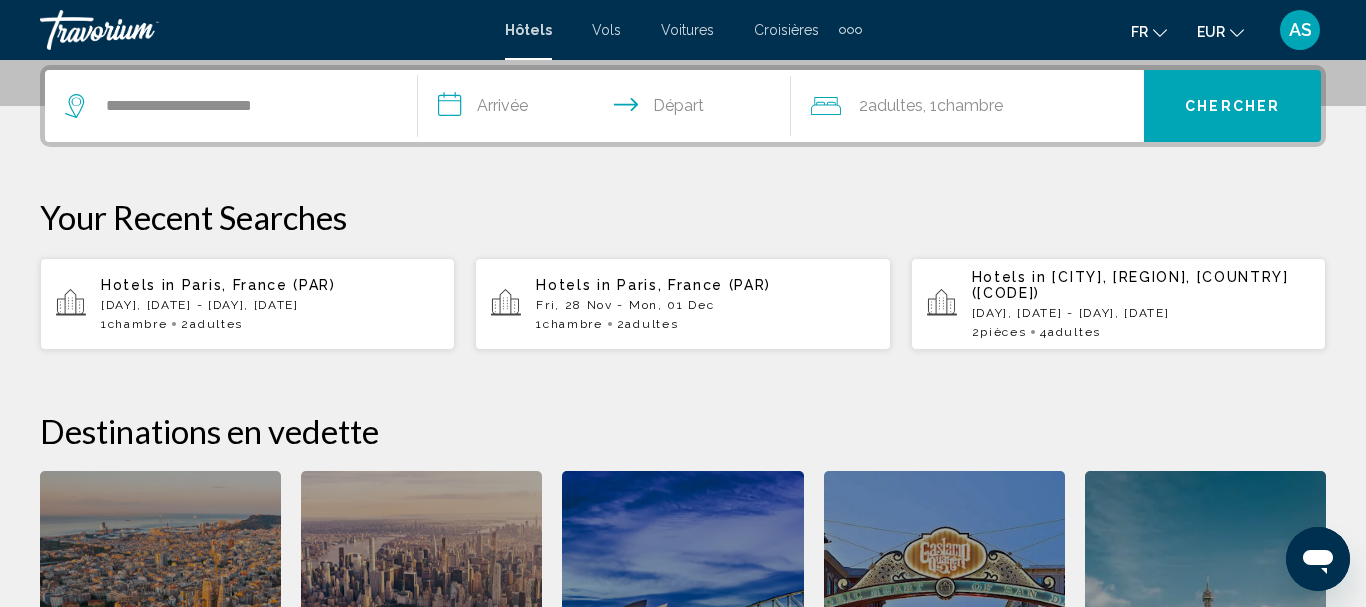 click on "**********" at bounding box center [608, 109] 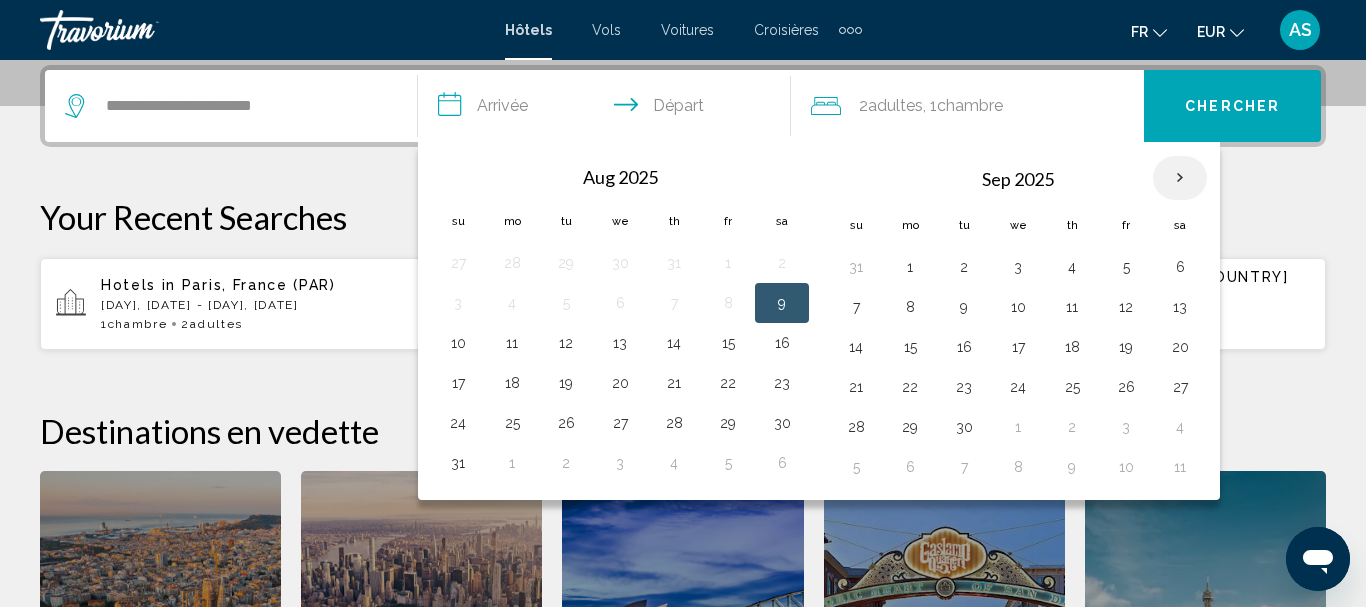click at bounding box center (1180, 178) 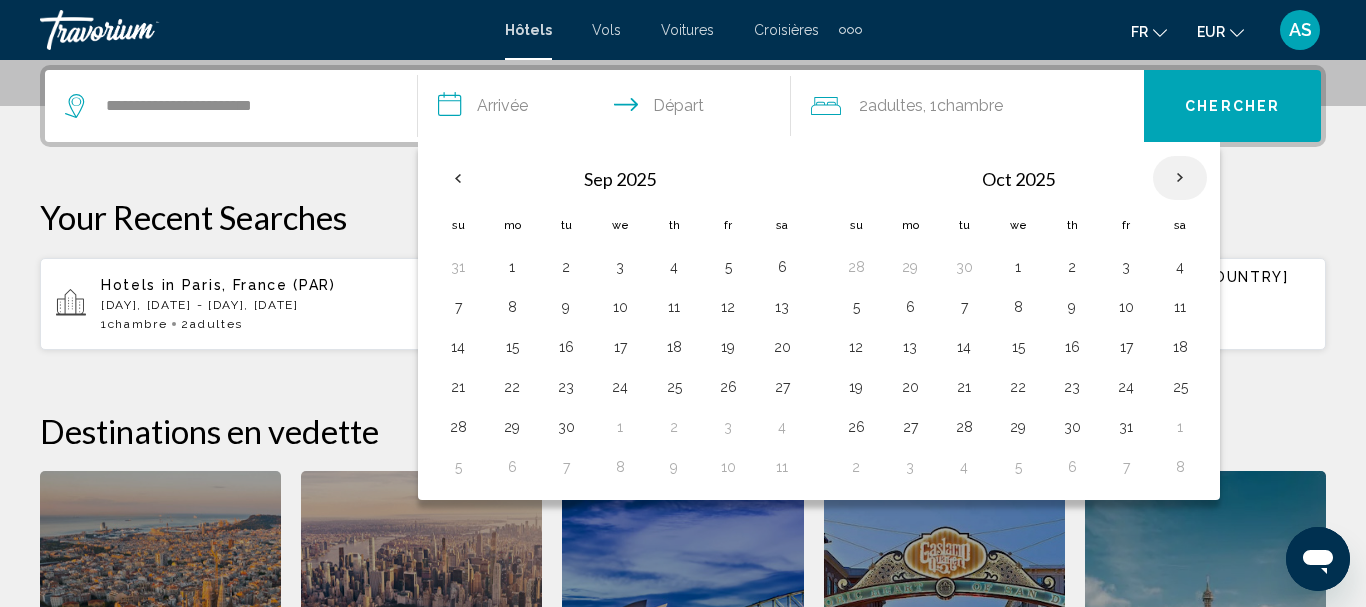 click at bounding box center [1180, 178] 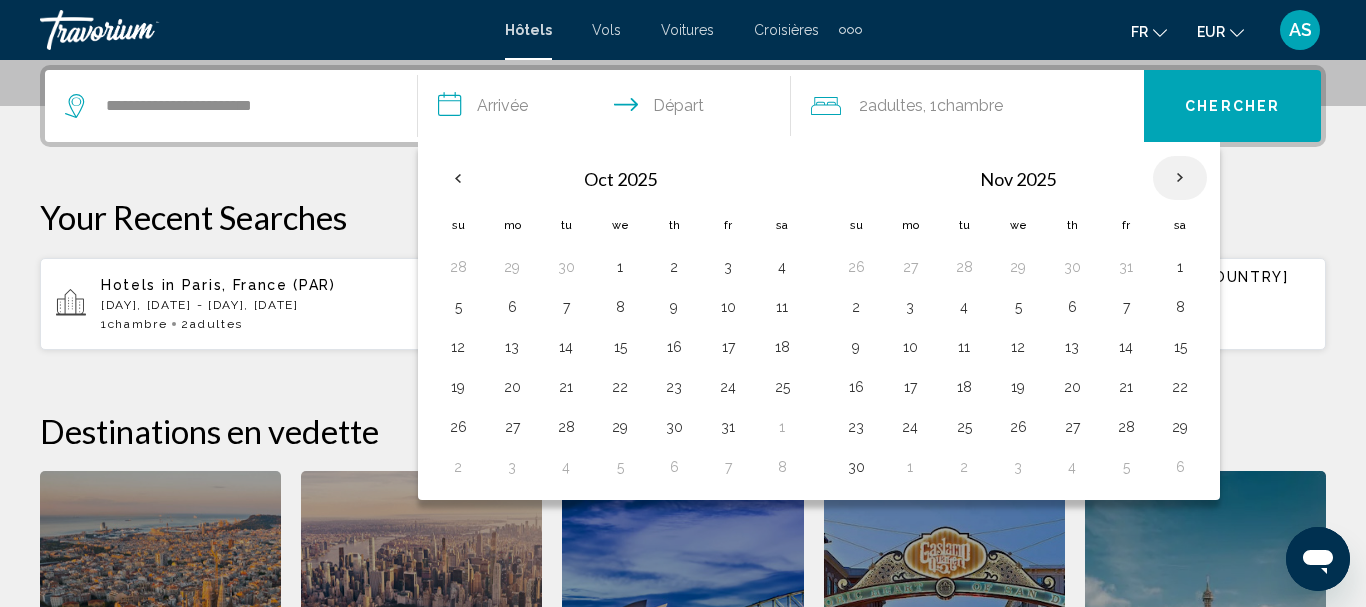 click at bounding box center (1180, 178) 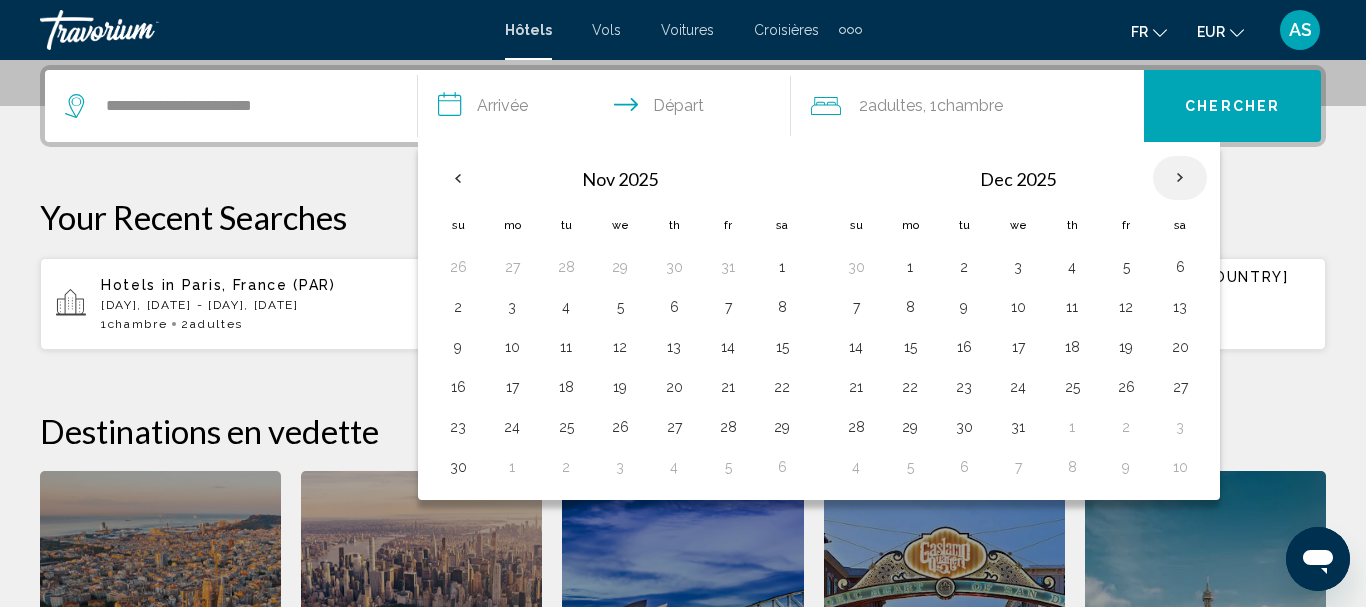 click at bounding box center [1180, 178] 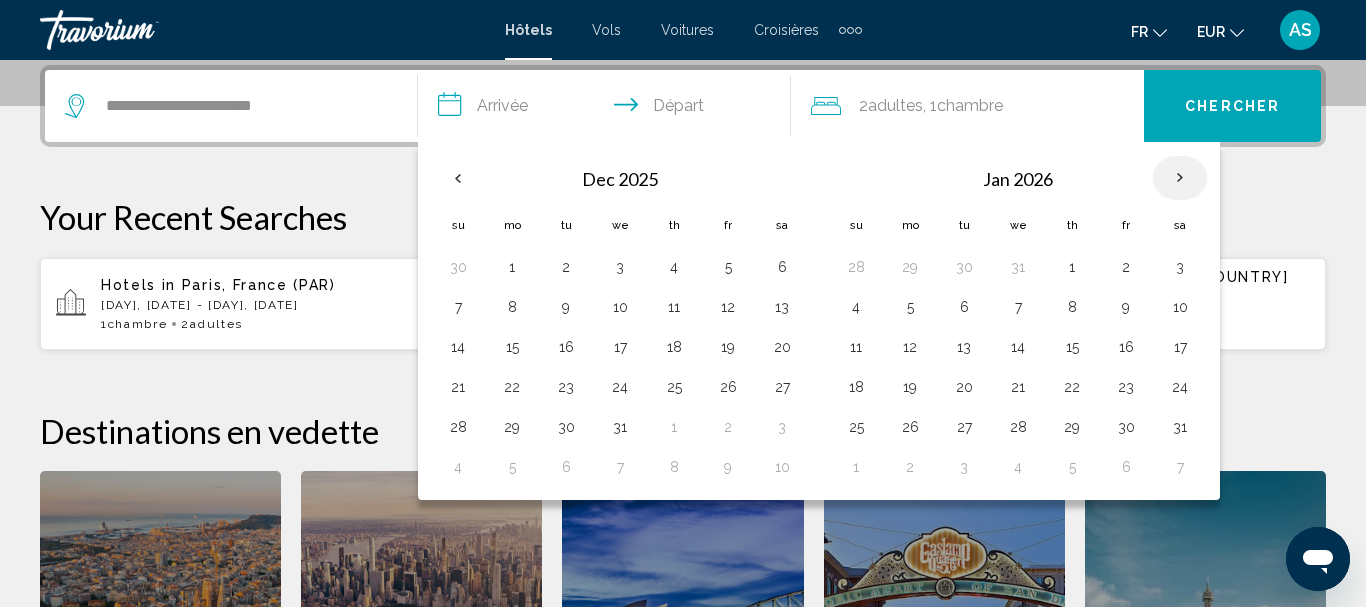 click at bounding box center [1180, 178] 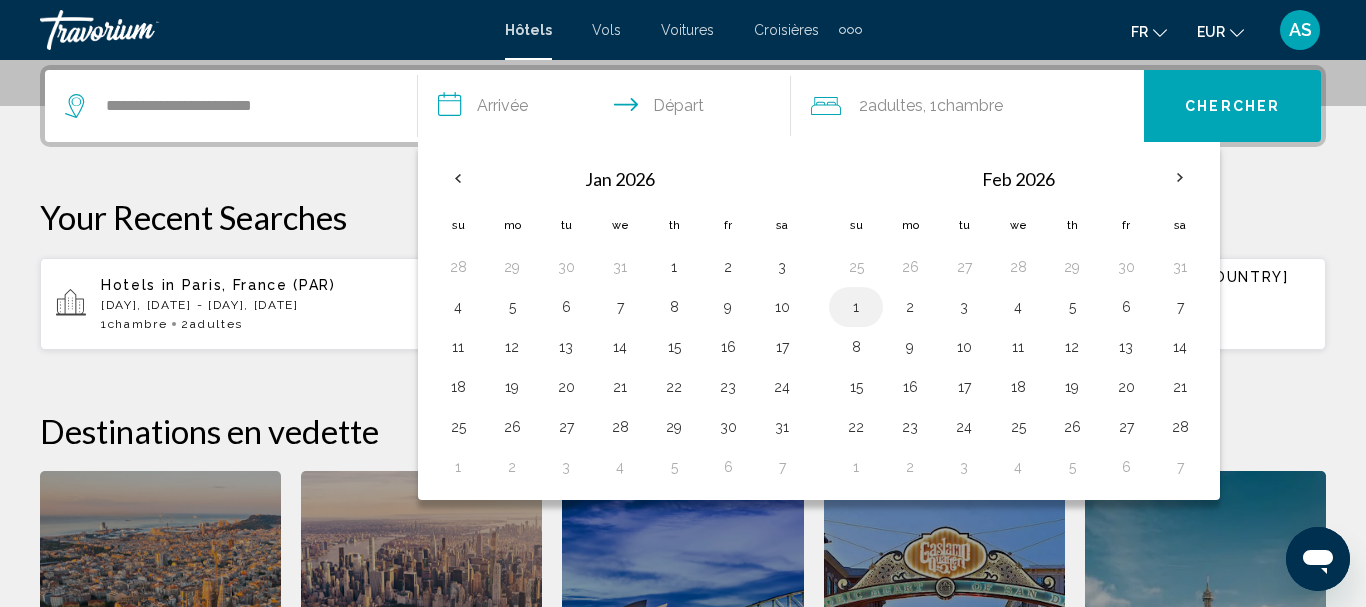 click on "1" at bounding box center [856, 307] 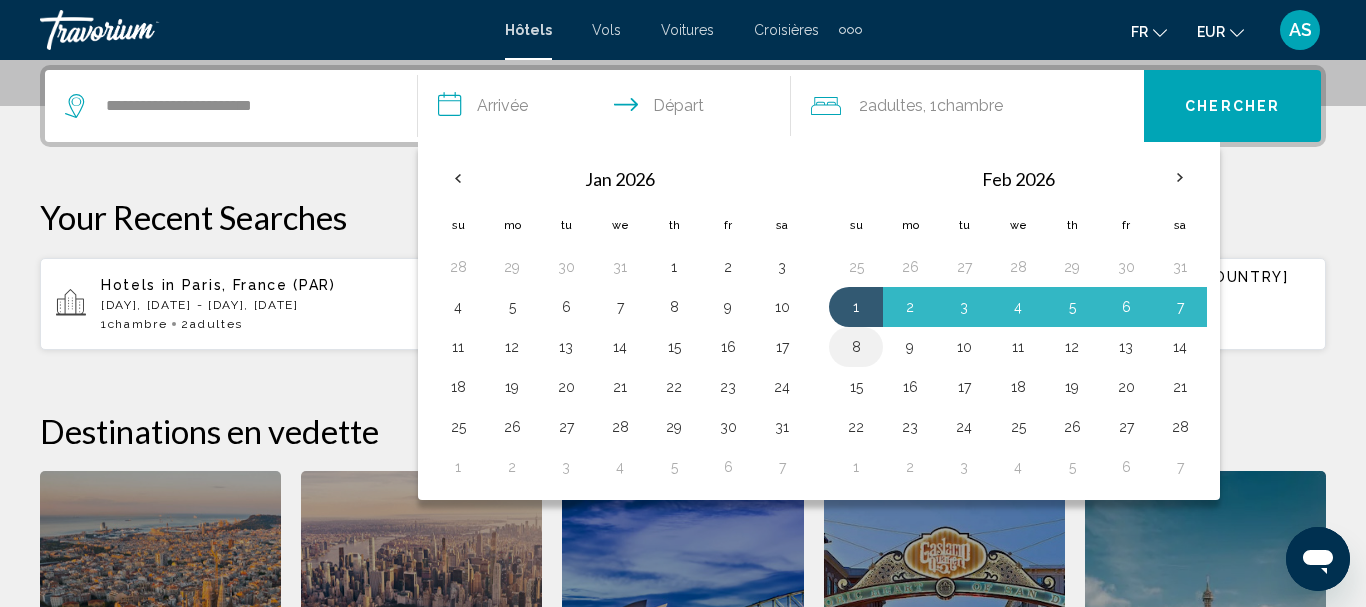 click on "8" at bounding box center [856, 347] 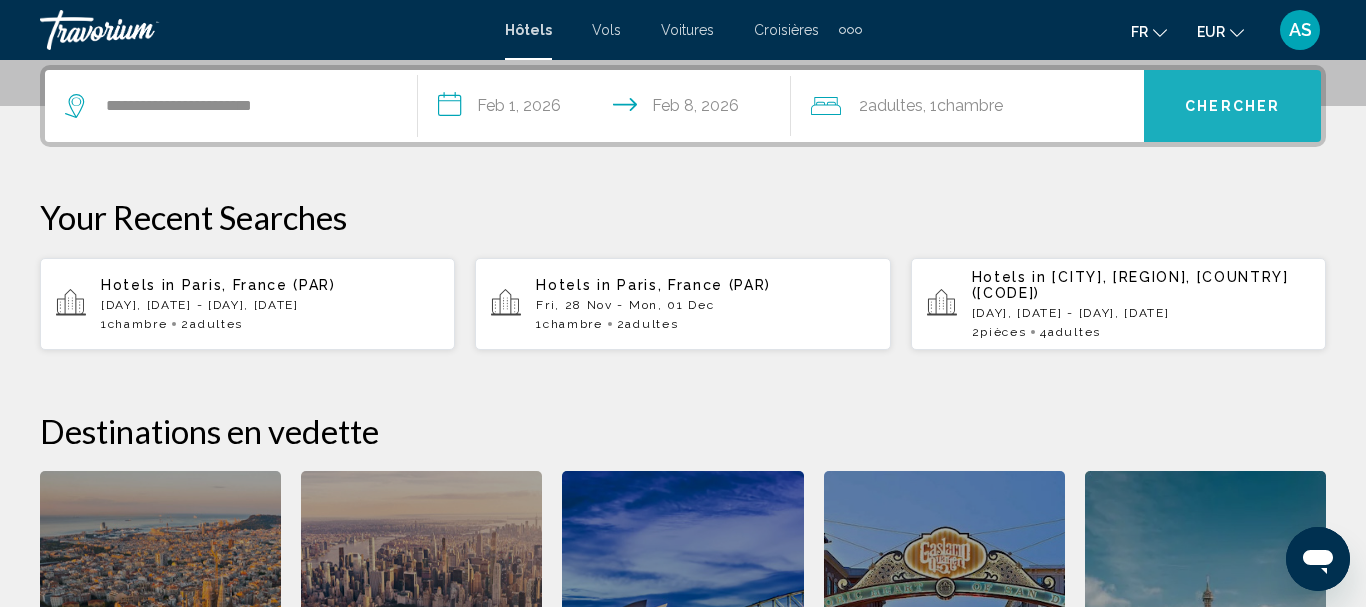 click on "Chercher" at bounding box center (1232, 106) 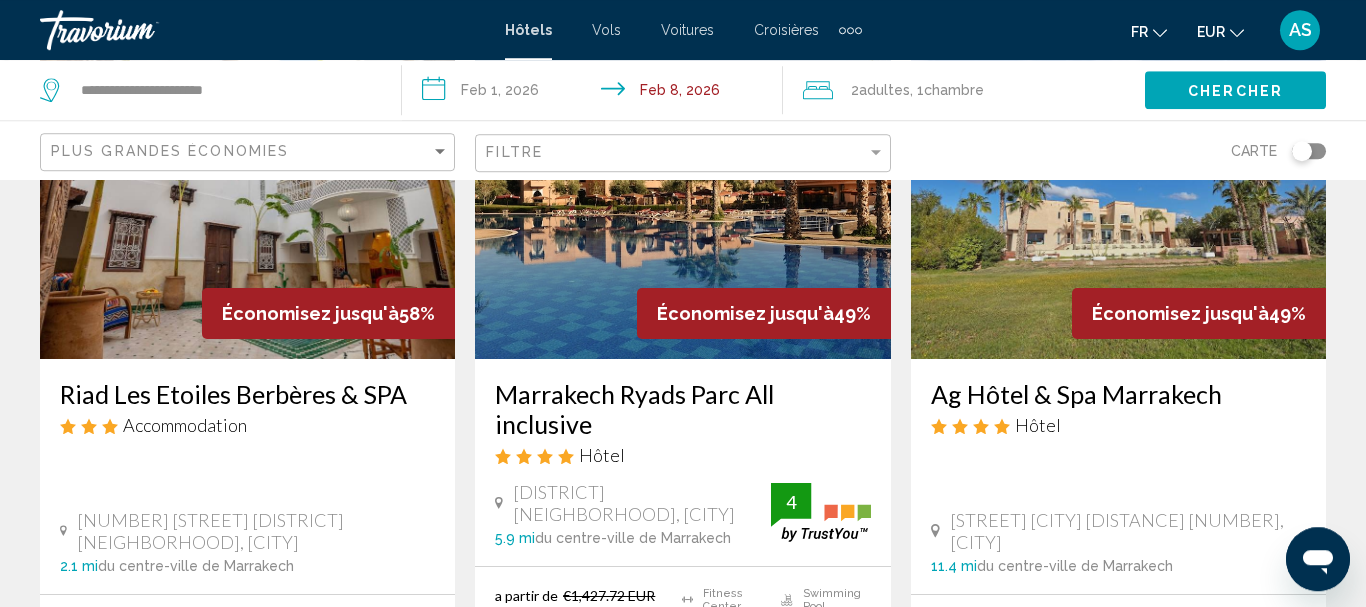 scroll, scrollTop: 956, scrollLeft: 0, axis: vertical 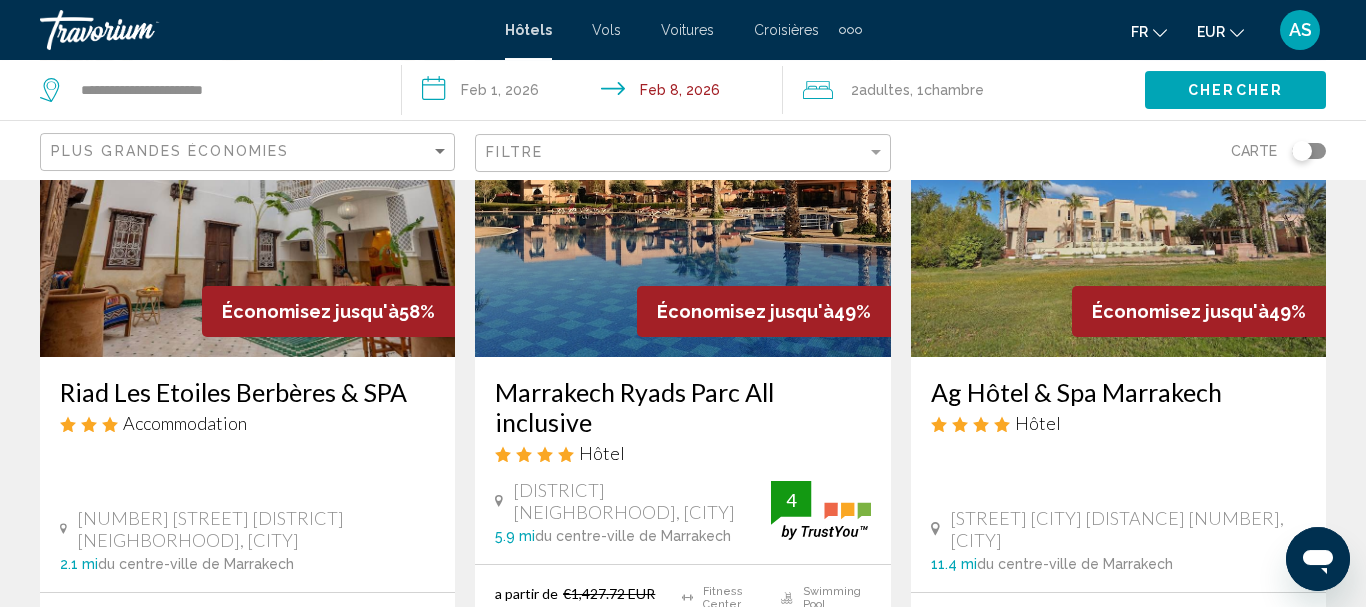 click on "Plus grandes économies" 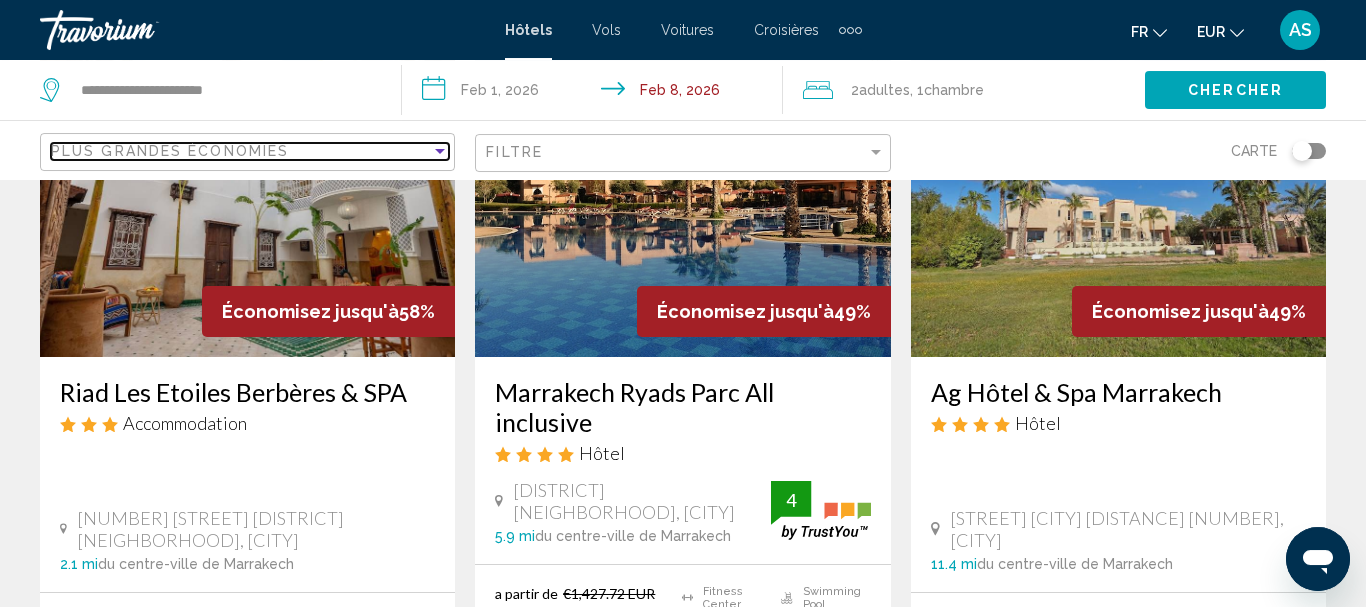 click on "Plus grandes économies" at bounding box center (170, 151) 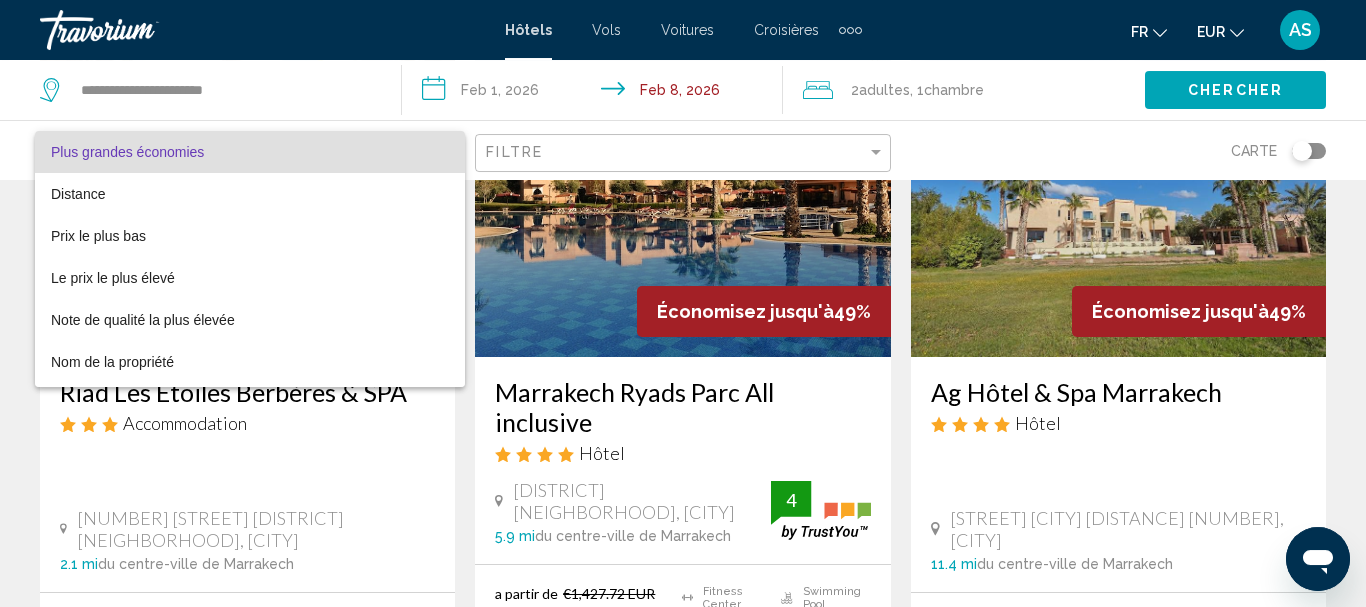 click at bounding box center (683, 303) 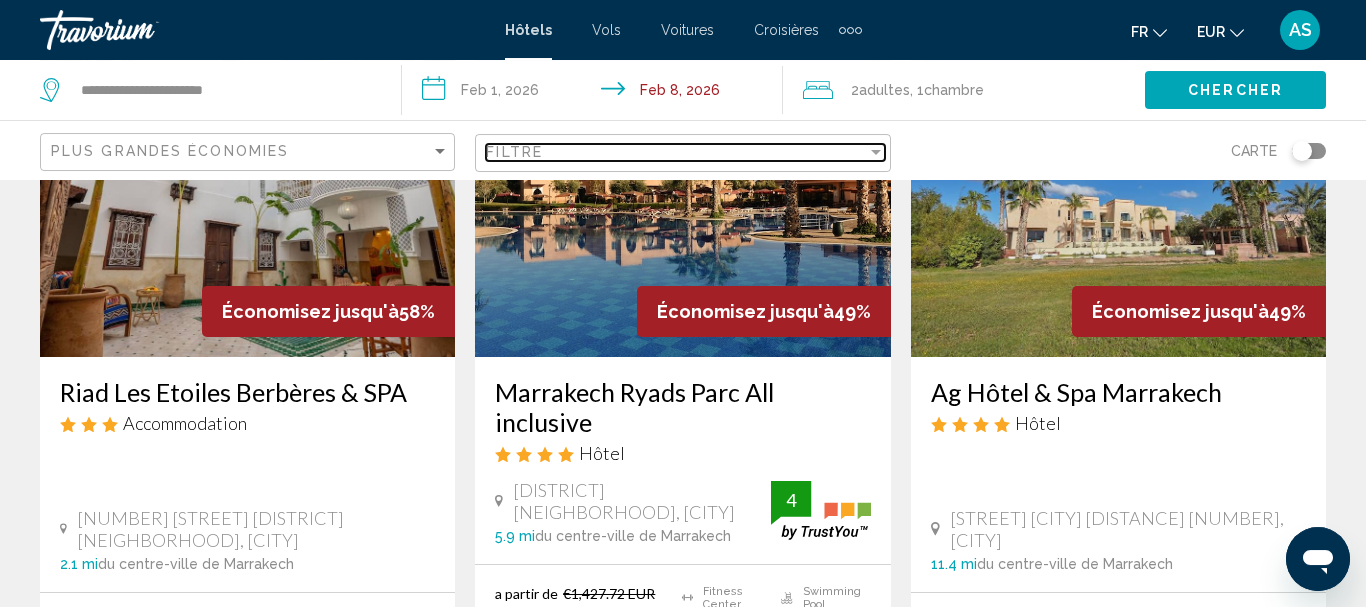 click on "Filtre" at bounding box center (676, 152) 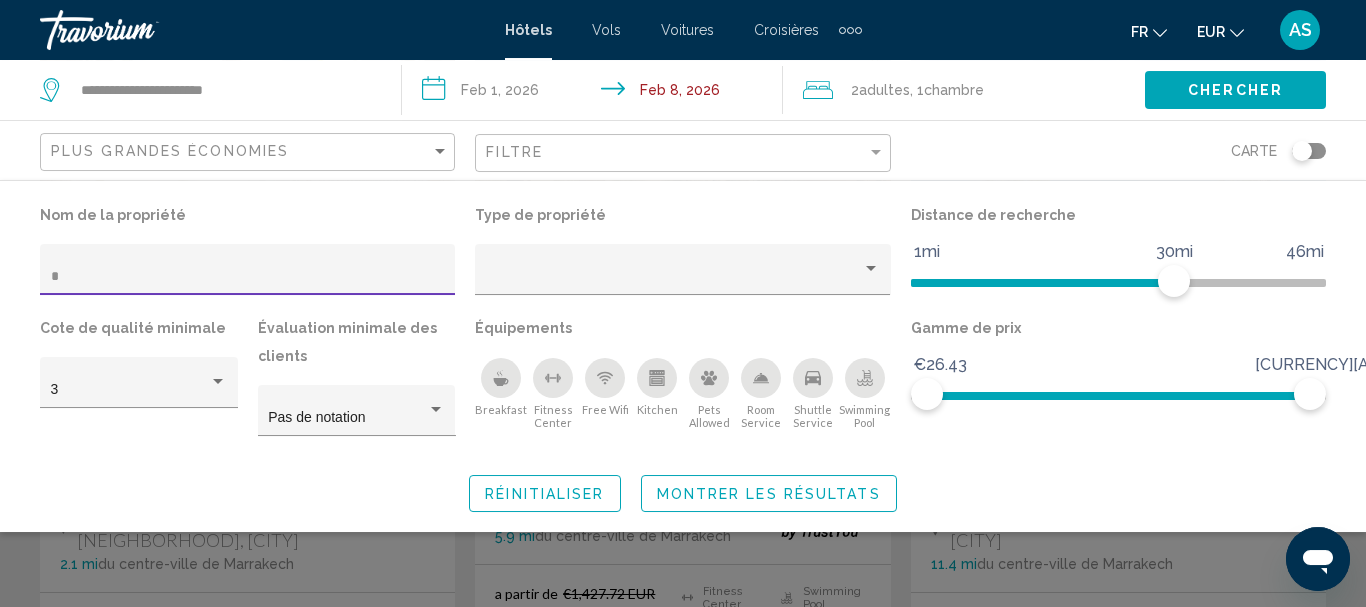 scroll, scrollTop: 212, scrollLeft: 0, axis: vertical 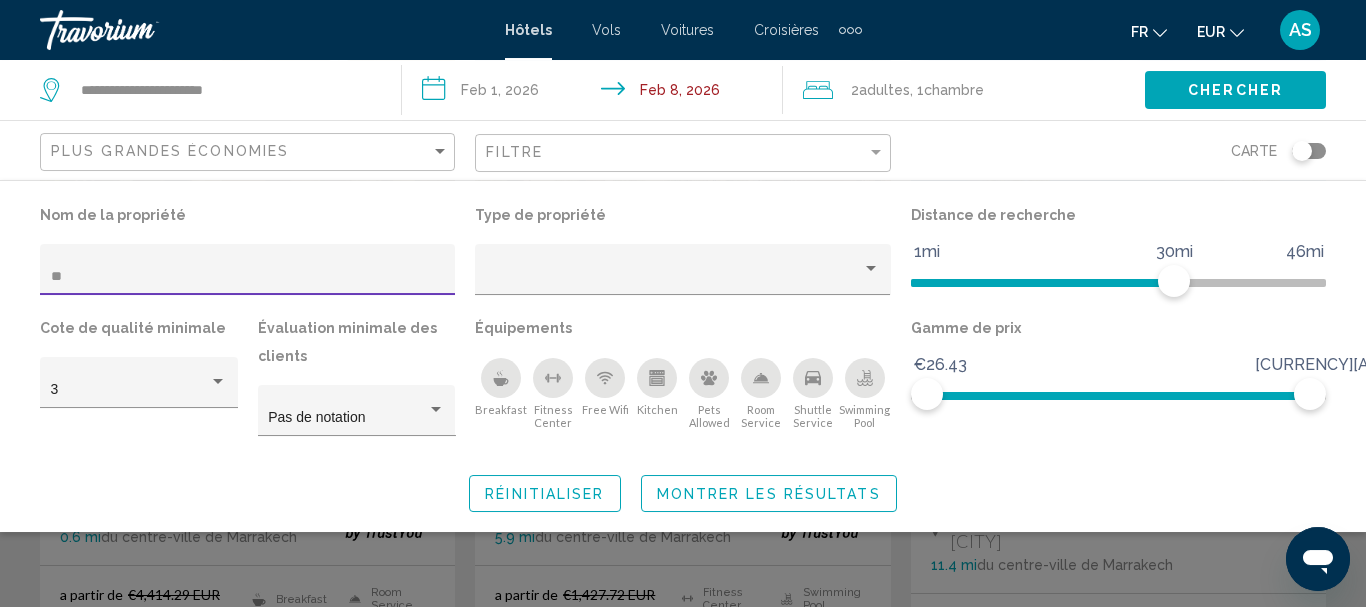 type on "*" 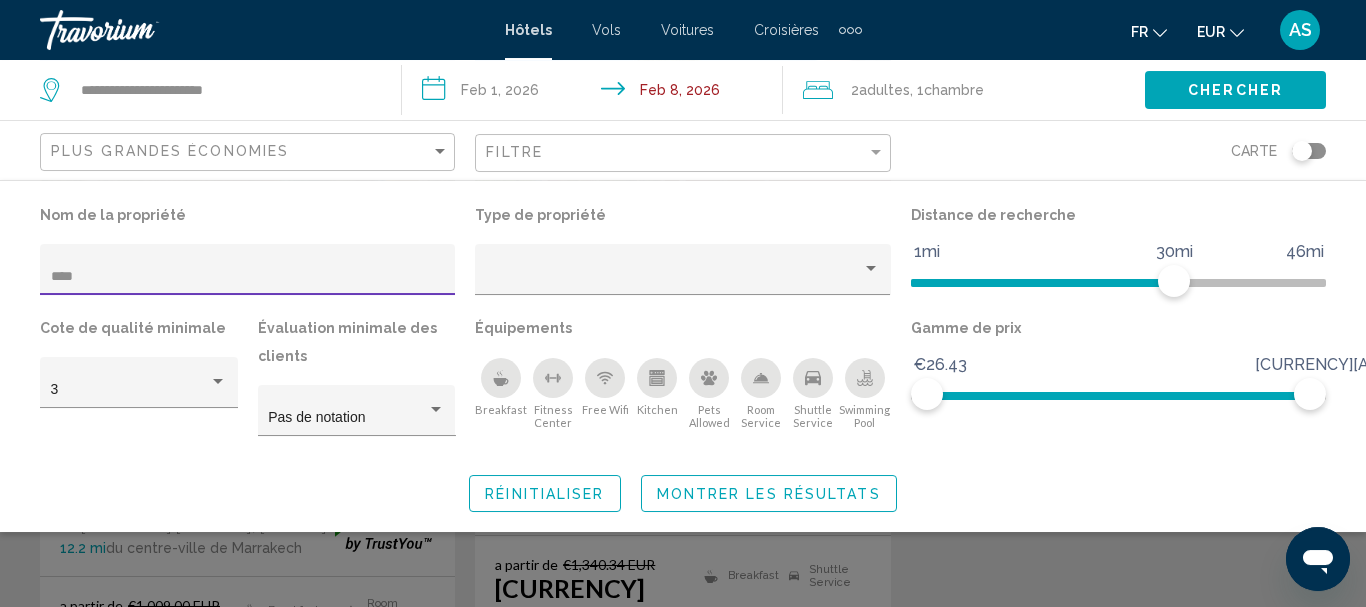 type on "****" 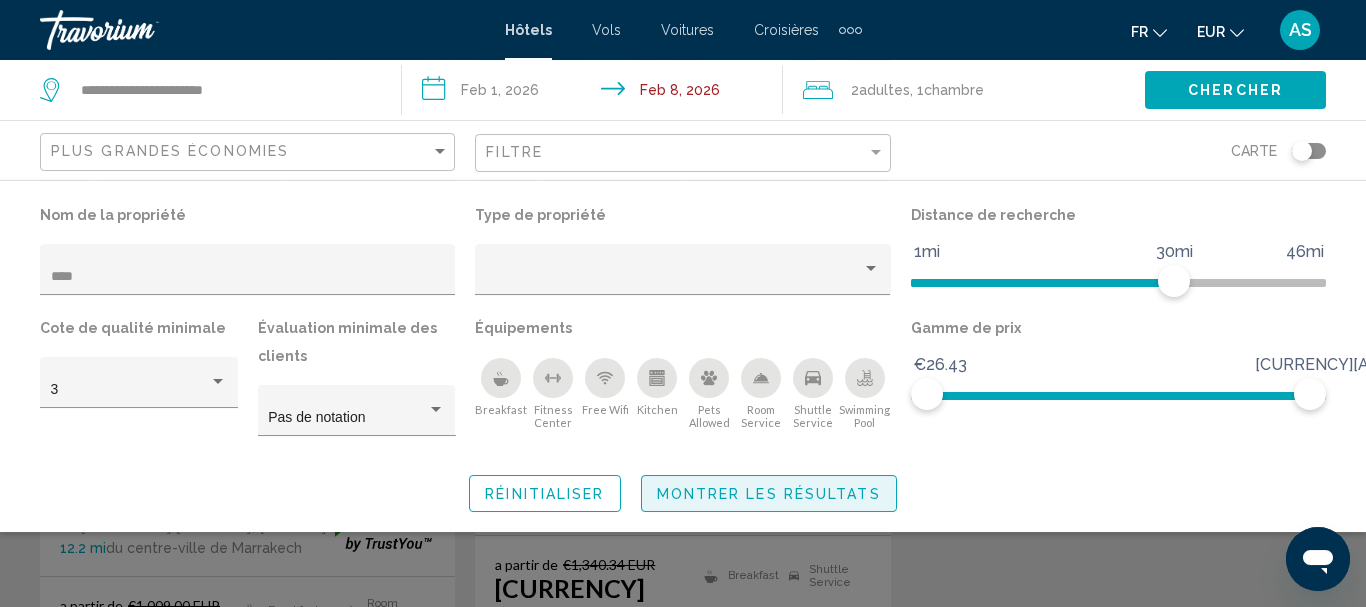 click on "Montrer les résultats" 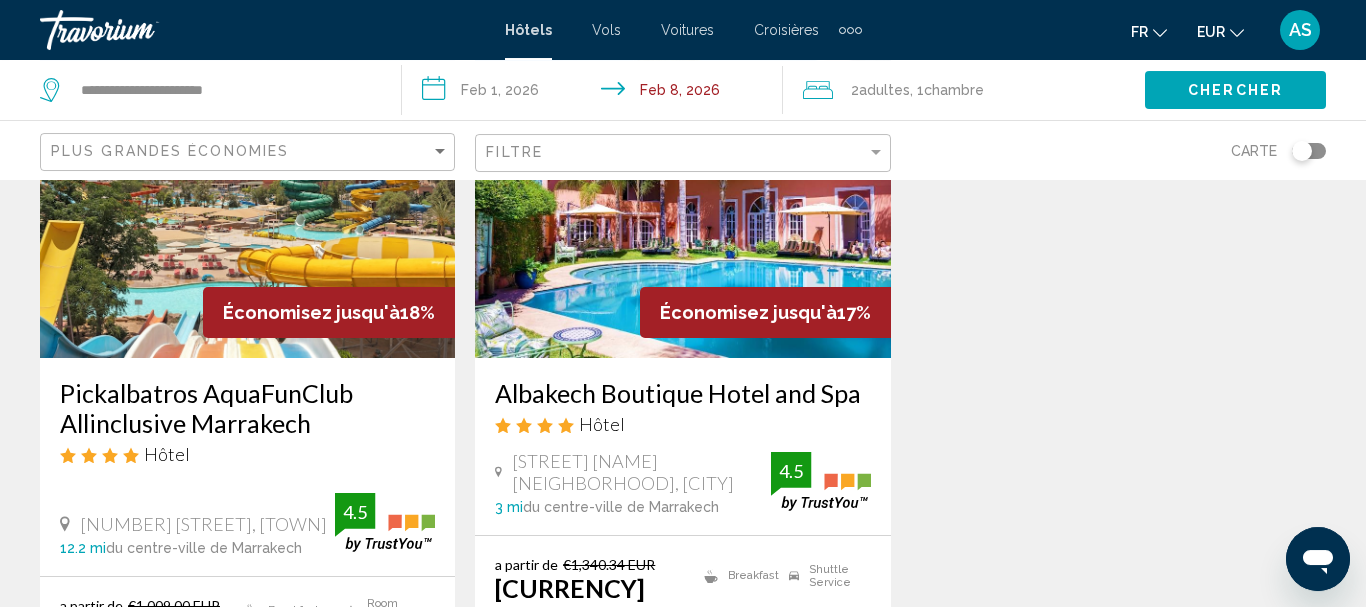 scroll, scrollTop: 221, scrollLeft: 0, axis: vertical 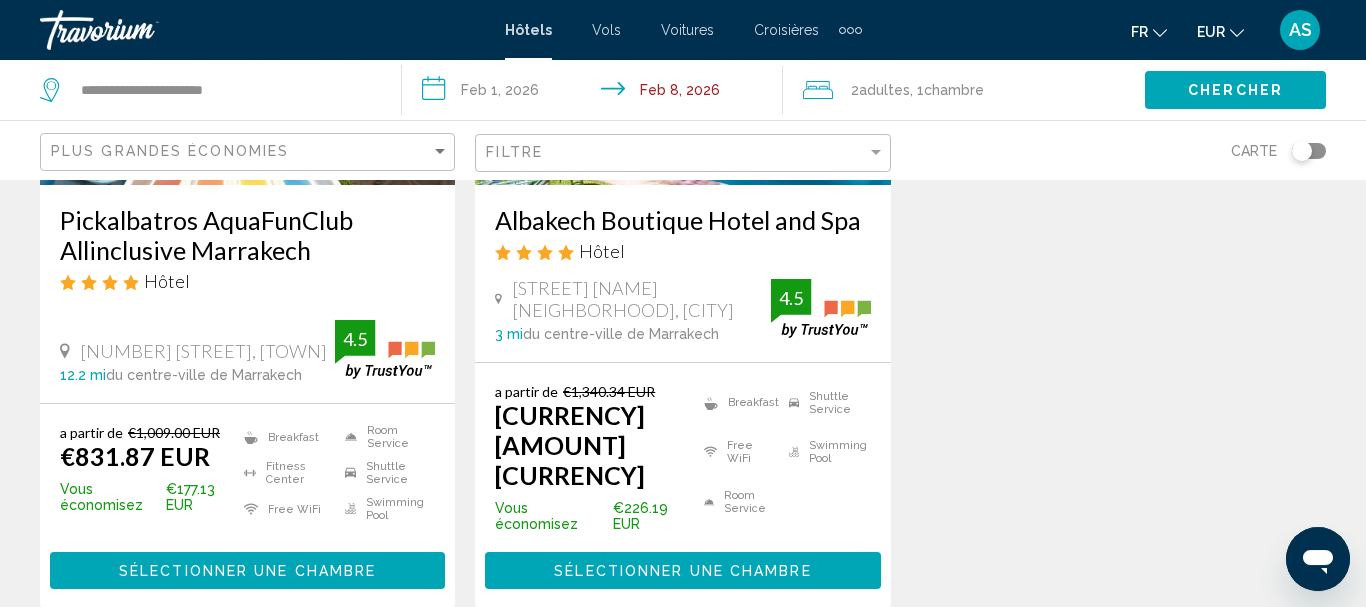 click on "a partir de [CURRENCY][AMOUNT] [CURRENCY] [CURRENCY][AMOUNT] [CURRENCY]  Vous économisez  [CURRENCY][AMOUNT] [CURRENCY]" at bounding box center (594, 457) 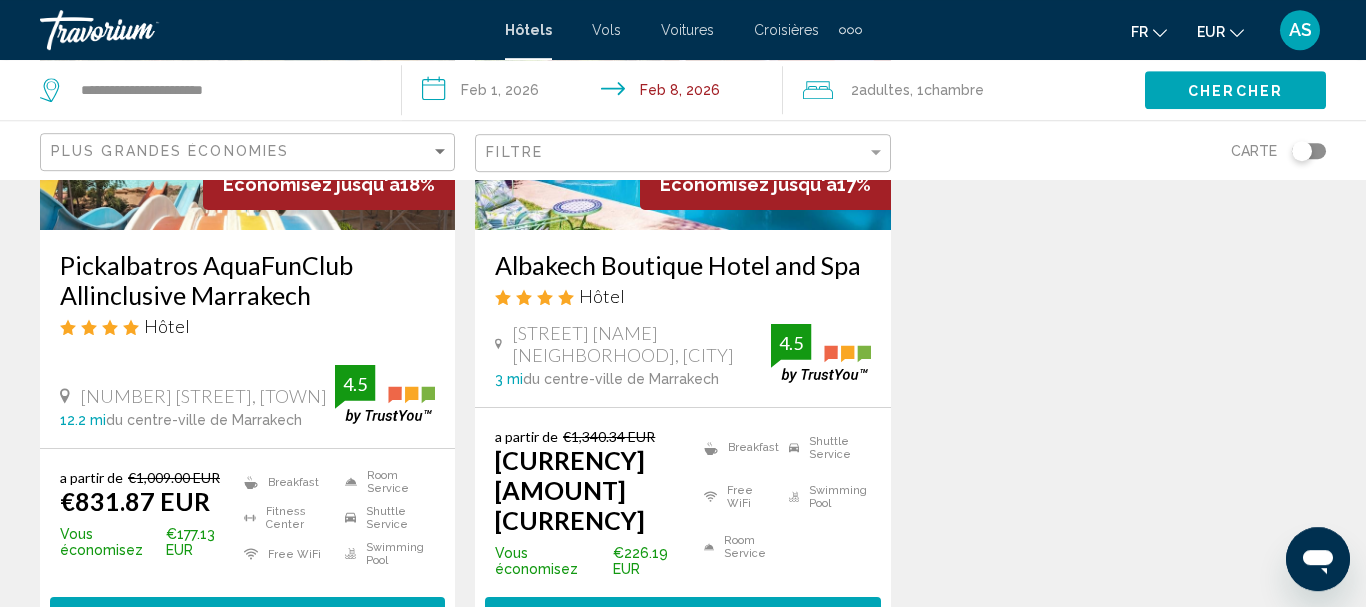 scroll, scrollTop: 291, scrollLeft: 0, axis: vertical 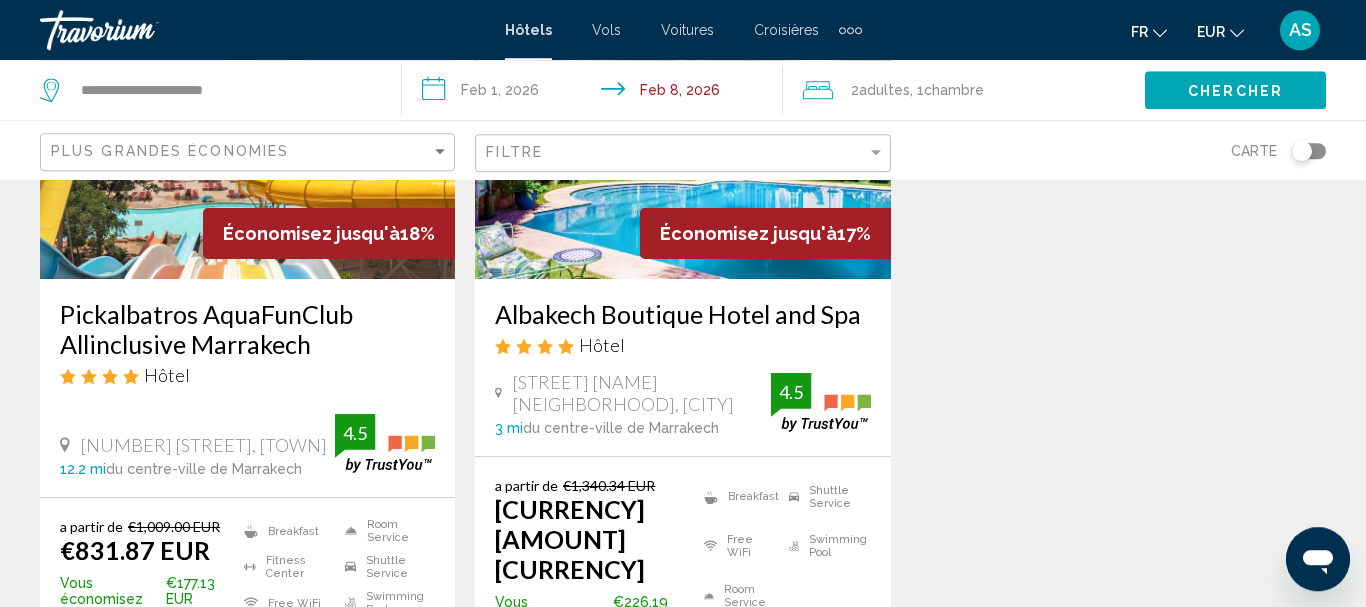 click on "Filtre" 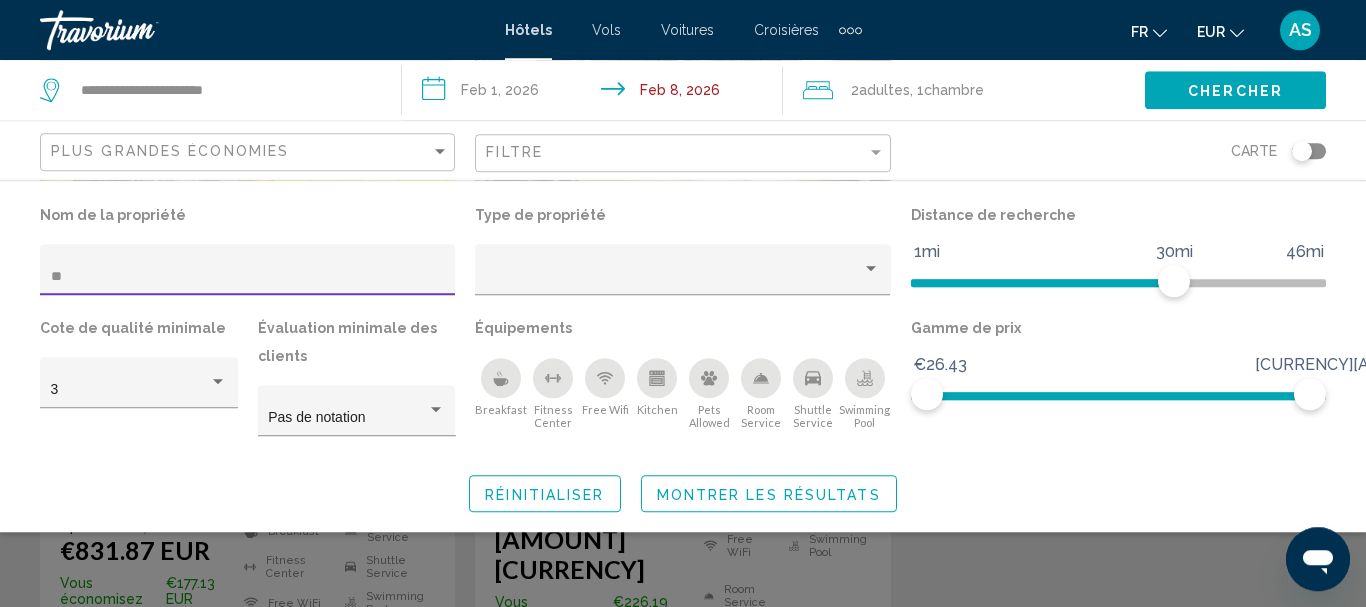 type on "*" 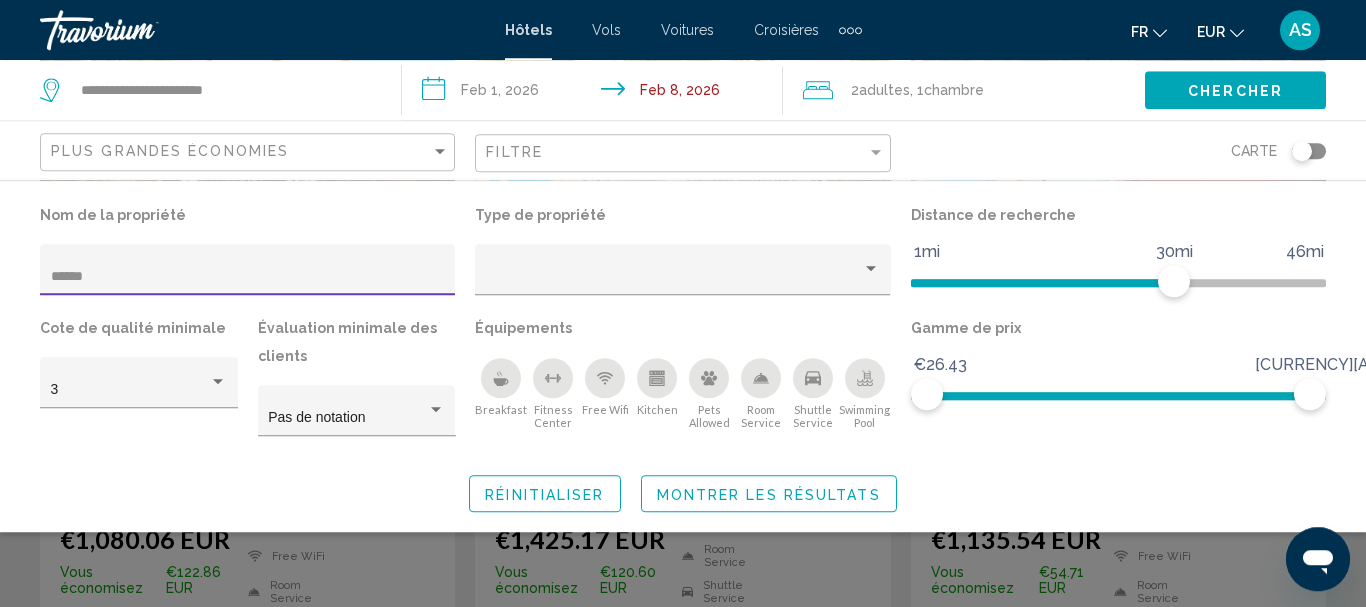 type on "******" 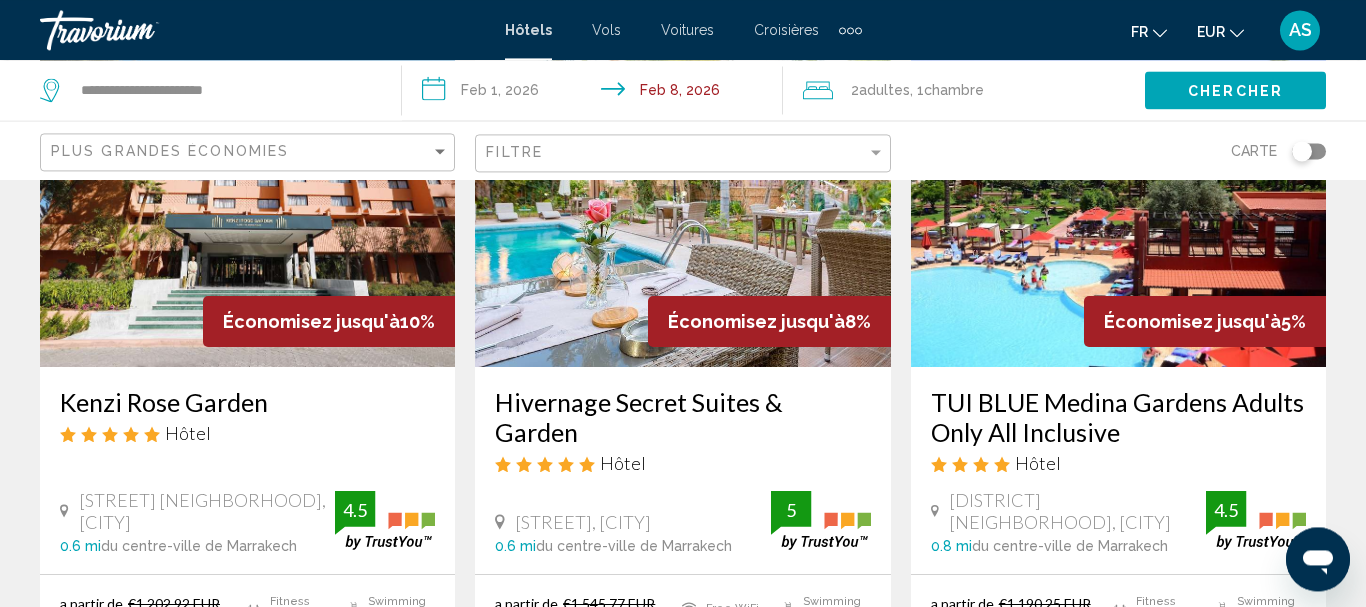 scroll, scrollTop: 114, scrollLeft: 0, axis: vertical 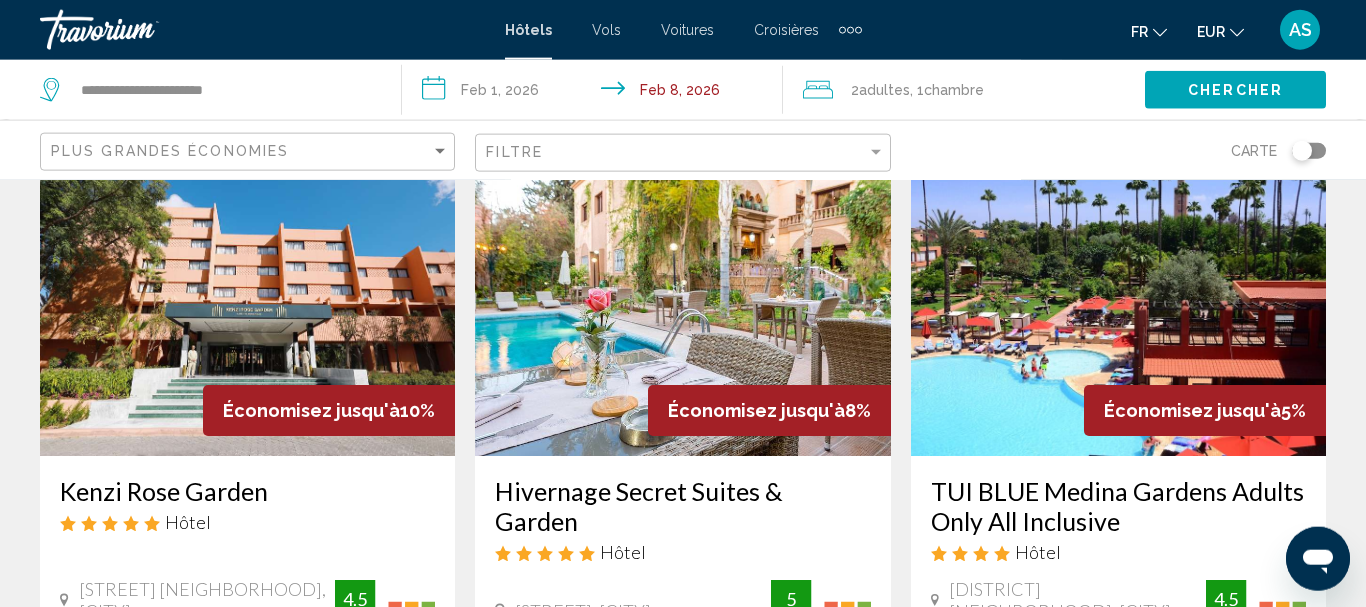 click on "Filtre" 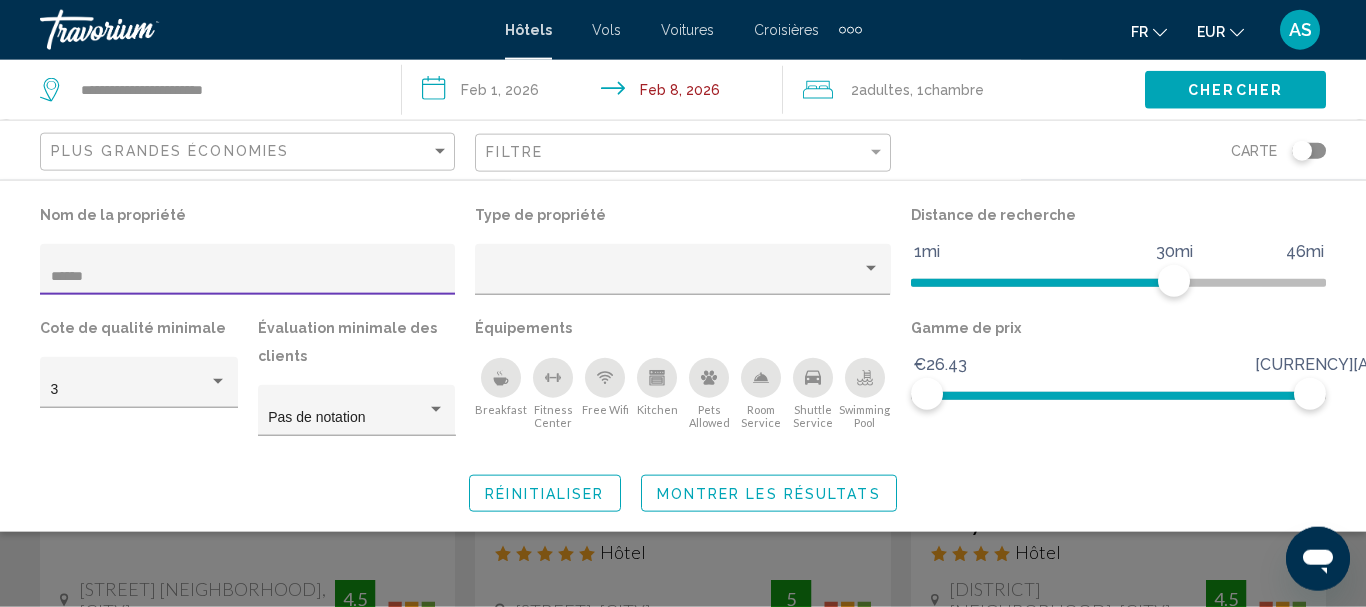 click on "******" at bounding box center [248, 277] 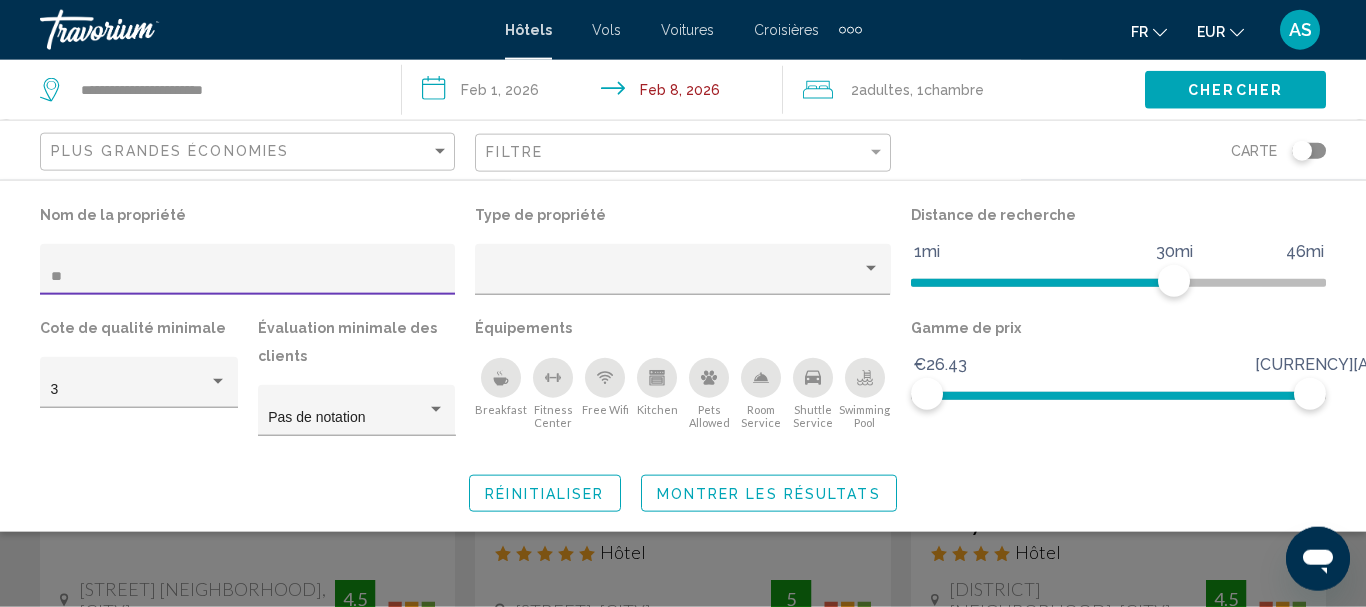 type on "*" 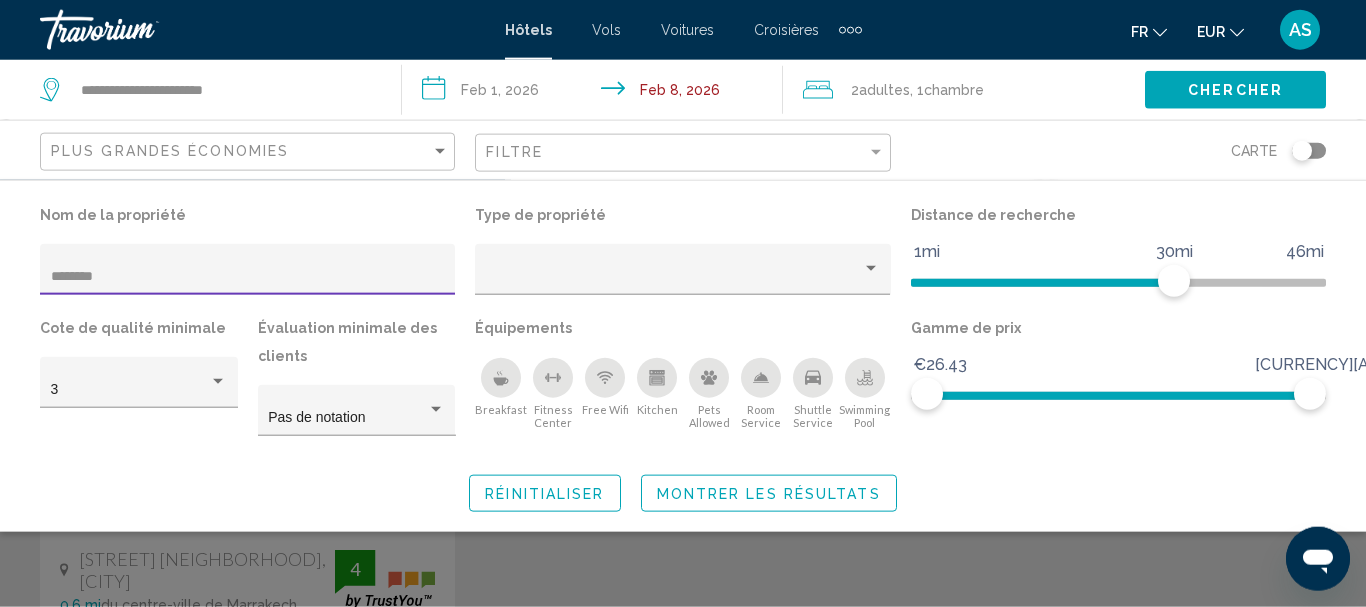 type on "********" 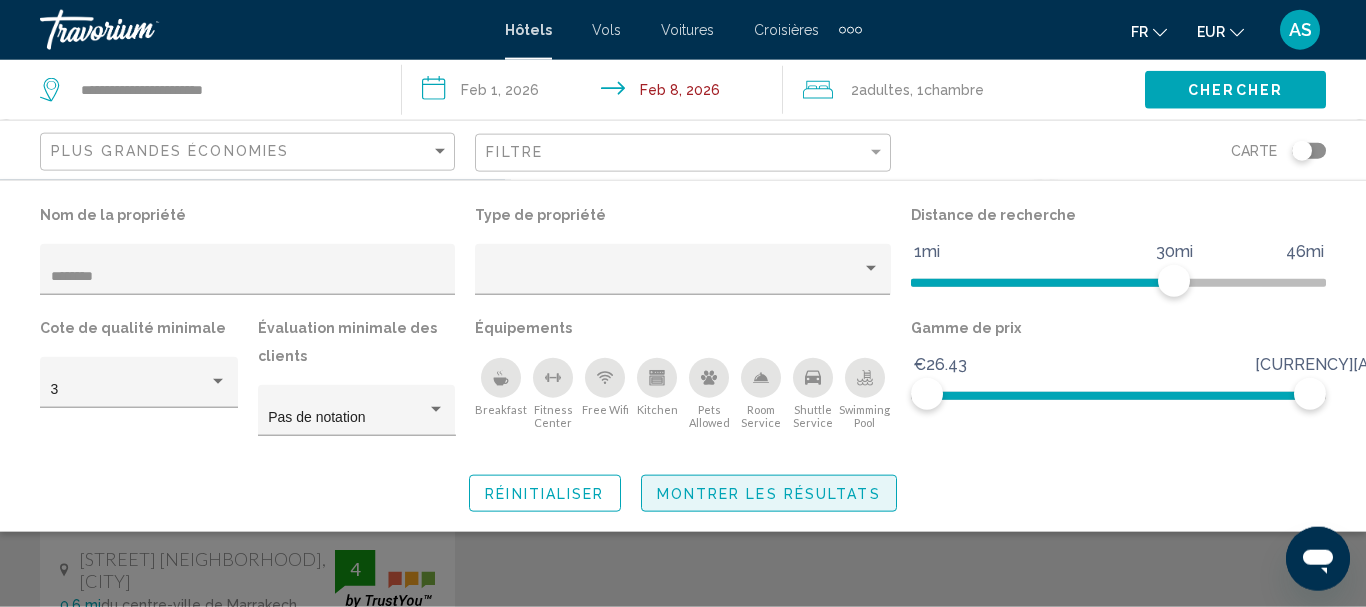 click on "Montrer les résultats" 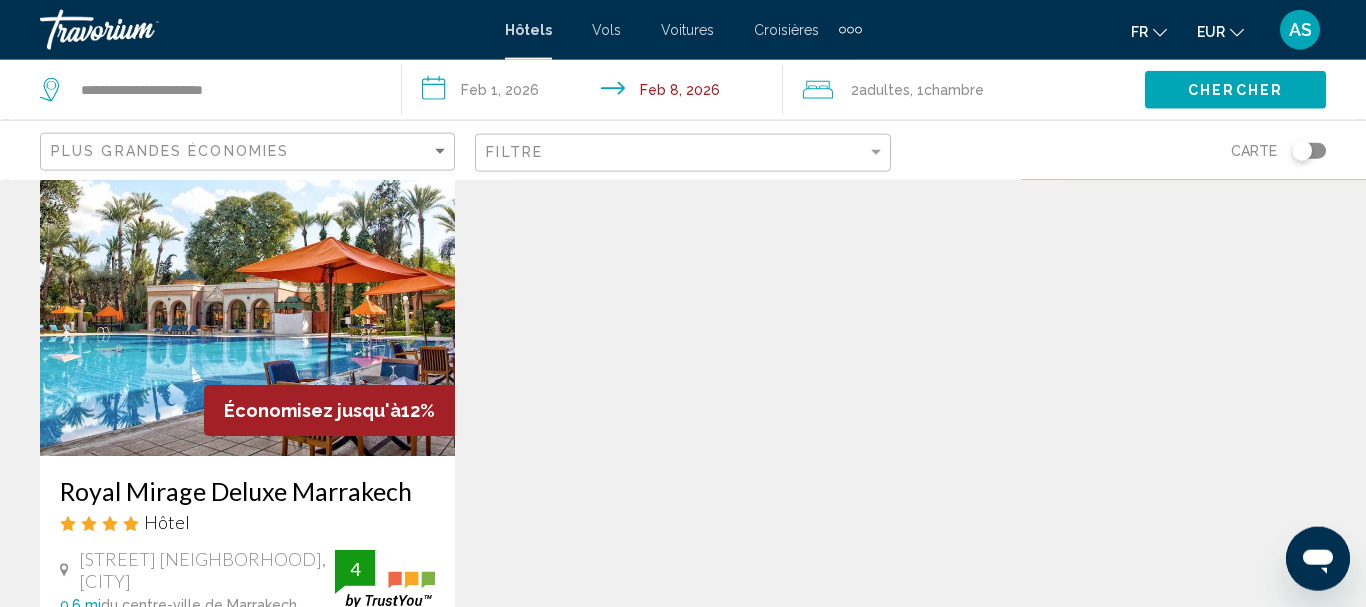 click on "Royal Mirage Deluxe Marrakech" at bounding box center (247, 491) 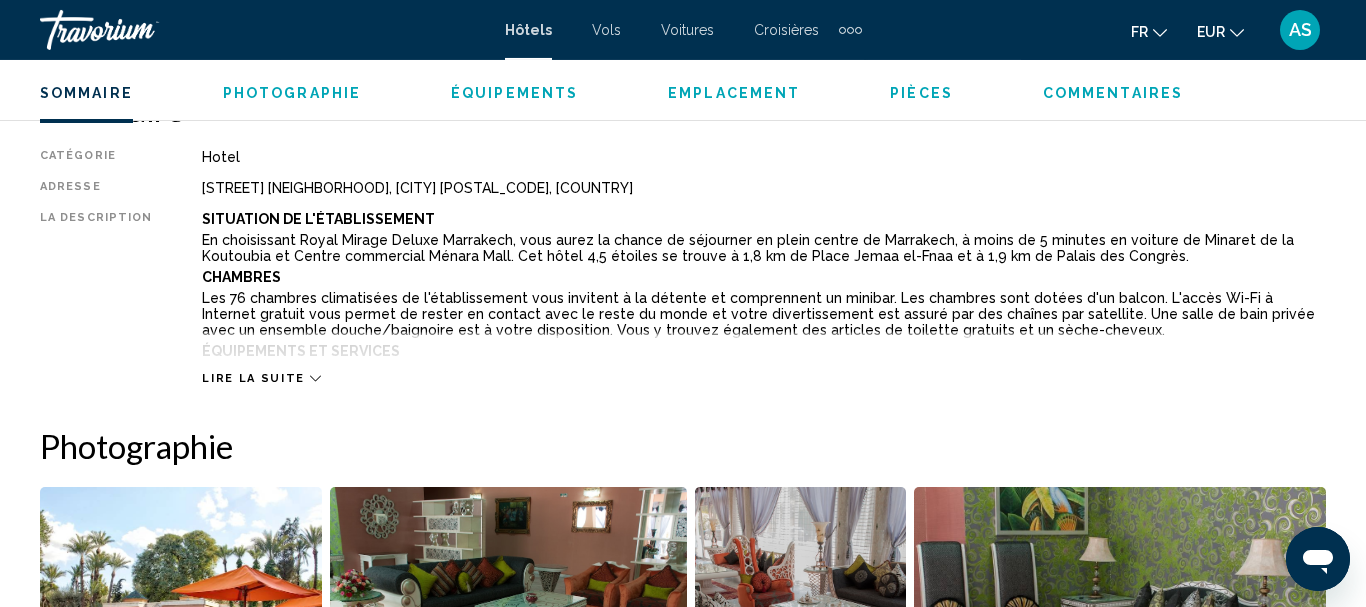 scroll, scrollTop: 1013, scrollLeft: 0, axis: vertical 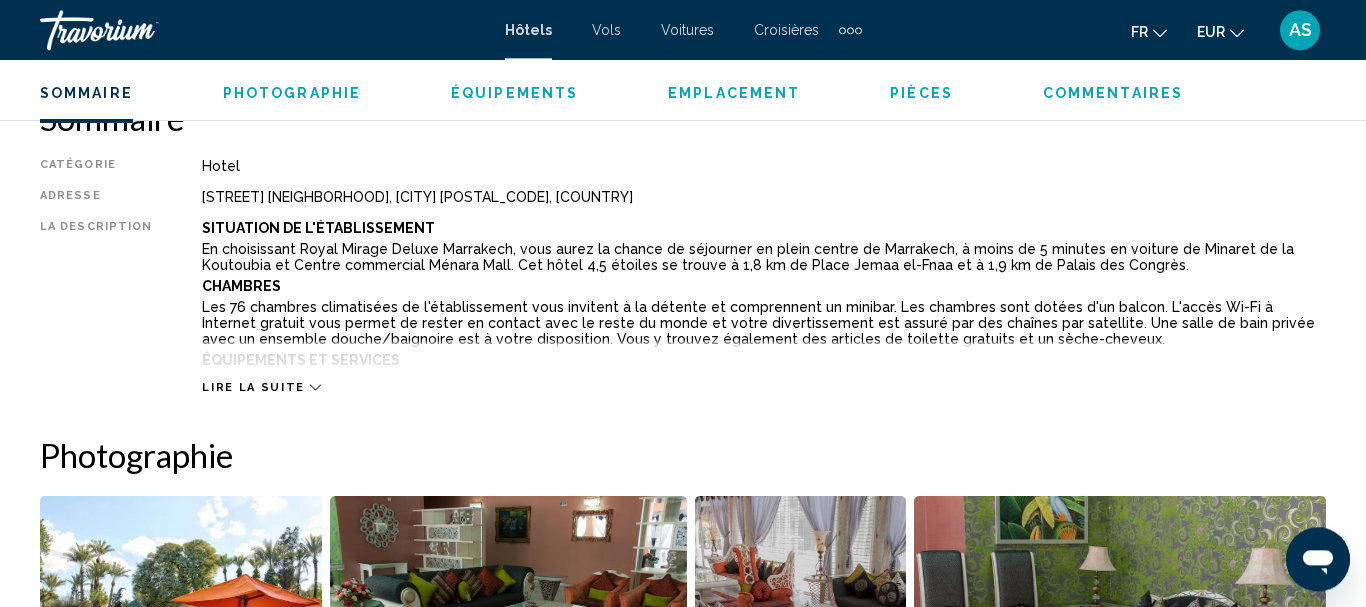 click on "Commentaires" at bounding box center [1113, 93] 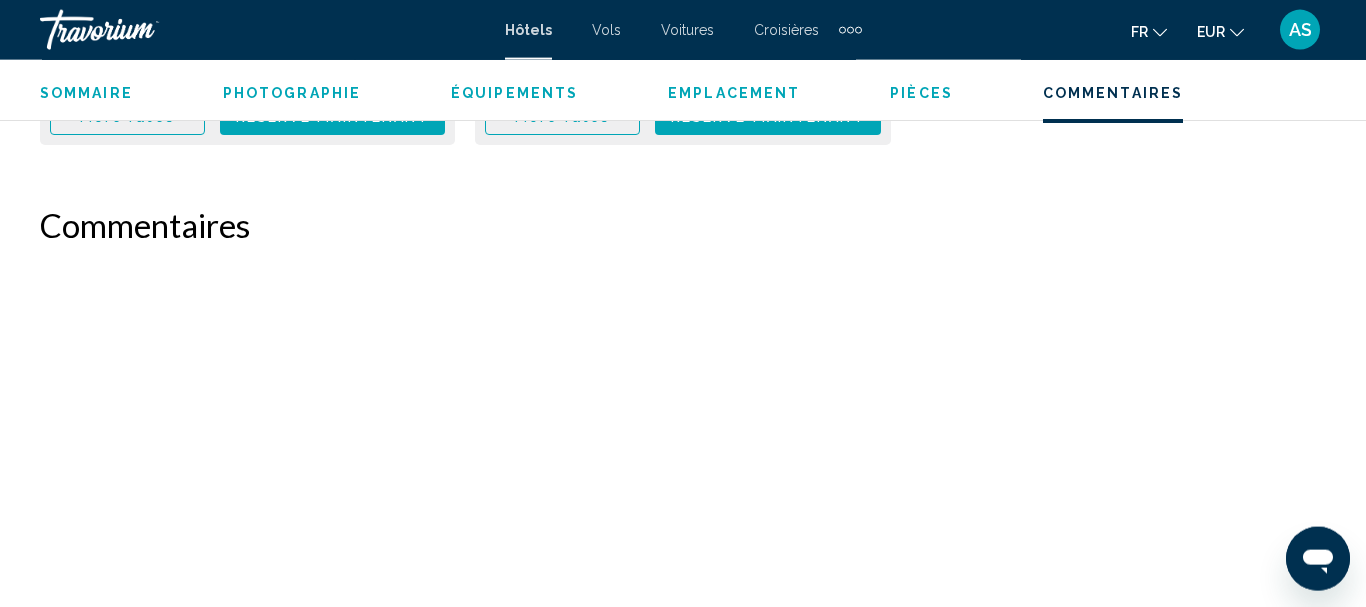 scroll, scrollTop: 6022, scrollLeft: 0, axis: vertical 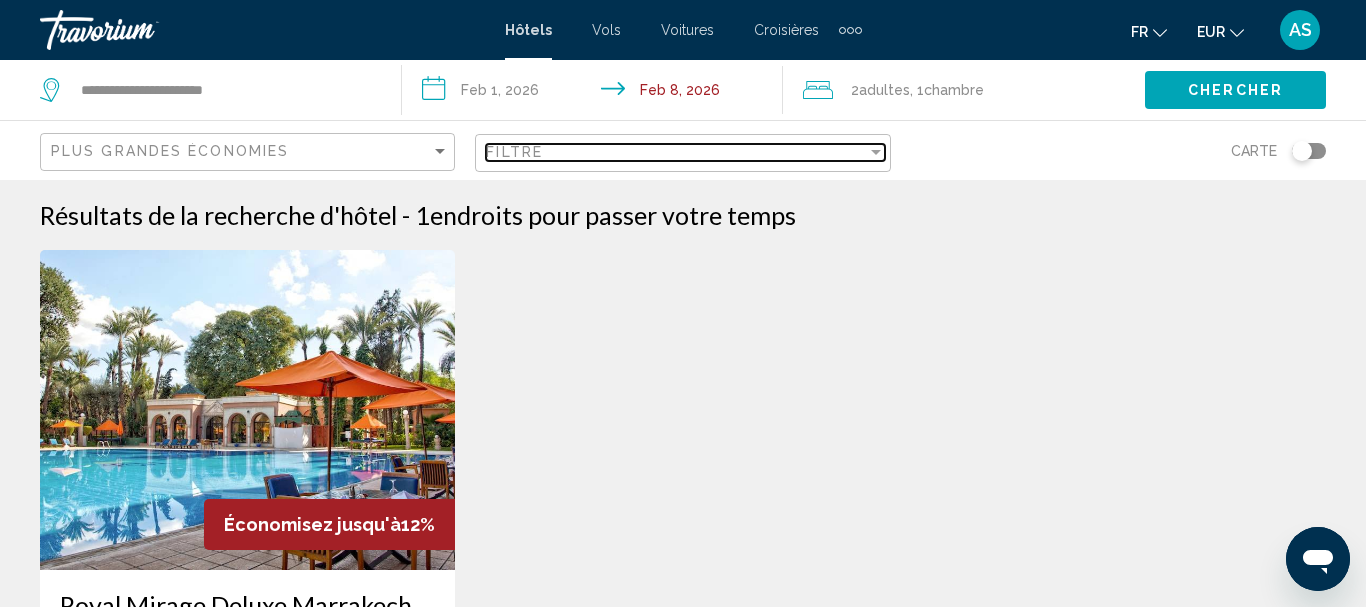 click on "Filtre" at bounding box center (676, 152) 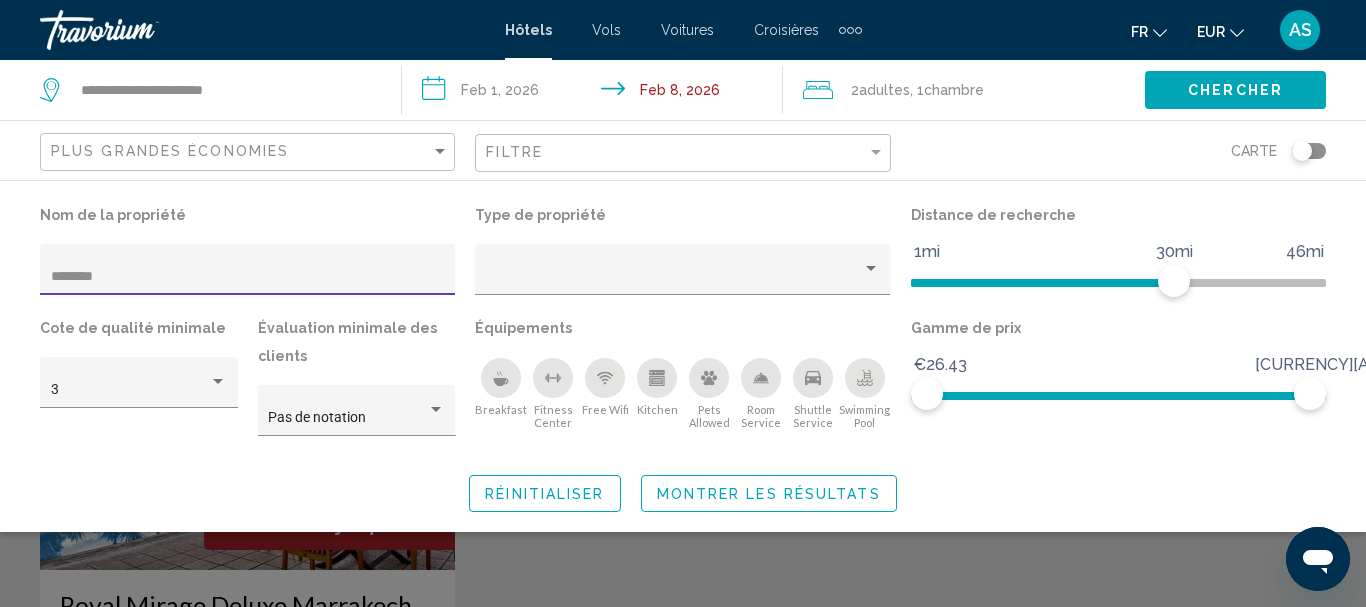 drag, startPoint x: 309, startPoint y: 281, endPoint x: 0, endPoint y: 353, distance: 317.2775 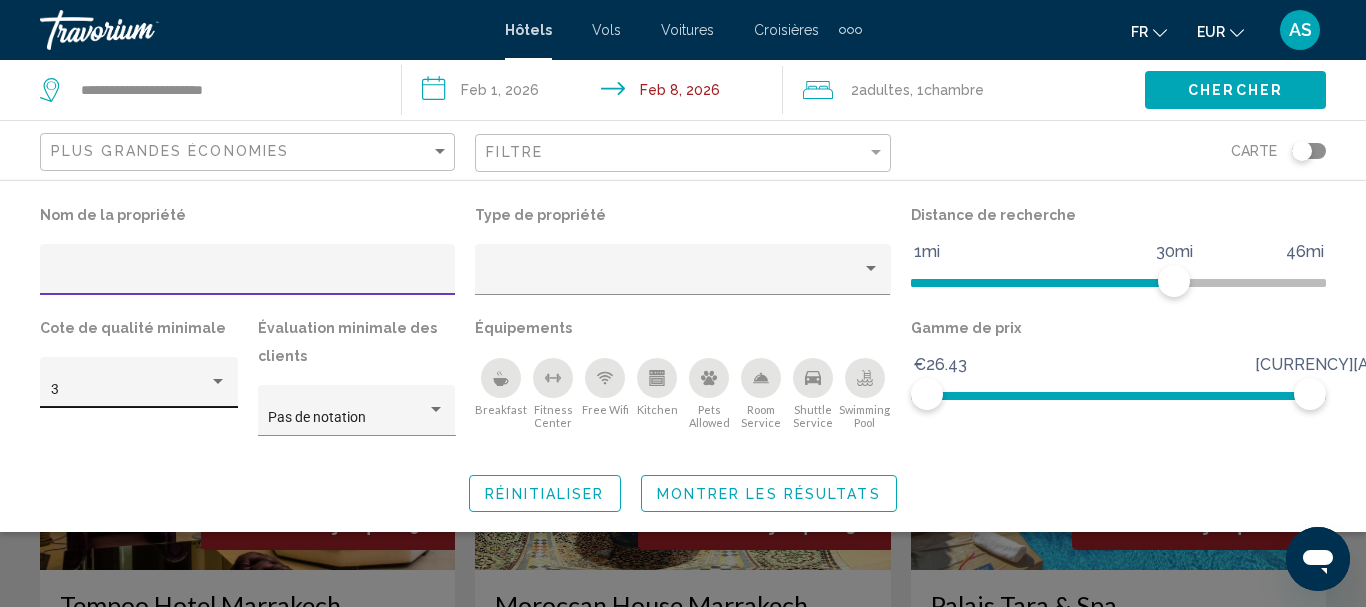 type 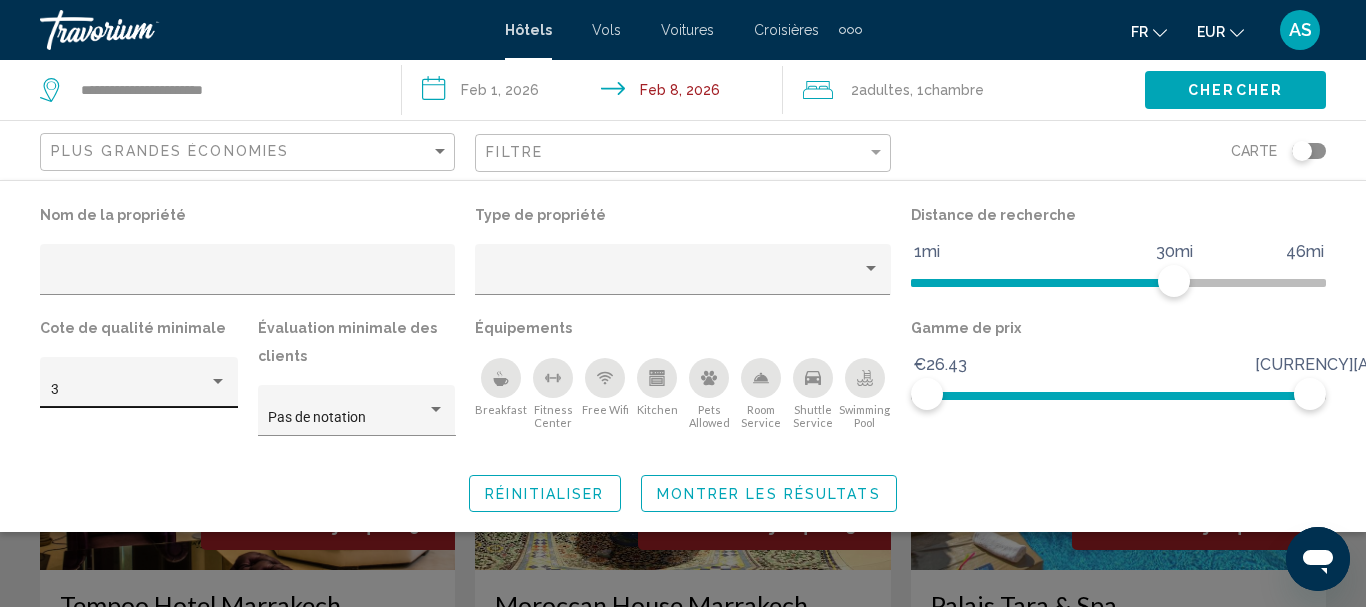 click on "3" 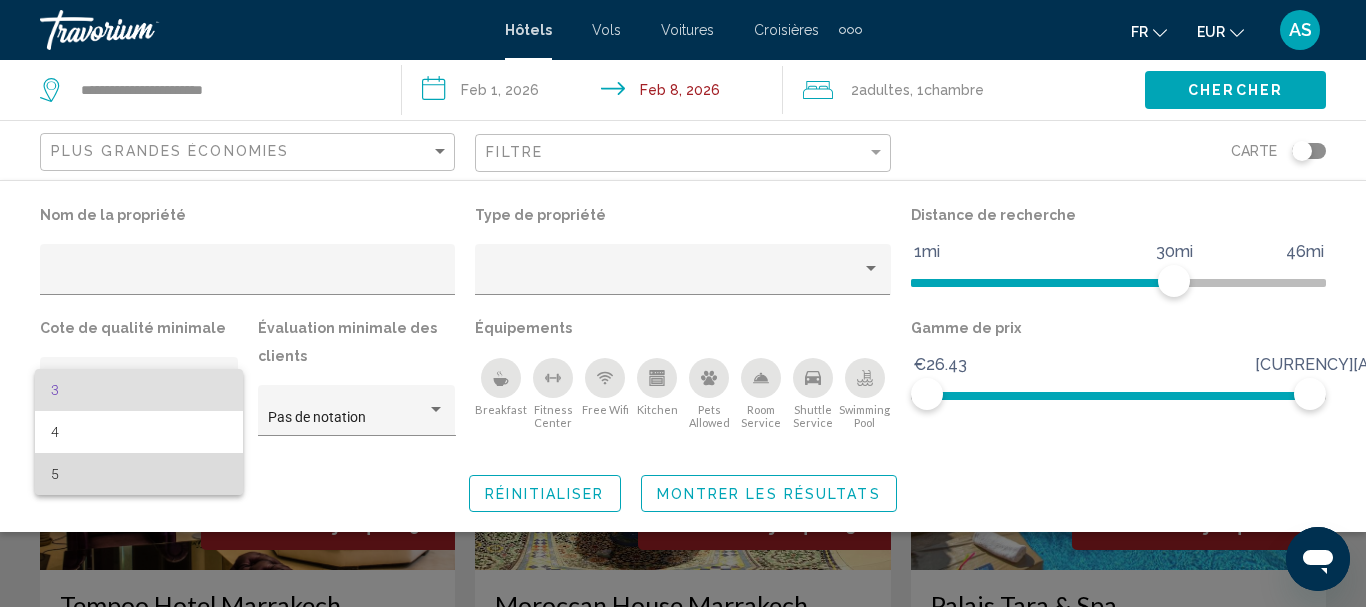 click on "5" at bounding box center (139, 474) 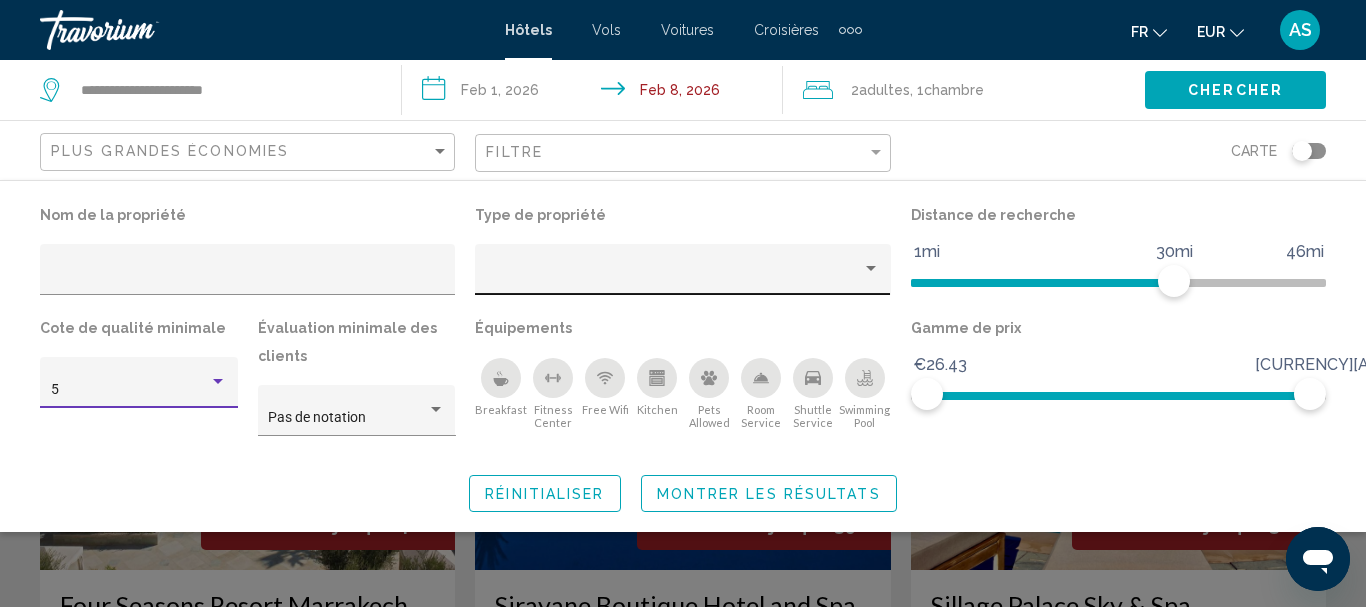 click 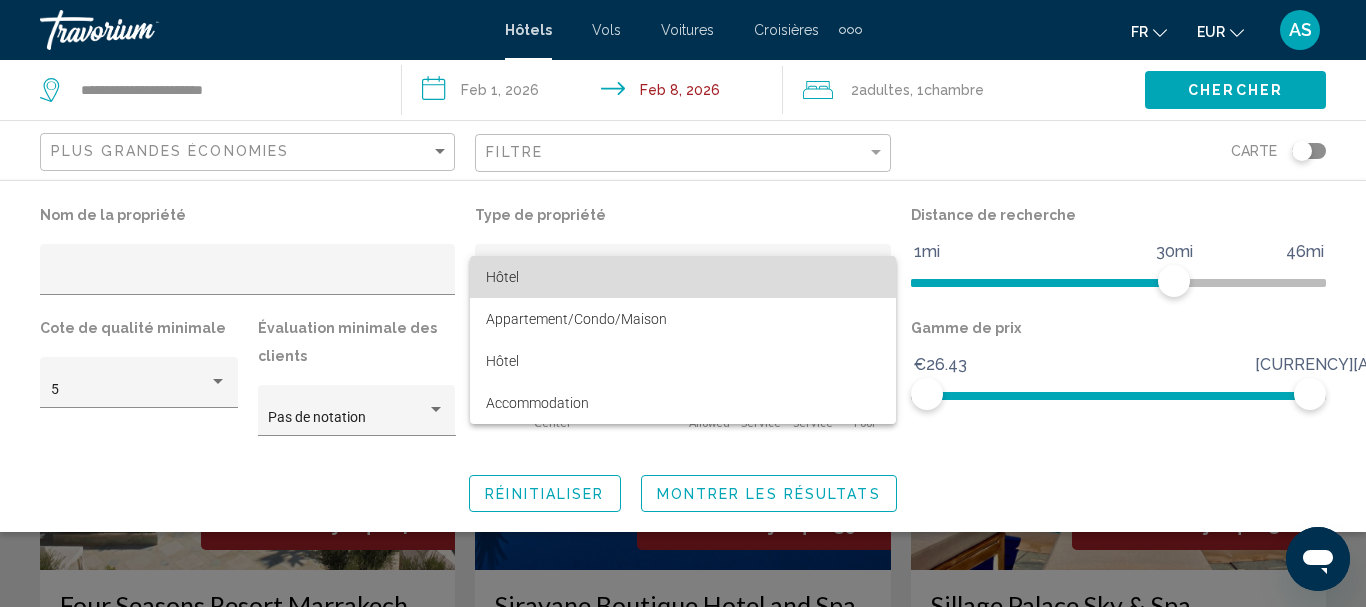 click on "Hôtel" at bounding box center [683, 277] 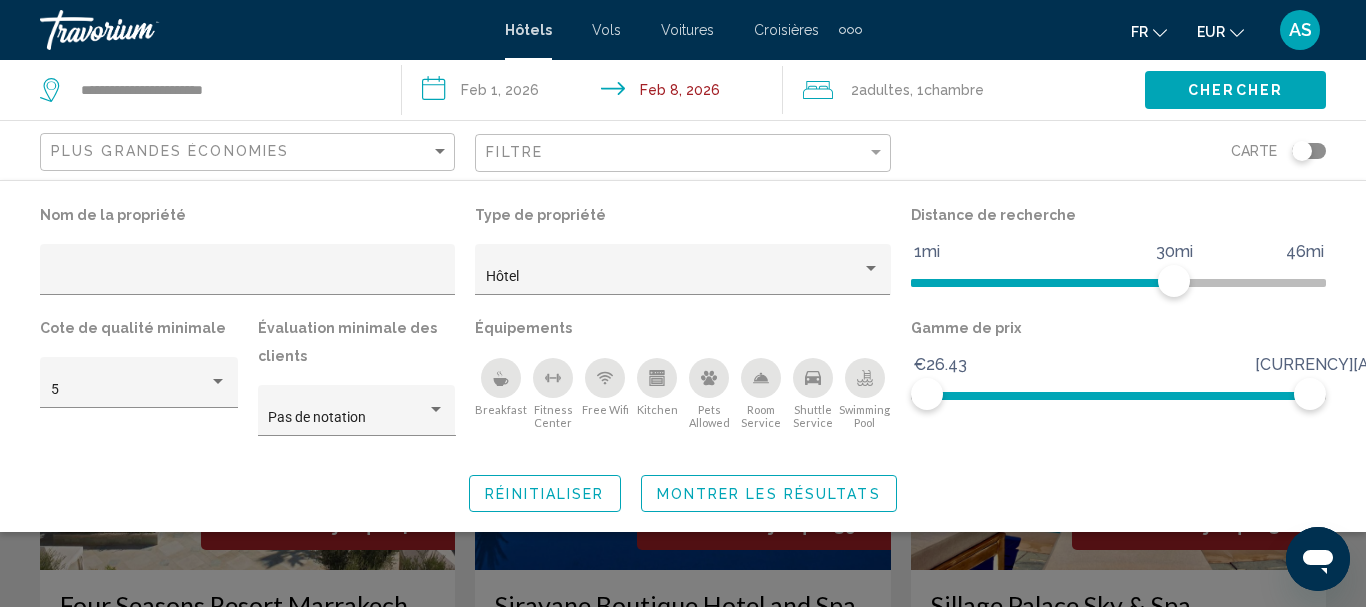 click 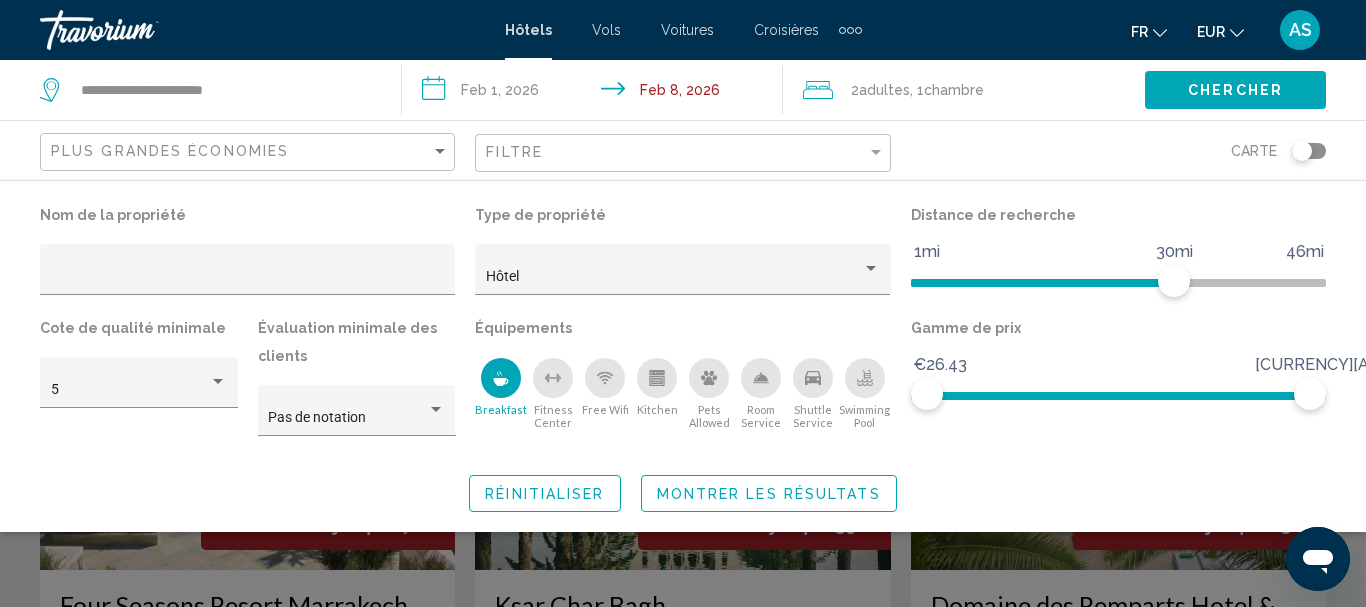 click 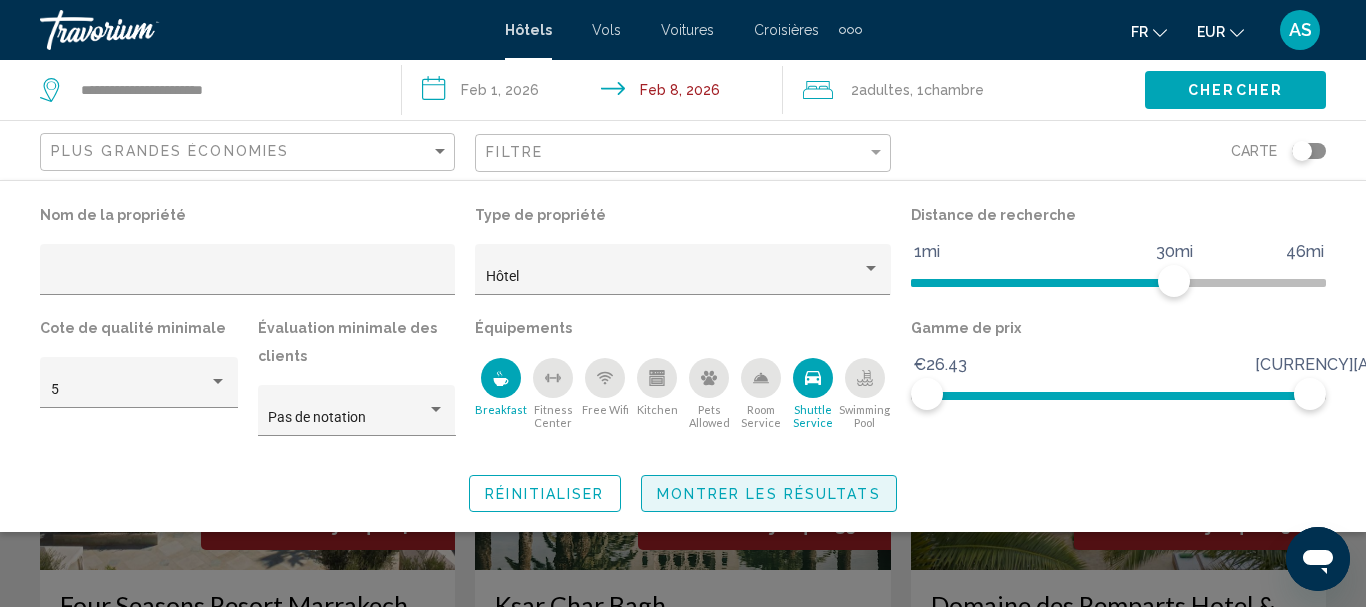 click on "Montrer les résultats" 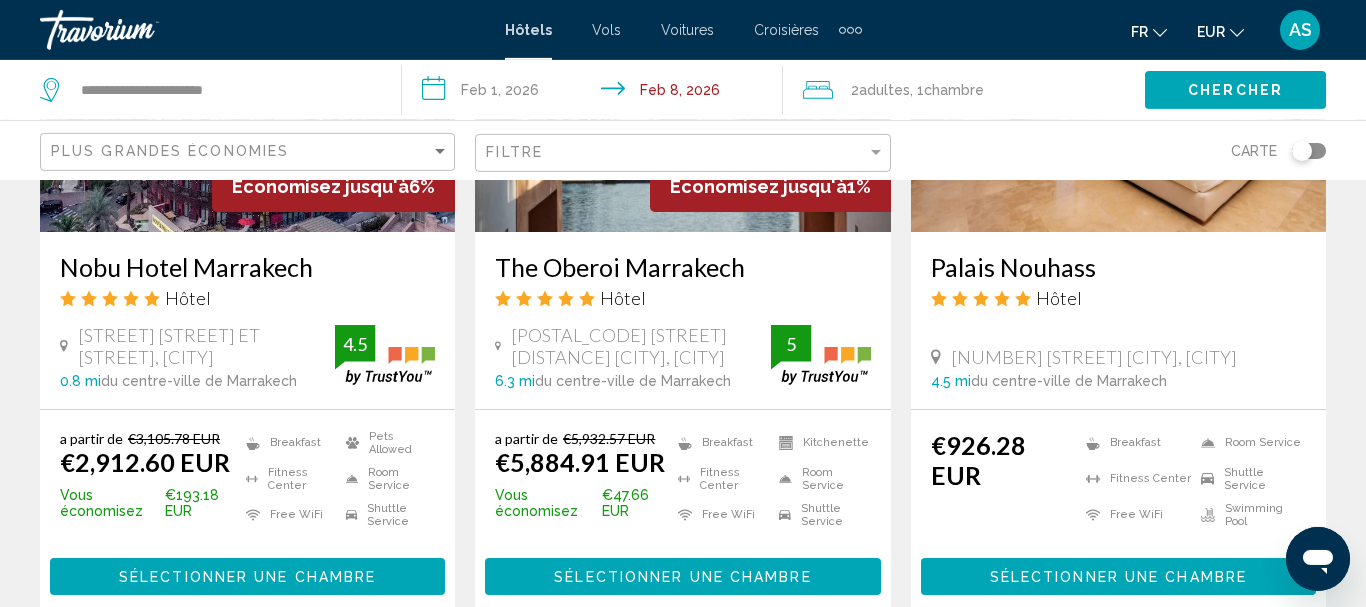 scroll, scrollTop: 2811, scrollLeft: 0, axis: vertical 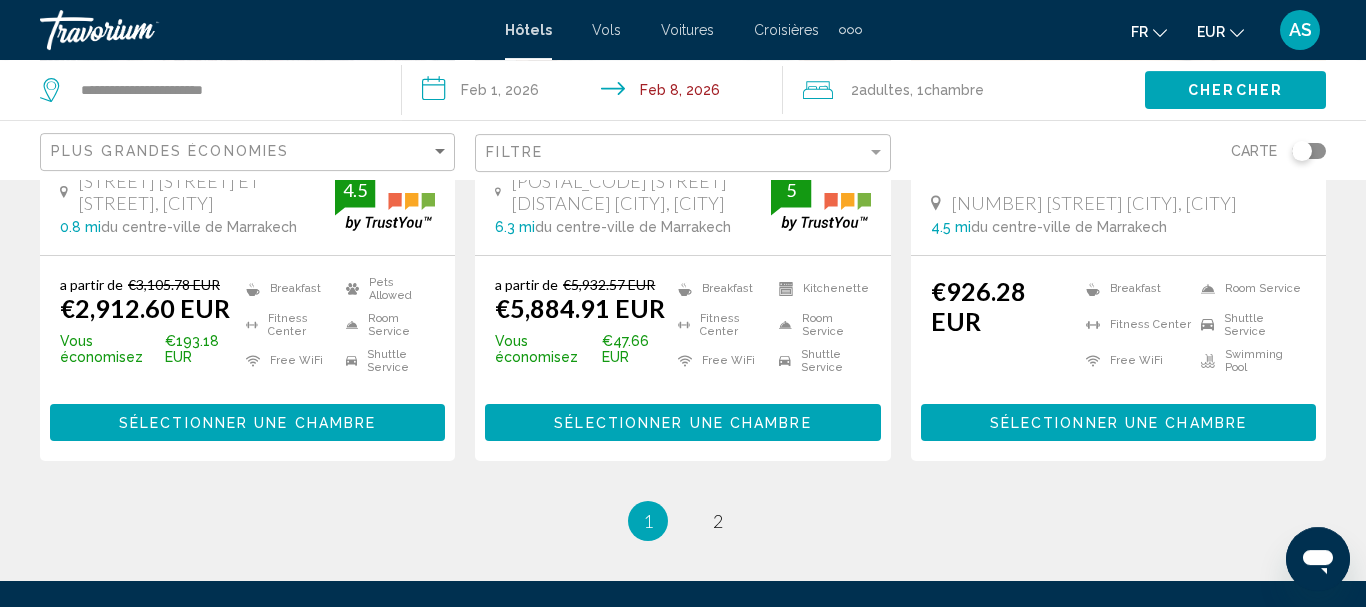 click on "page  2" at bounding box center [718, 521] 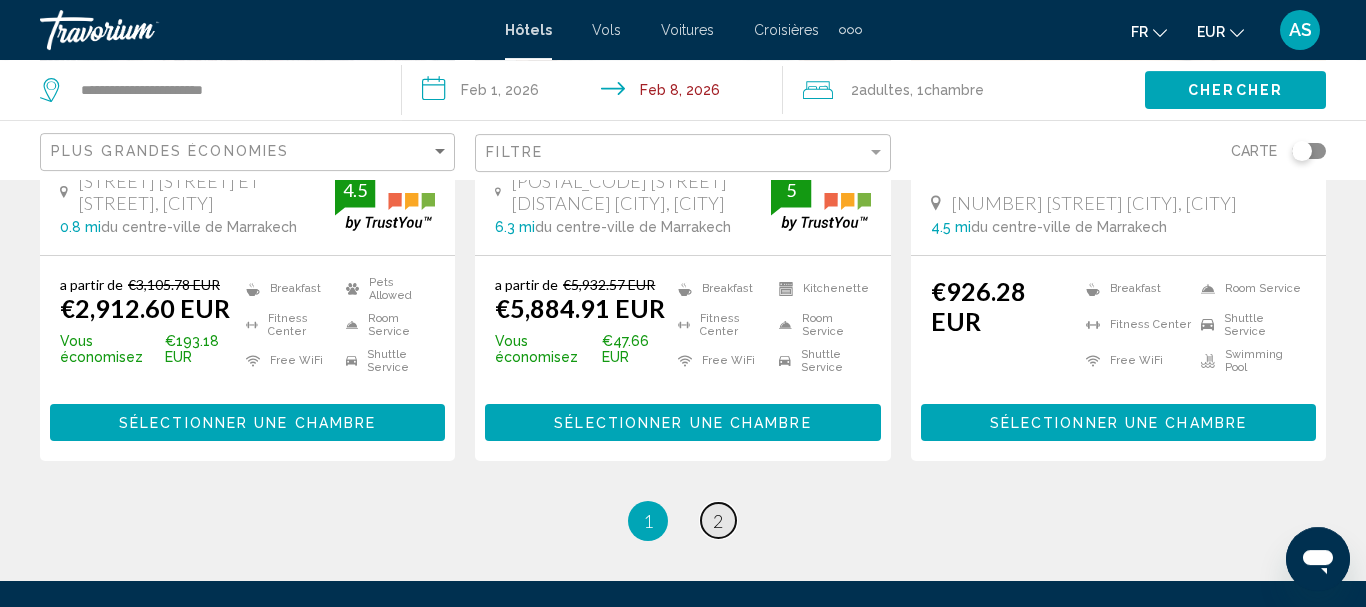 click on "page  2" at bounding box center [718, 520] 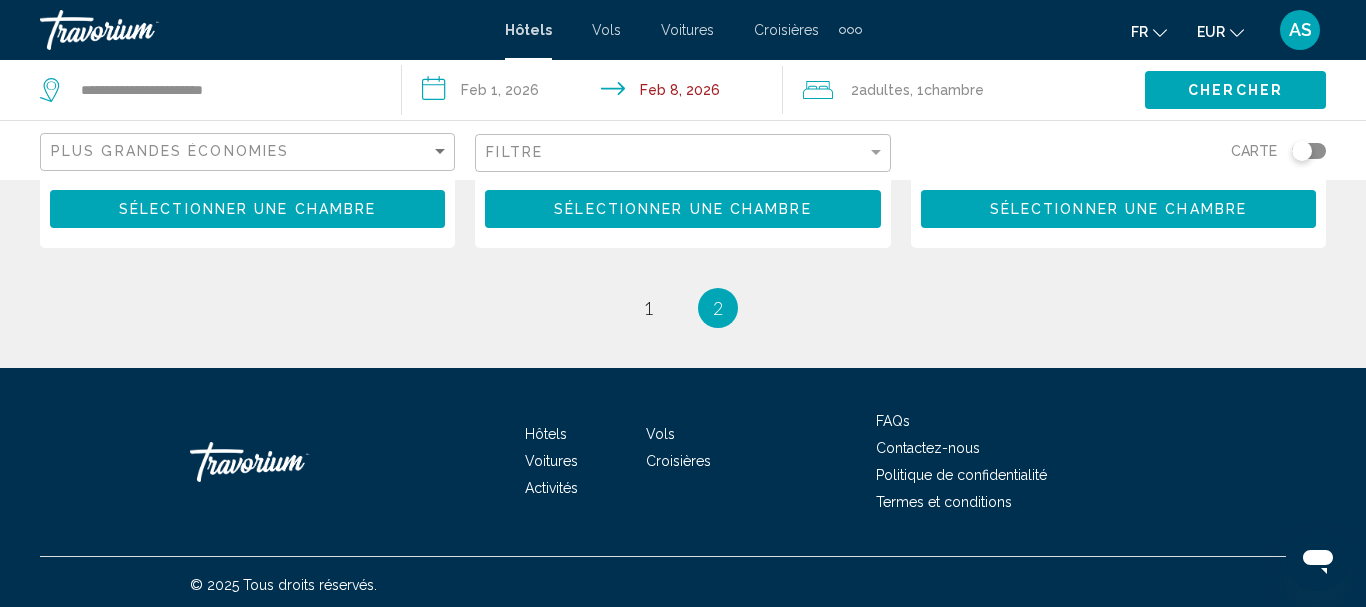 click on "Hôtels Vols Voitures Croisières Activités FAQs Contactez-nous Politique de confidentialité Termes et conditions" at bounding box center [683, 462] 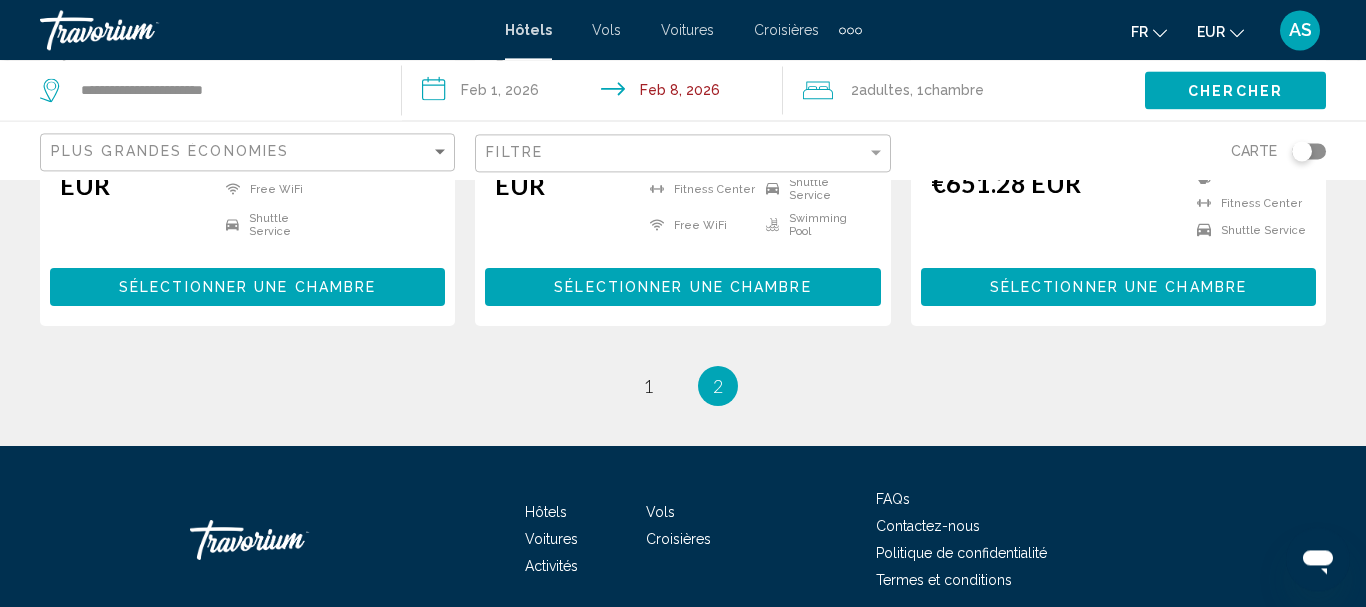 scroll, scrollTop: 1487, scrollLeft: 0, axis: vertical 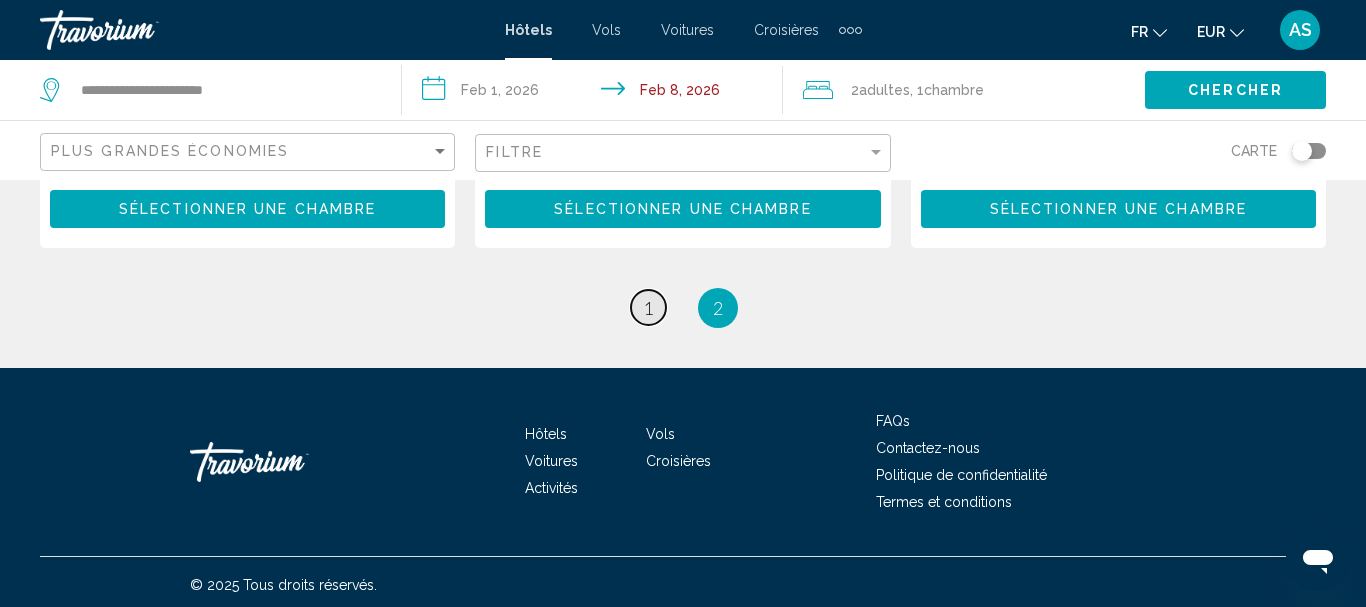 click on "page  1" at bounding box center (648, 307) 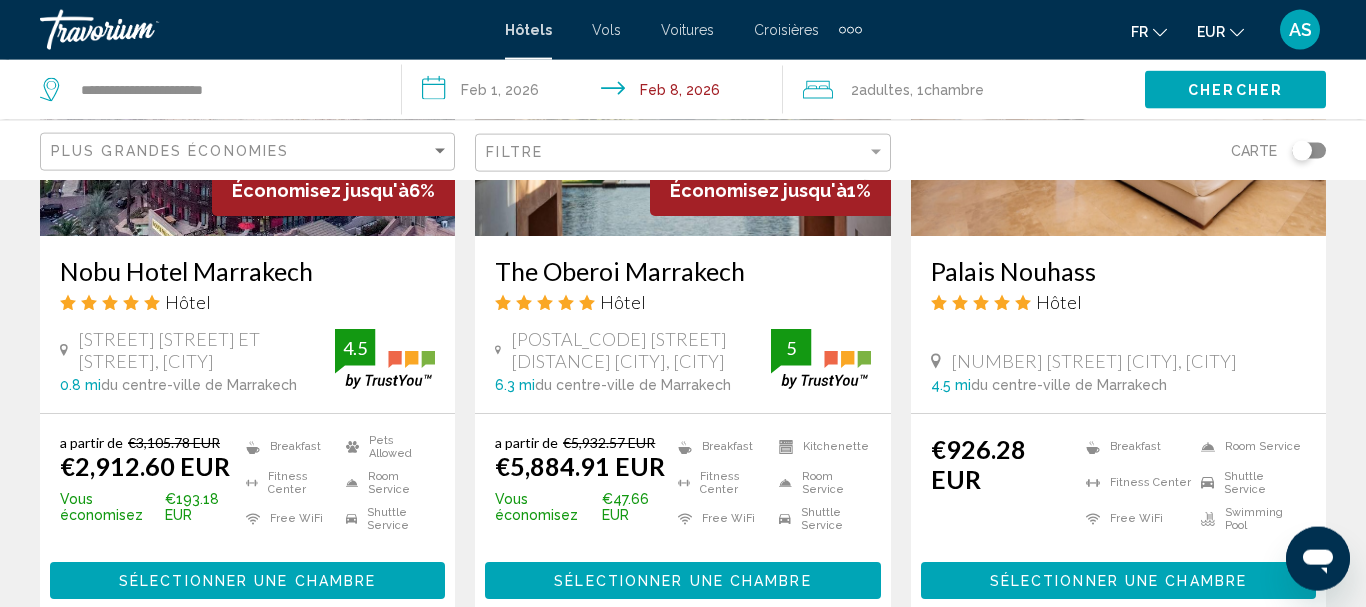 scroll, scrollTop: 2652, scrollLeft: 0, axis: vertical 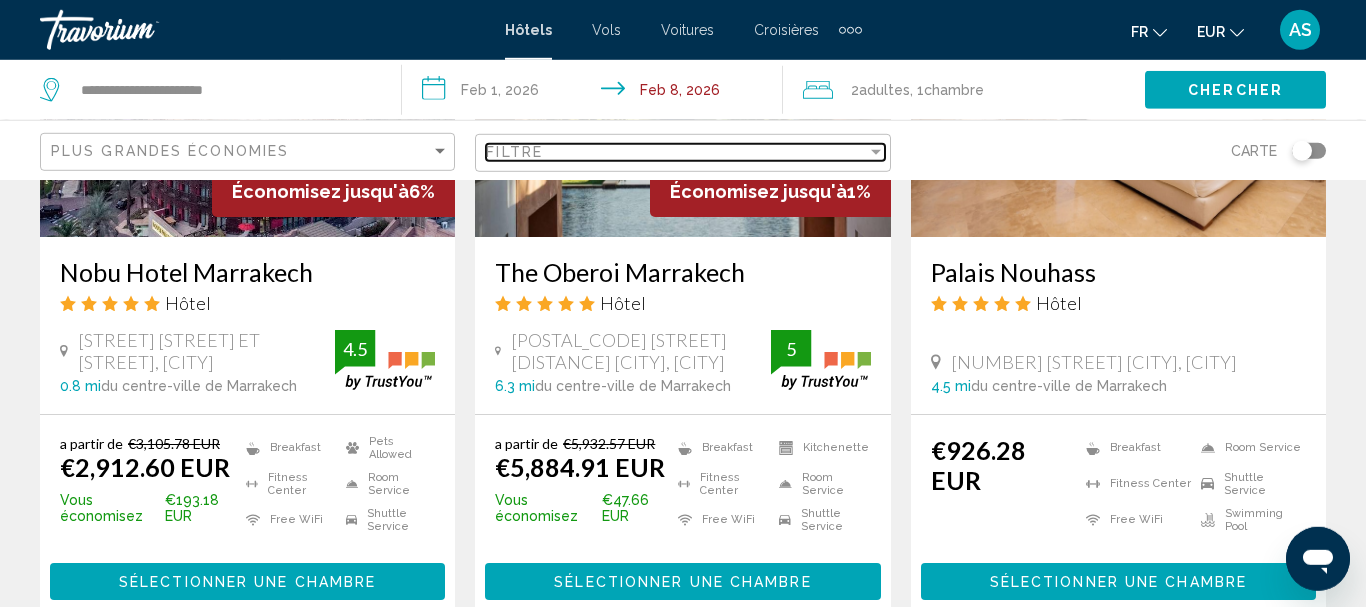 click on "Filtre" at bounding box center [676, 152] 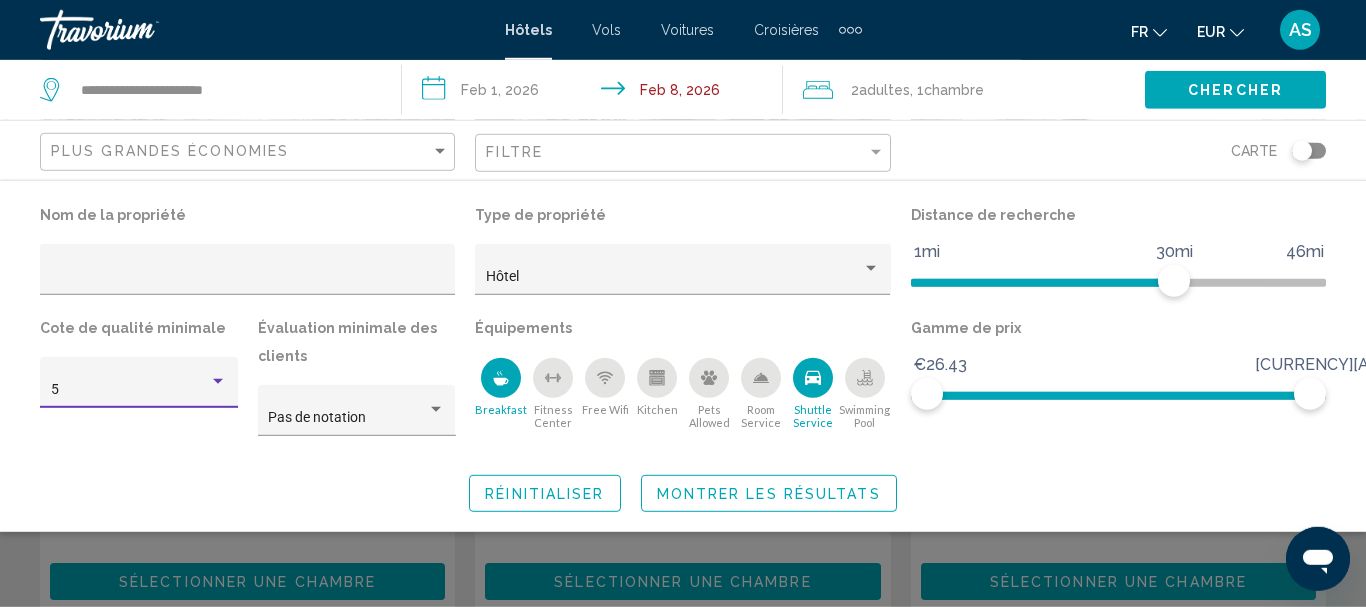click on "5" at bounding box center [130, 390] 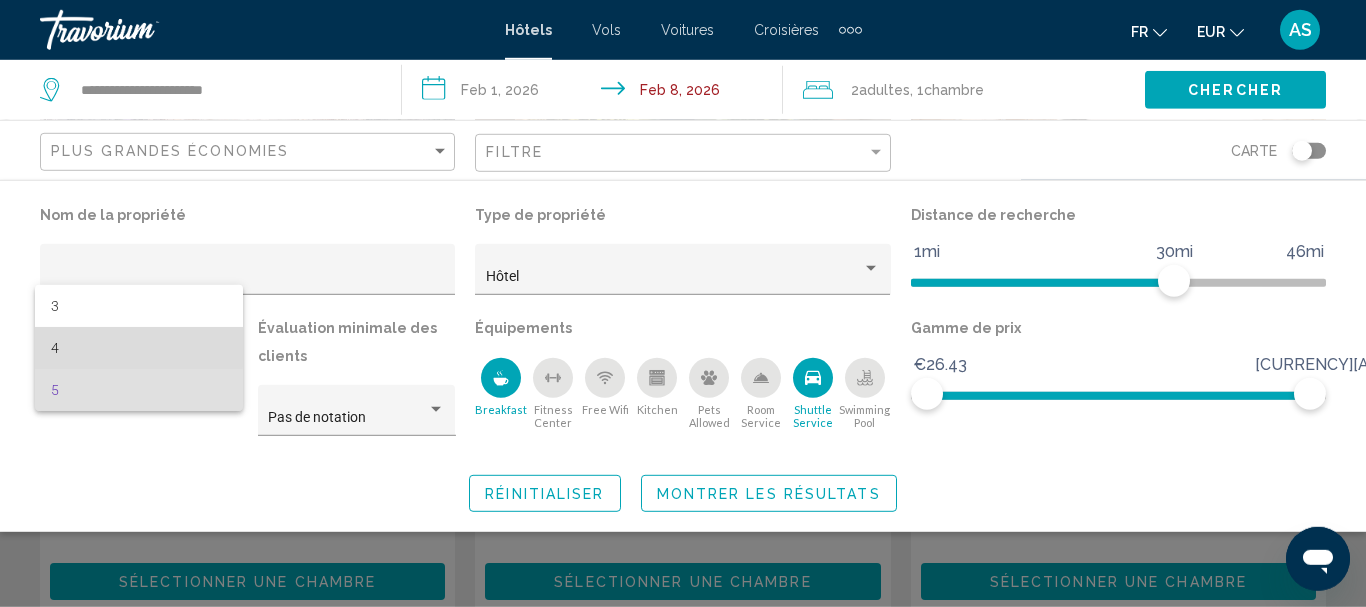 click on "4" at bounding box center [139, 348] 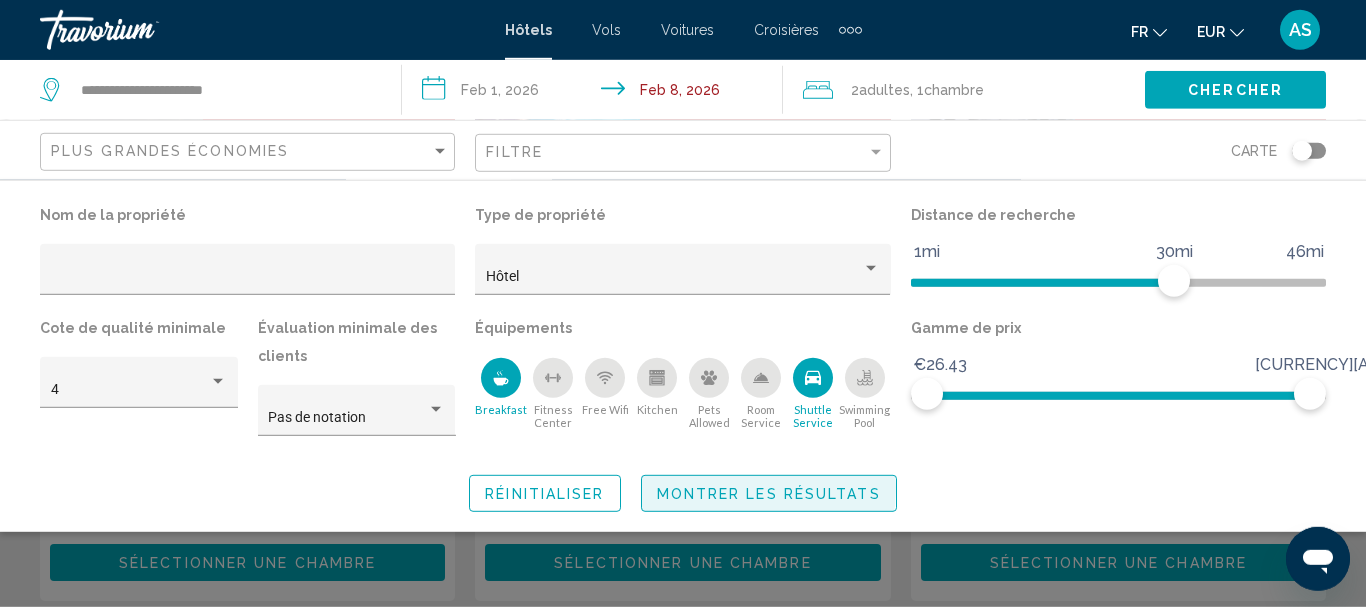 click on "Montrer les résultats" 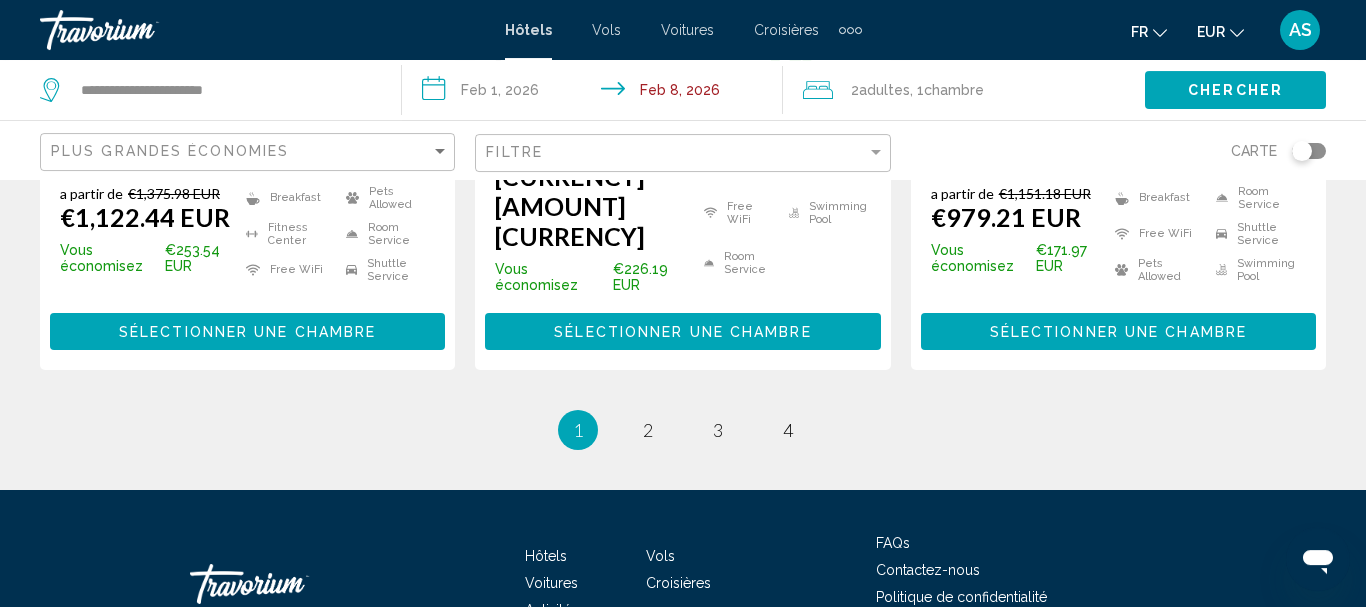 scroll, scrollTop: 2938, scrollLeft: 0, axis: vertical 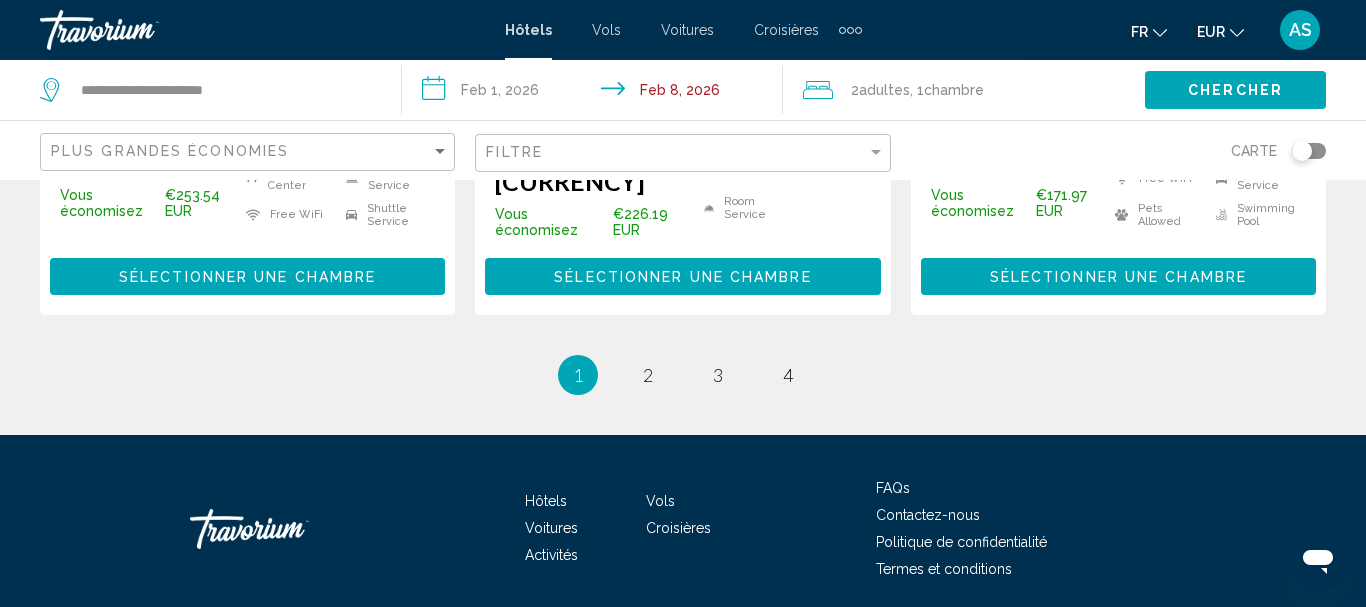 click on "Plus grandes économies" 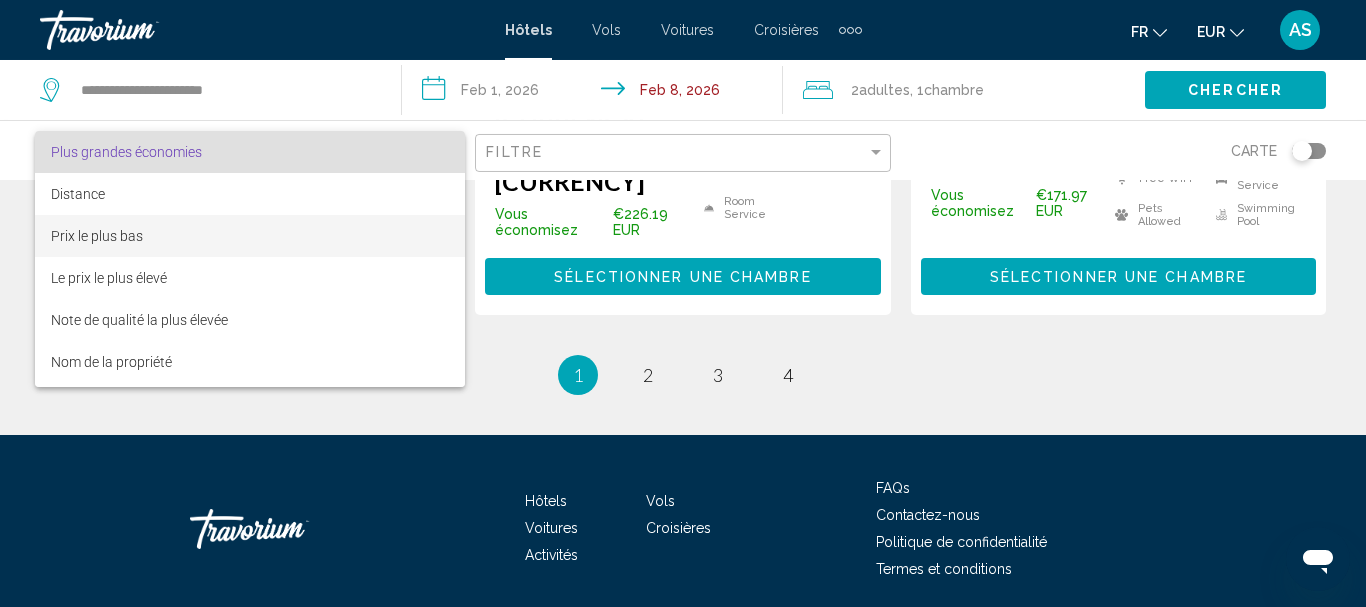 click on "Prix le plus bas" at bounding box center (250, 236) 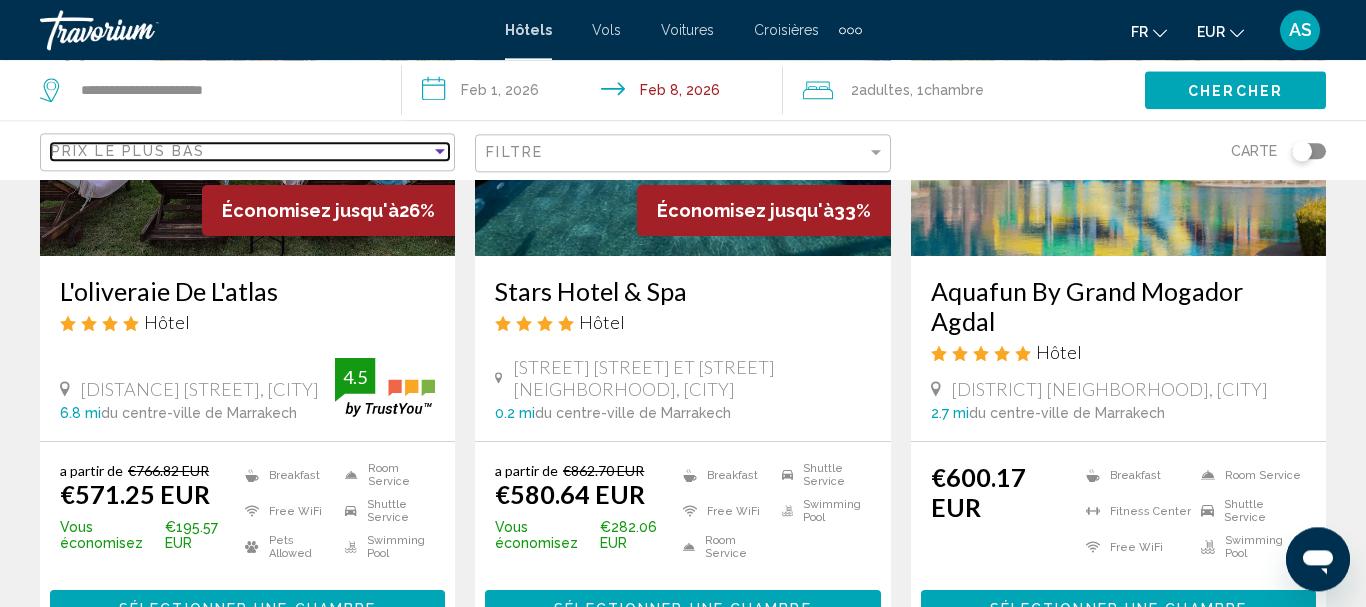 scroll, scrollTop: 1796, scrollLeft: 0, axis: vertical 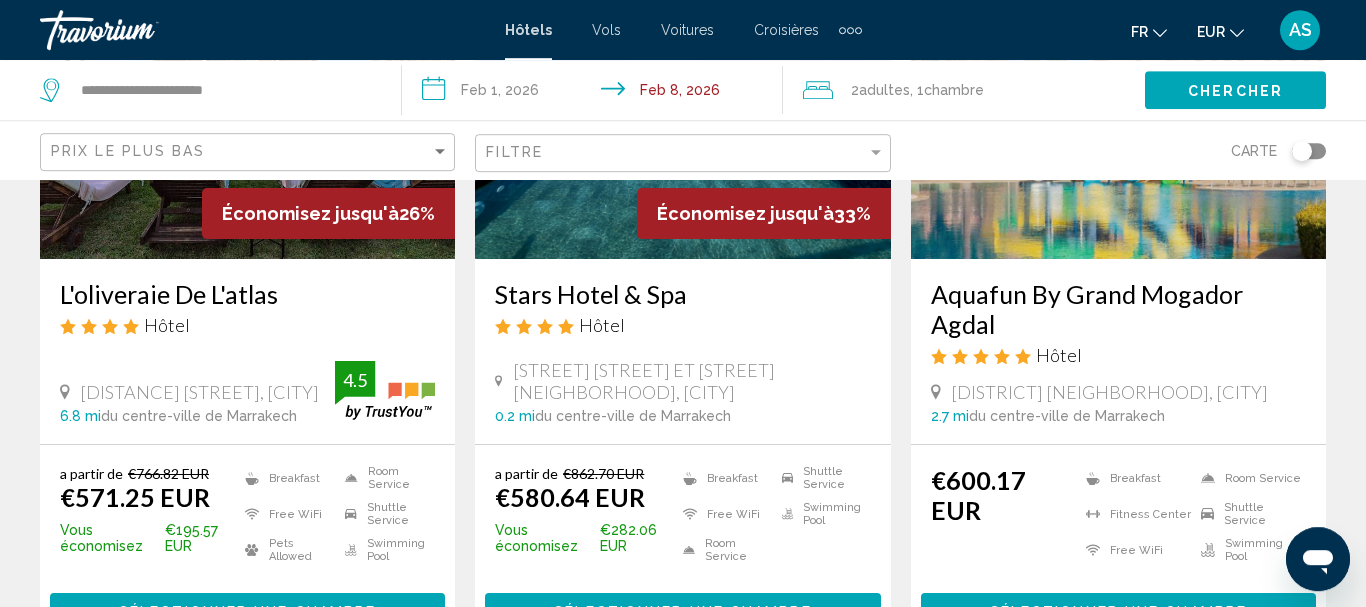 click on "Stars Hotel & Spa" at bounding box center [682, 294] 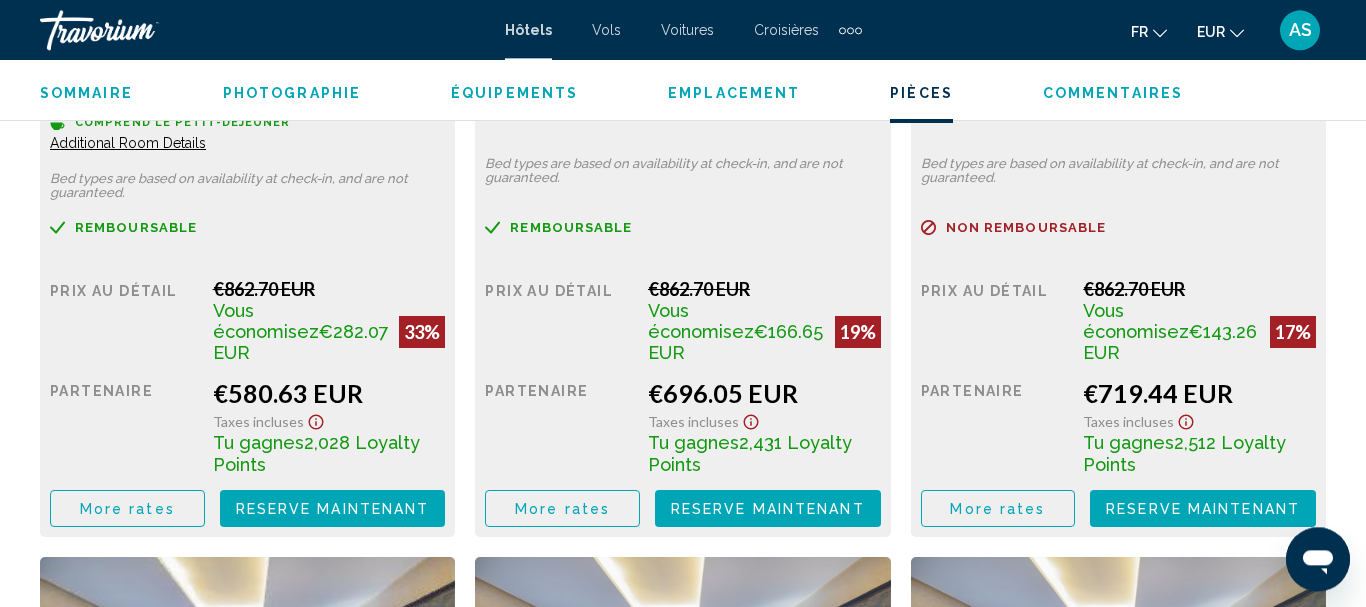 scroll, scrollTop: 3369, scrollLeft: 0, axis: vertical 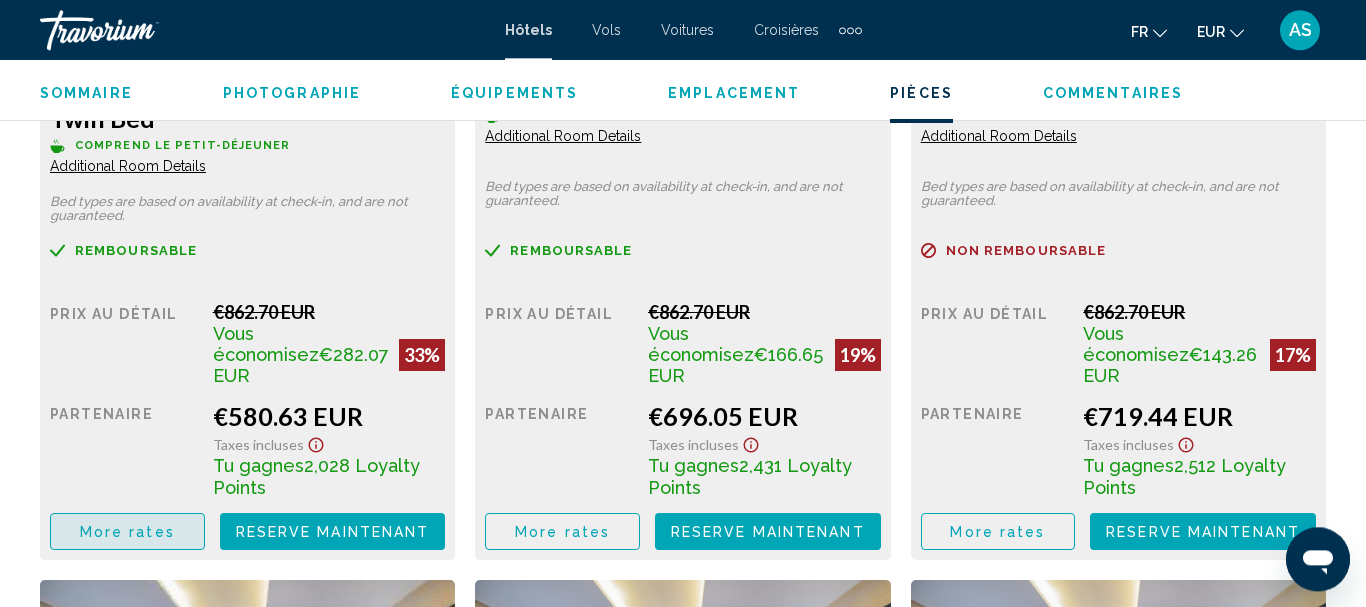 click on "More rates" at bounding box center [127, 532] 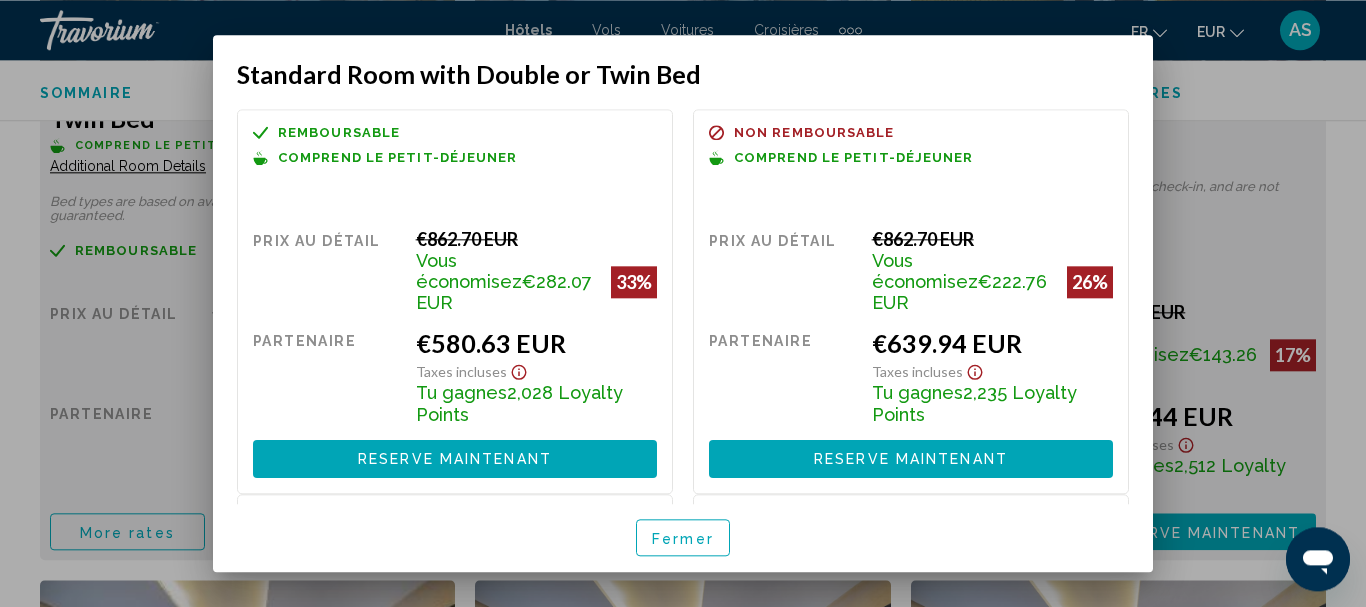scroll, scrollTop: 0, scrollLeft: 0, axis: both 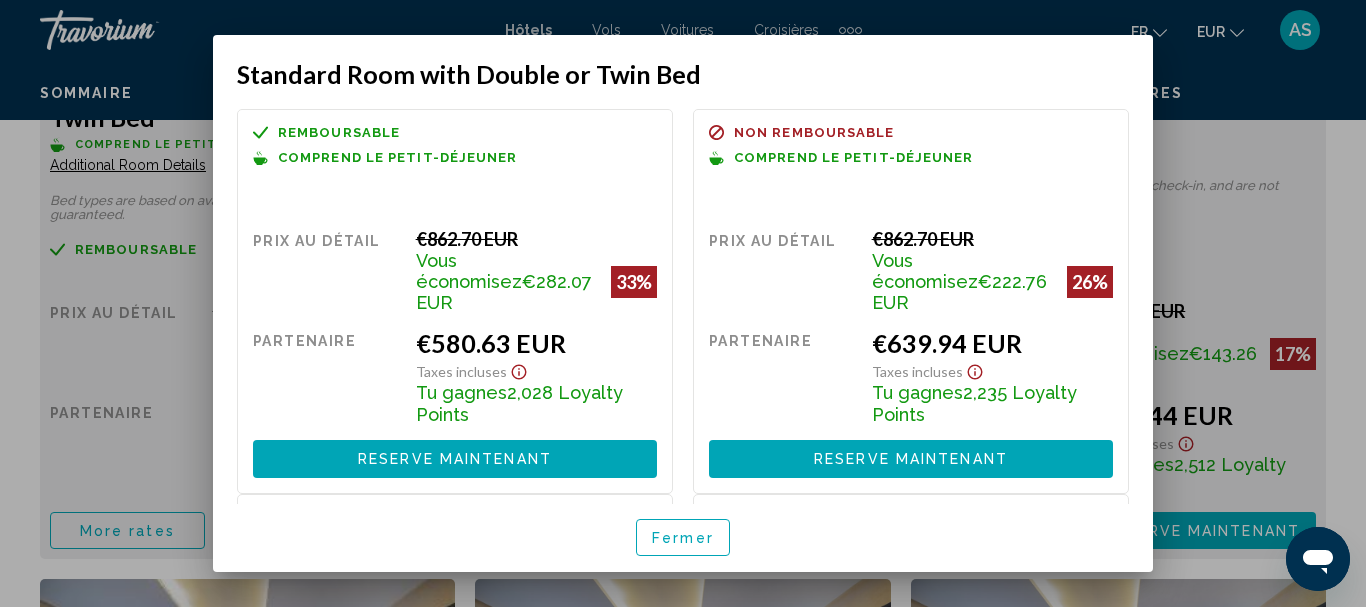 click on "Fermer" at bounding box center [683, 537] 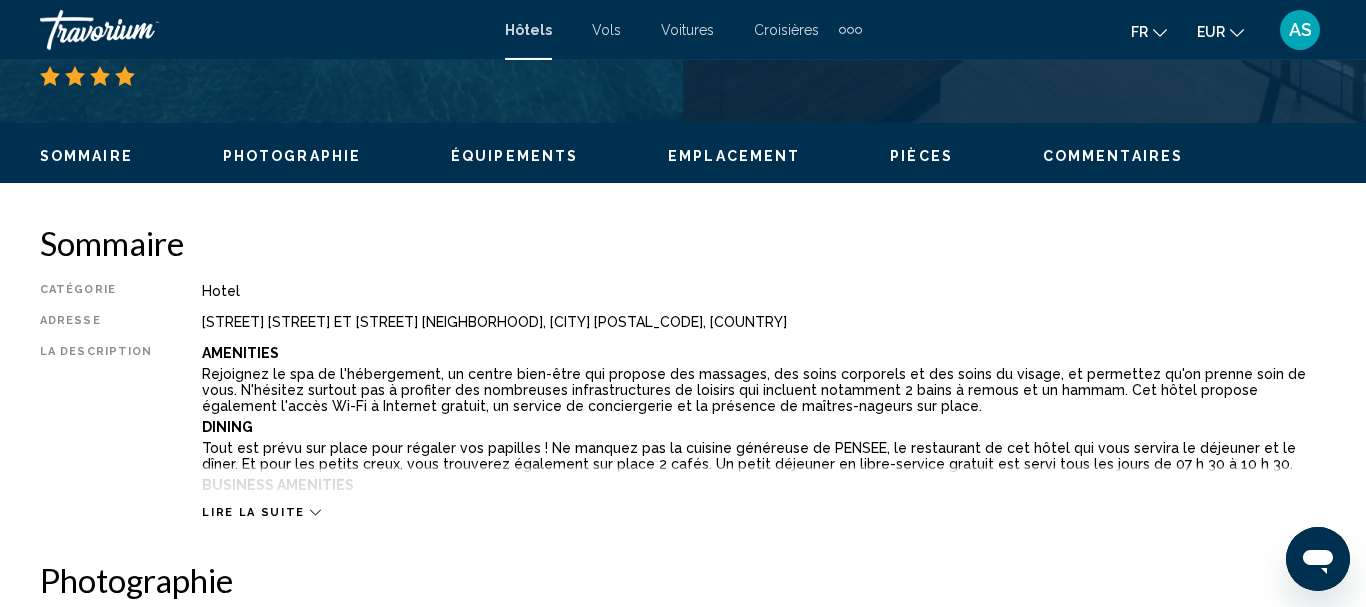 scroll, scrollTop: 912, scrollLeft: 0, axis: vertical 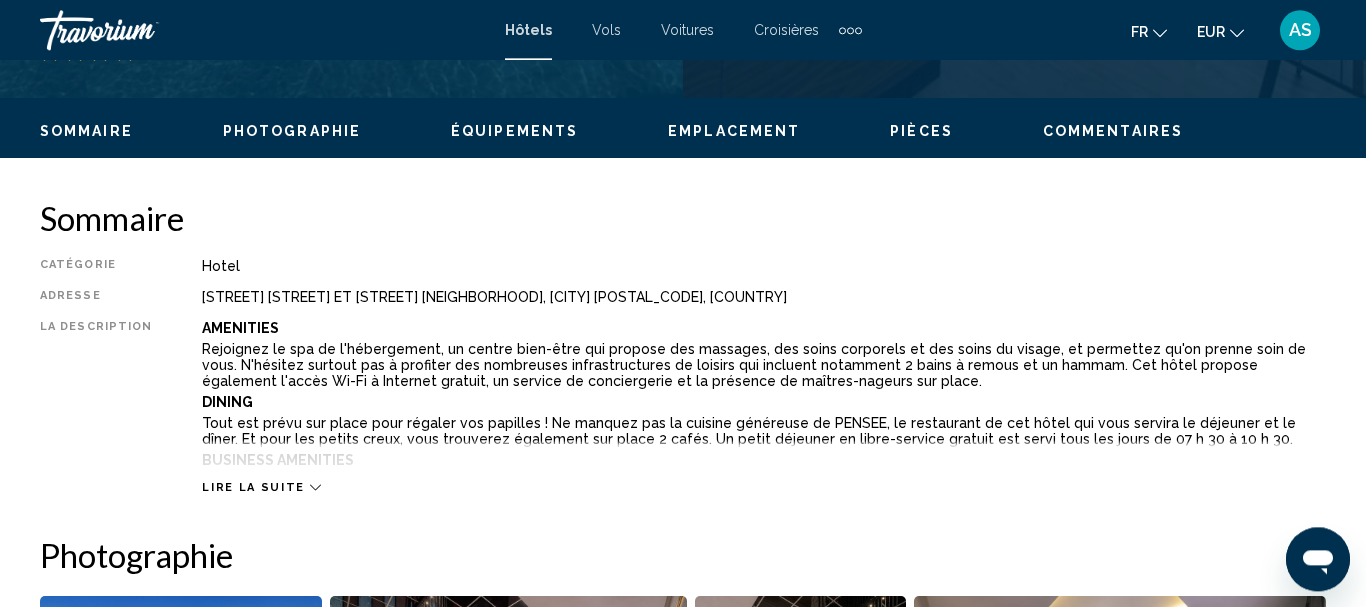 click on "Lire la suite" at bounding box center [253, 487] 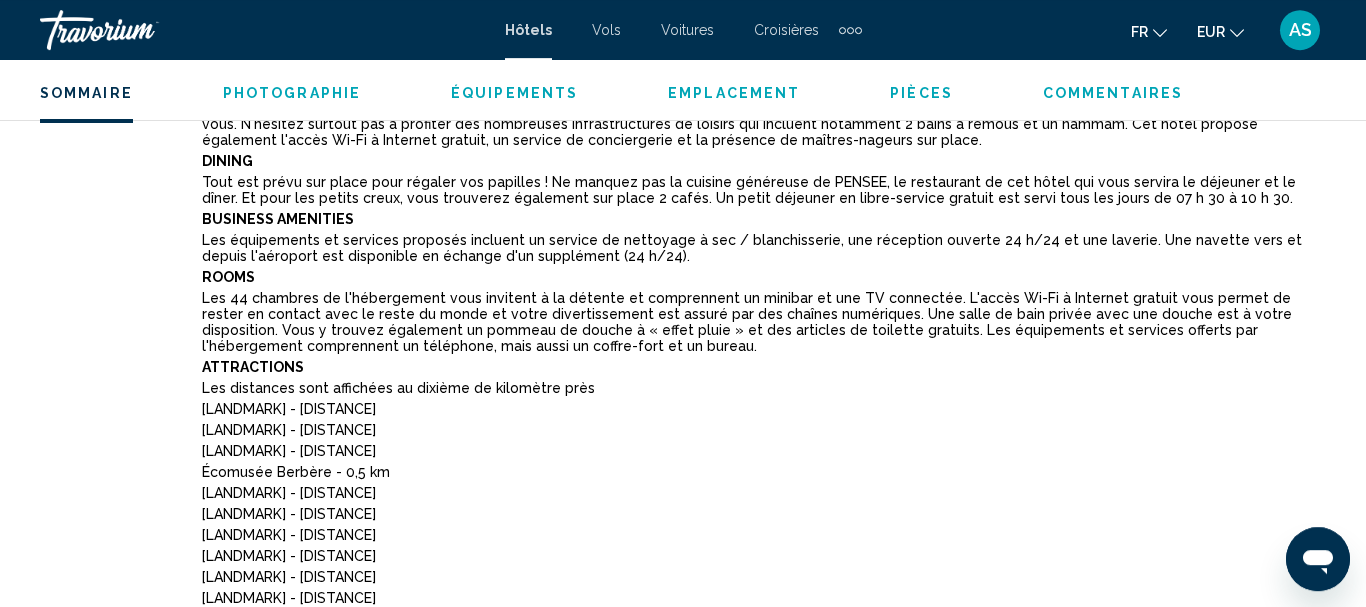 scroll, scrollTop: 1157, scrollLeft: 0, axis: vertical 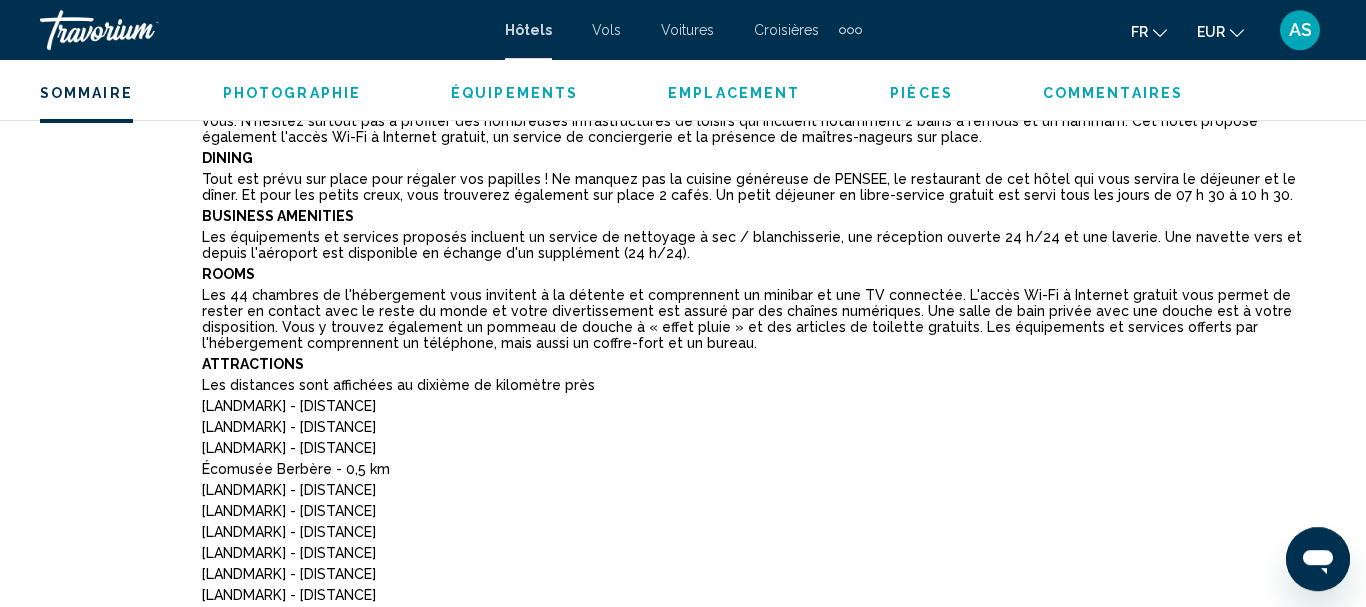 click on "[LANDMARK] - [DISTANCE]" at bounding box center [764, 490] 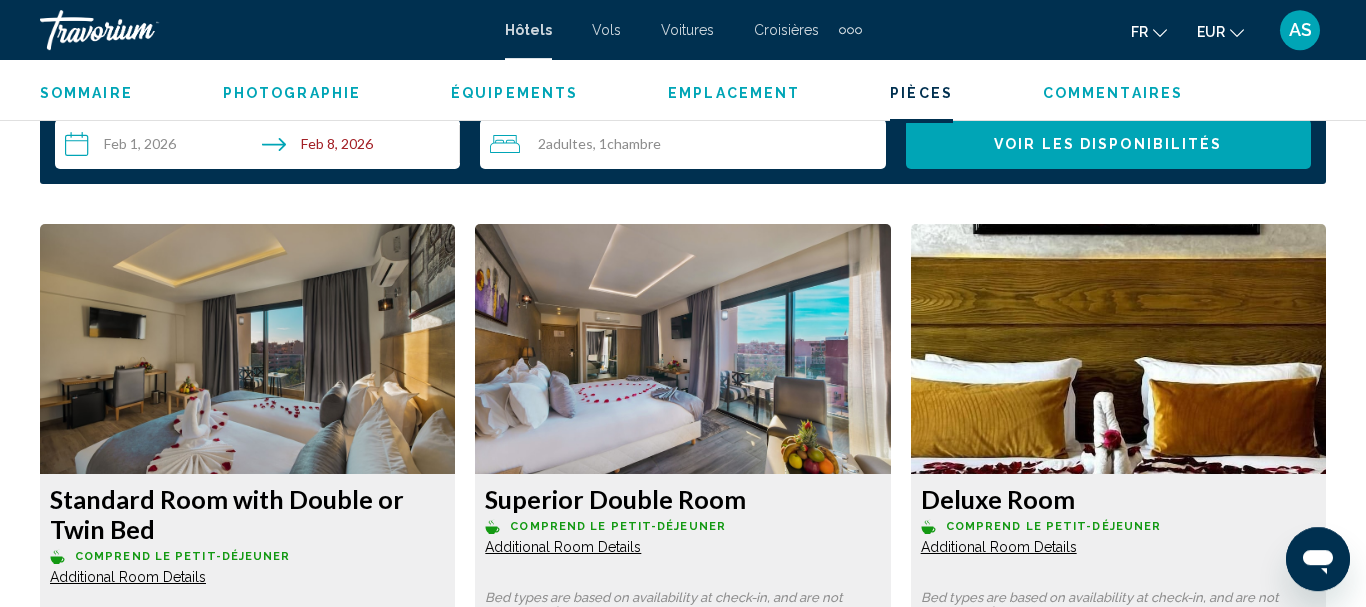 scroll, scrollTop: 3585, scrollLeft: 0, axis: vertical 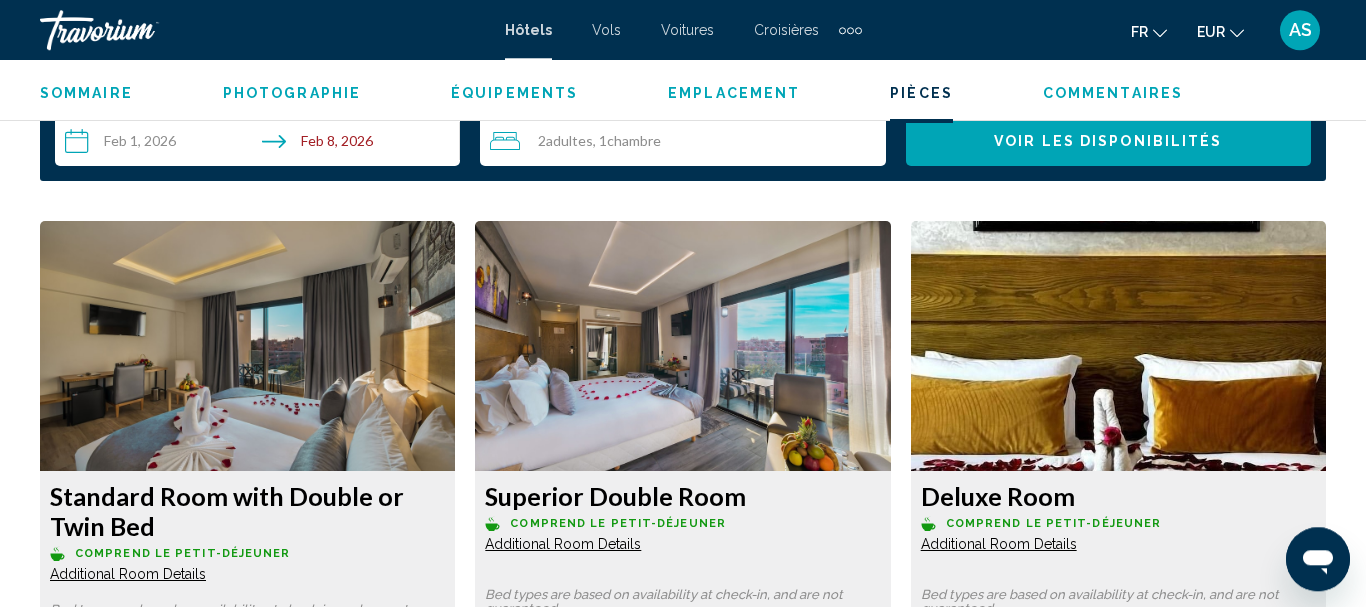click at bounding box center [247, 346] 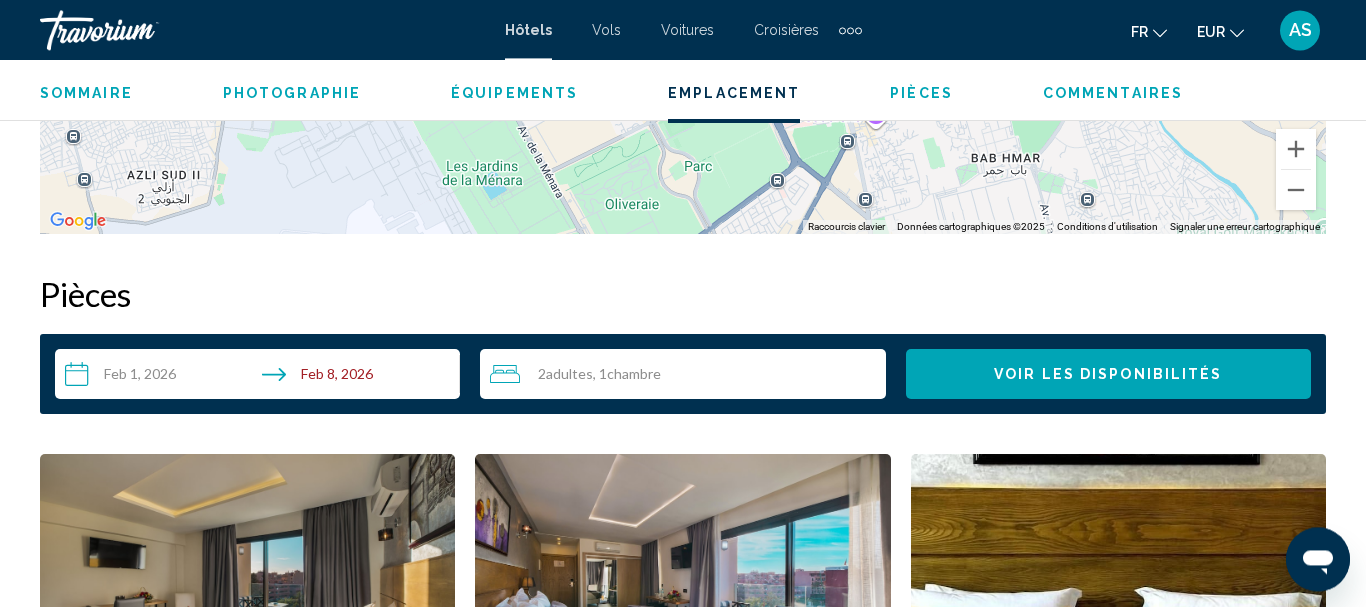 scroll, scrollTop: 3353, scrollLeft: 0, axis: vertical 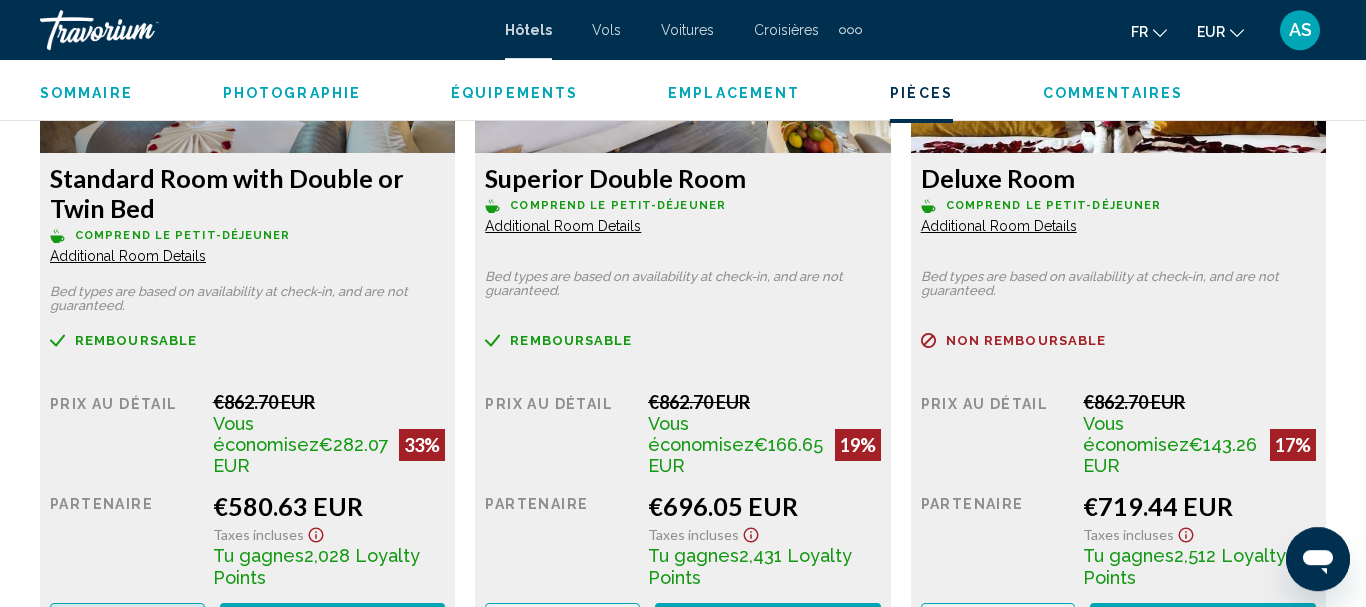 click on "More rates" at bounding box center [127, 622] 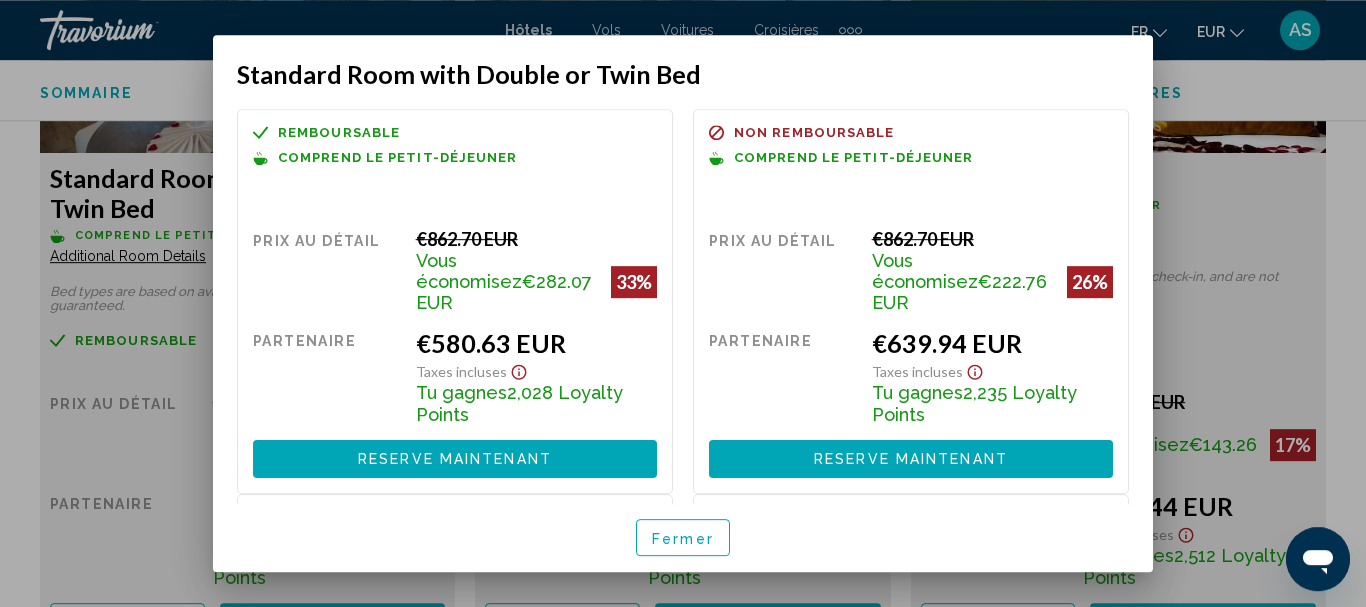 scroll, scrollTop: 0, scrollLeft: 0, axis: both 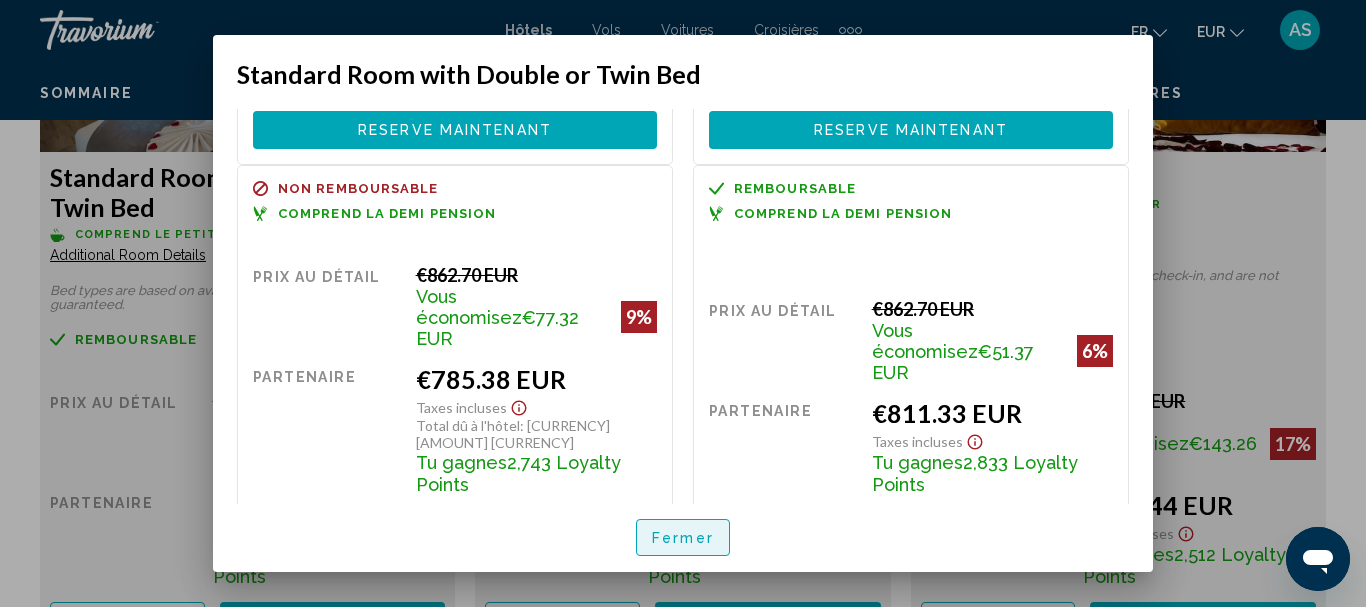 click on "Fermer" at bounding box center (683, 538) 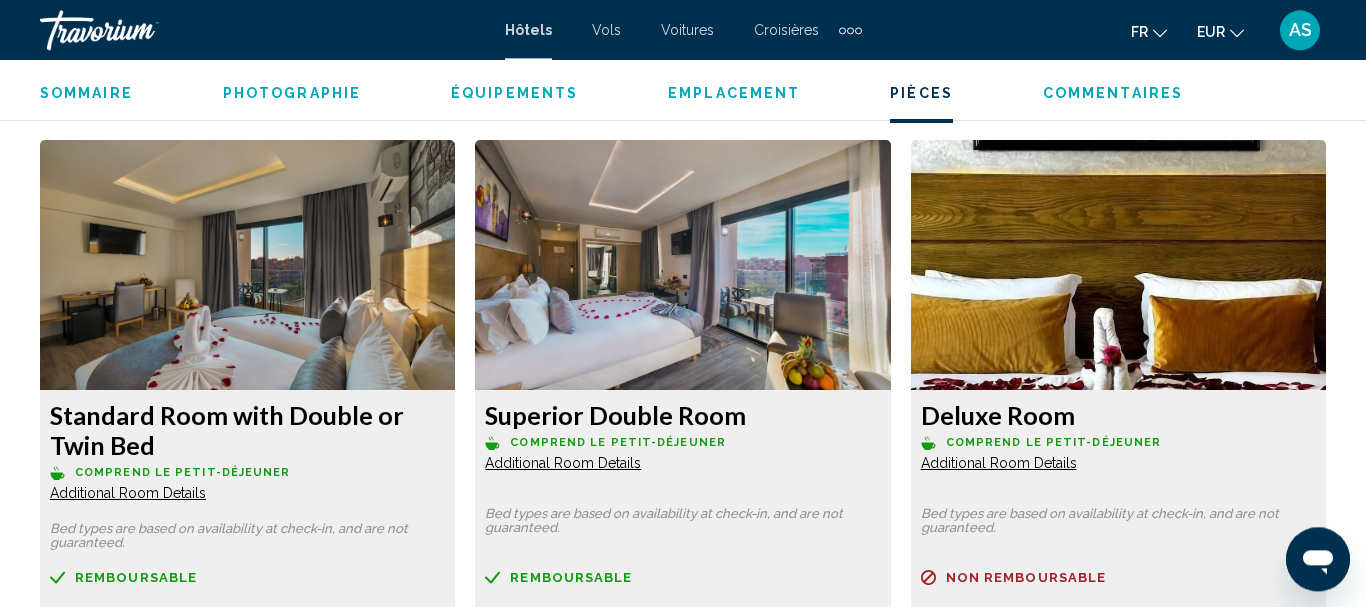 scroll, scrollTop: 3625, scrollLeft: 0, axis: vertical 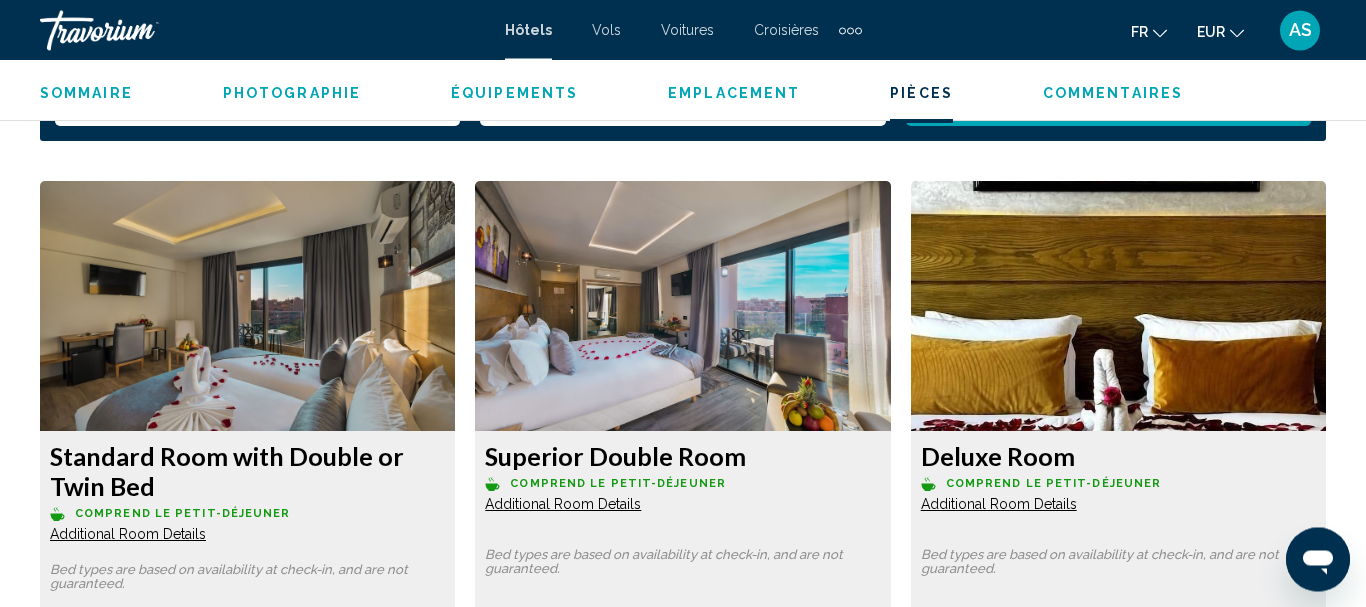 click at bounding box center [247, 306] 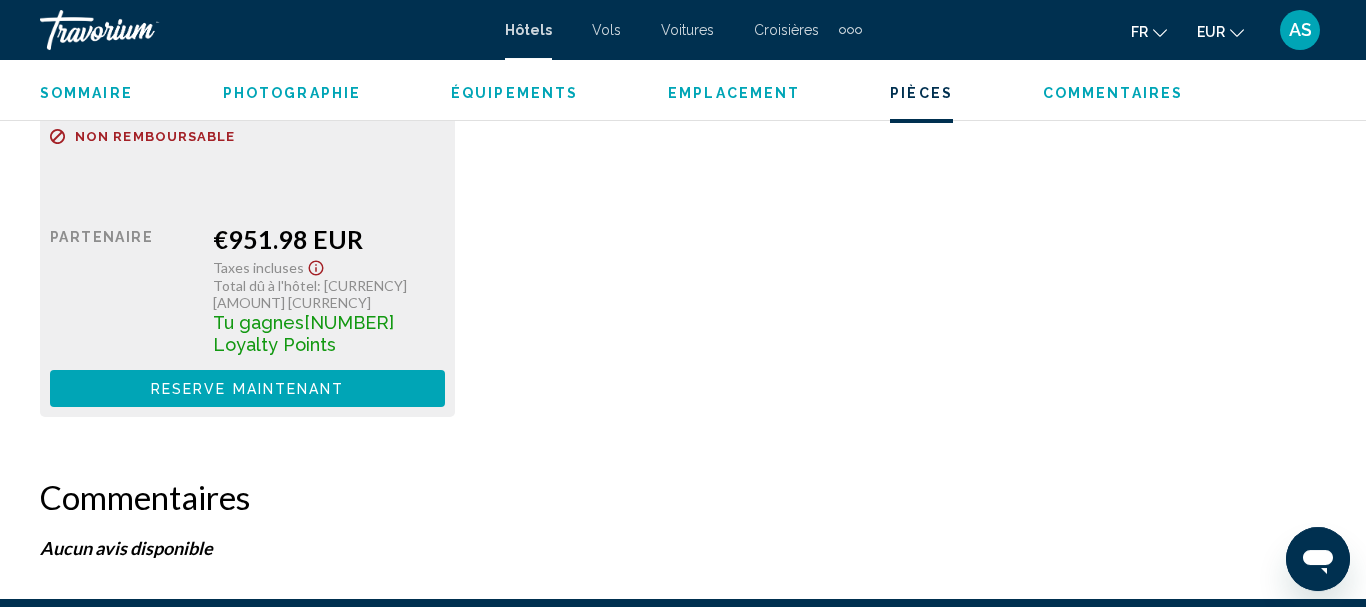 scroll, scrollTop: 5583, scrollLeft: 0, axis: vertical 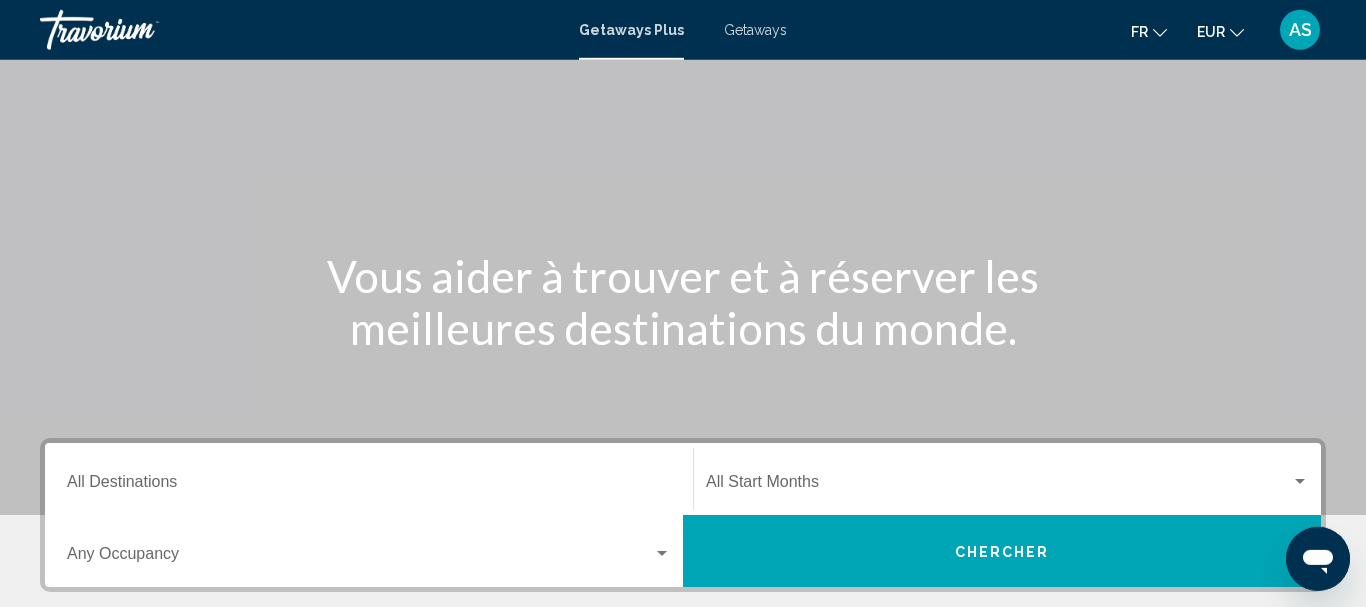 click on "Destination All Destinations" at bounding box center (369, 479) 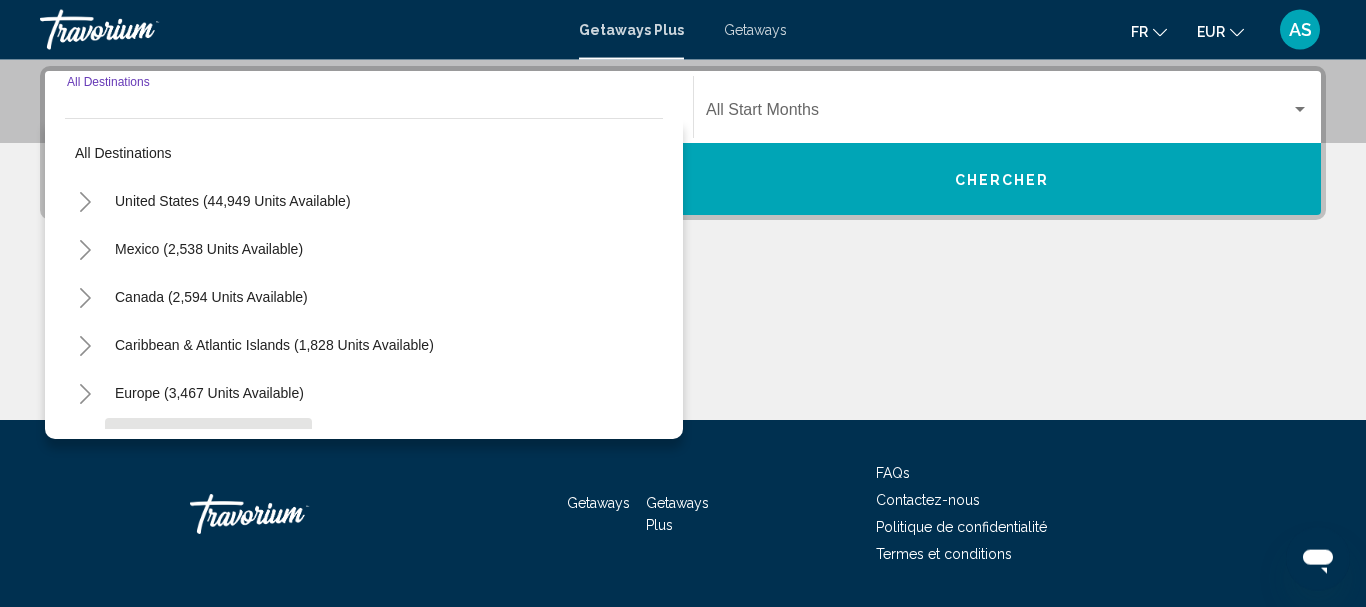 scroll, scrollTop: 458, scrollLeft: 0, axis: vertical 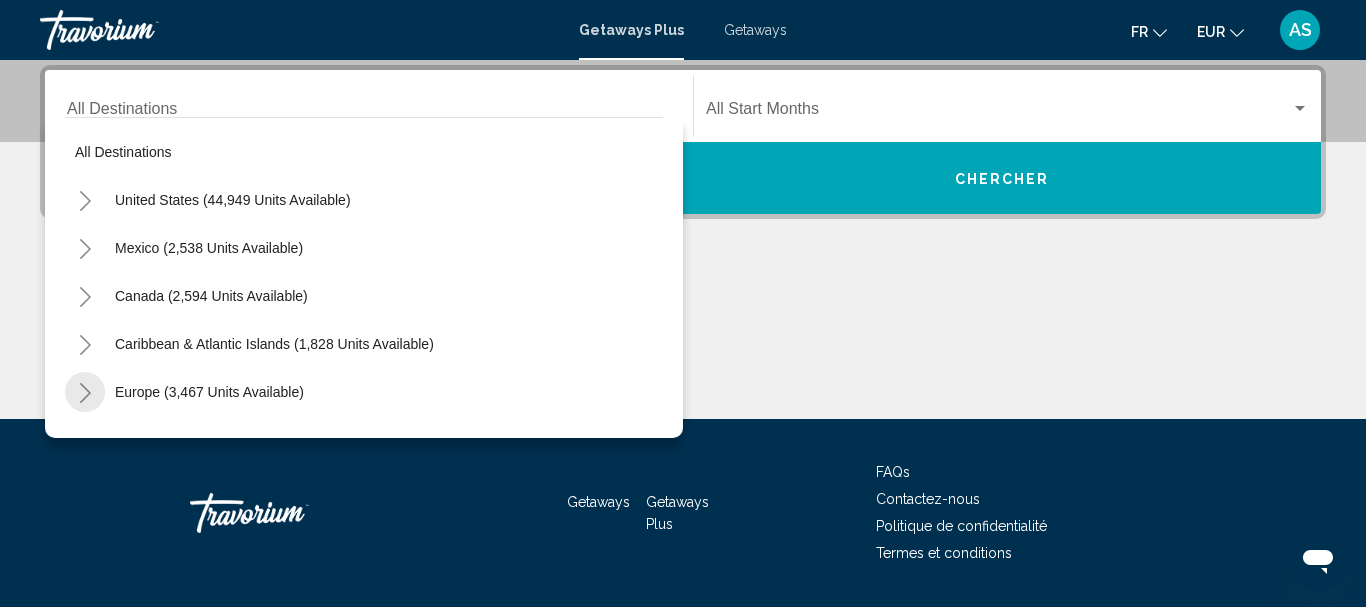 click 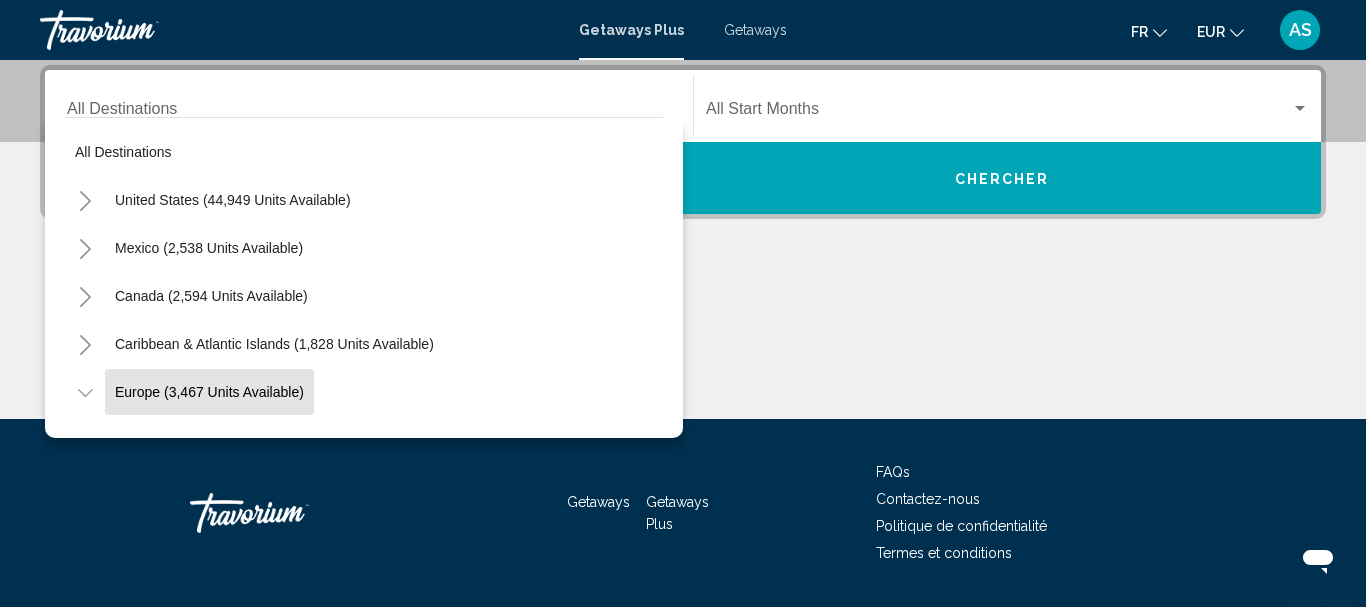 drag, startPoint x: 89, startPoint y: 389, endPoint x: 187, endPoint y: 375, distance: 98.99495 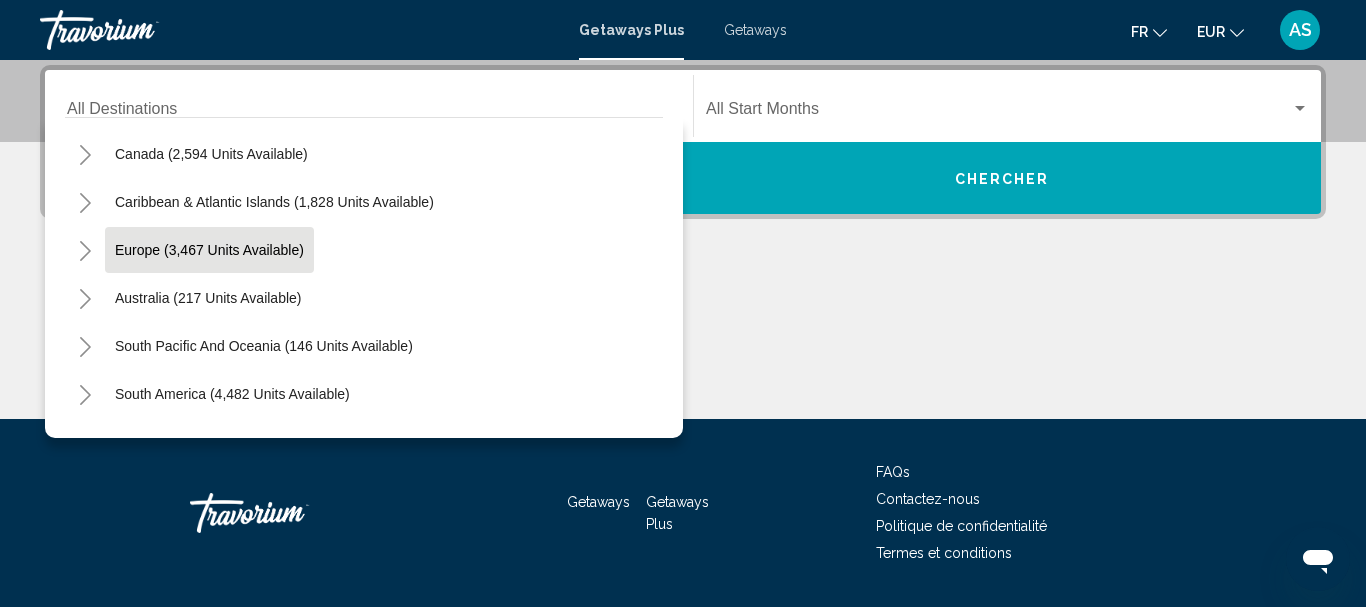 scroll, scrollTop: 144, scrollLeft: 0, axis: vertical 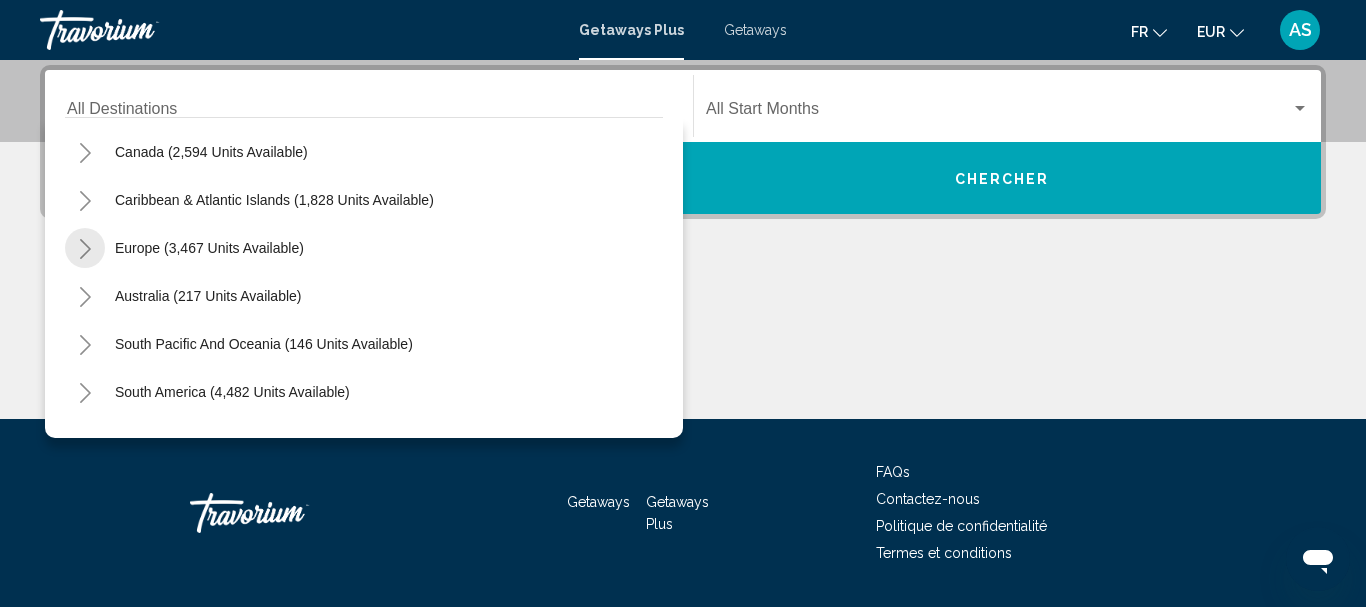 click 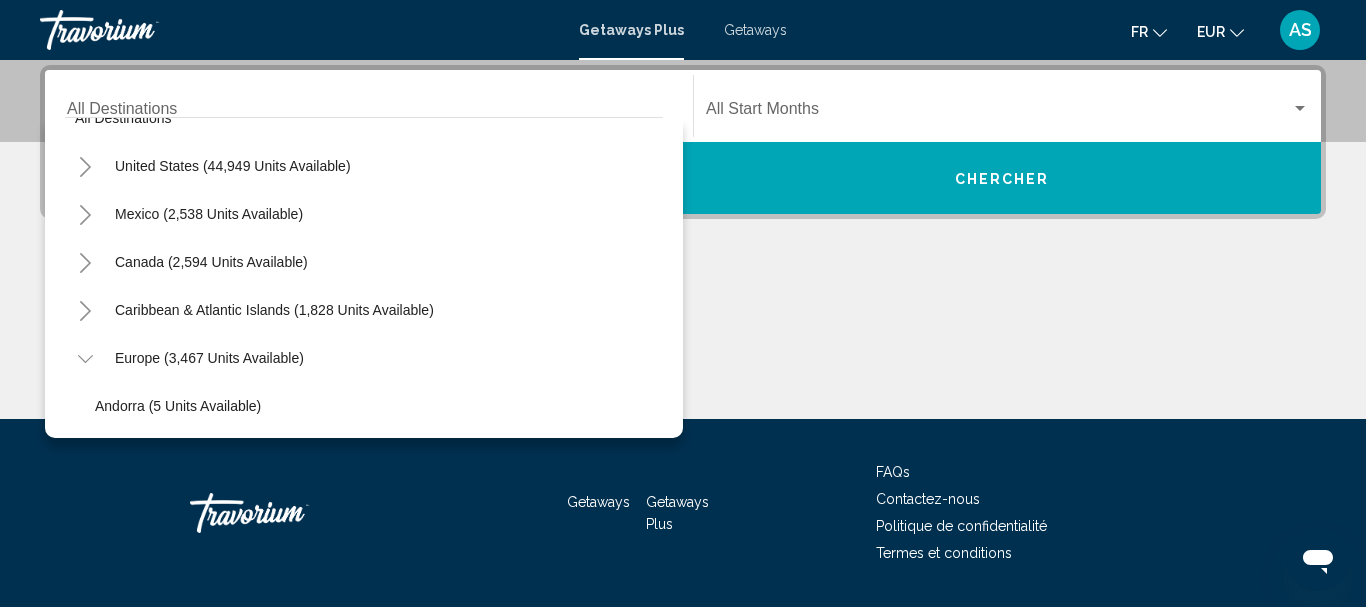 scroll, scrollTop: 118, scrollLeft: 0, axis: vertical 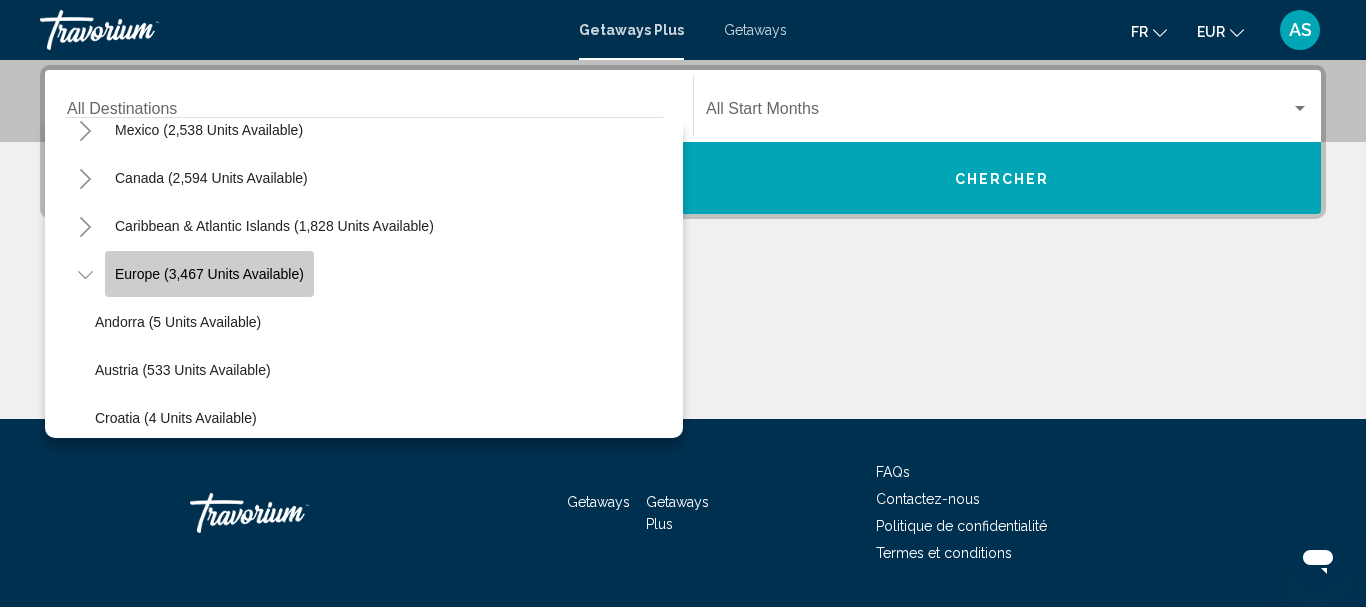 click on "Europe (3,467 units available)" 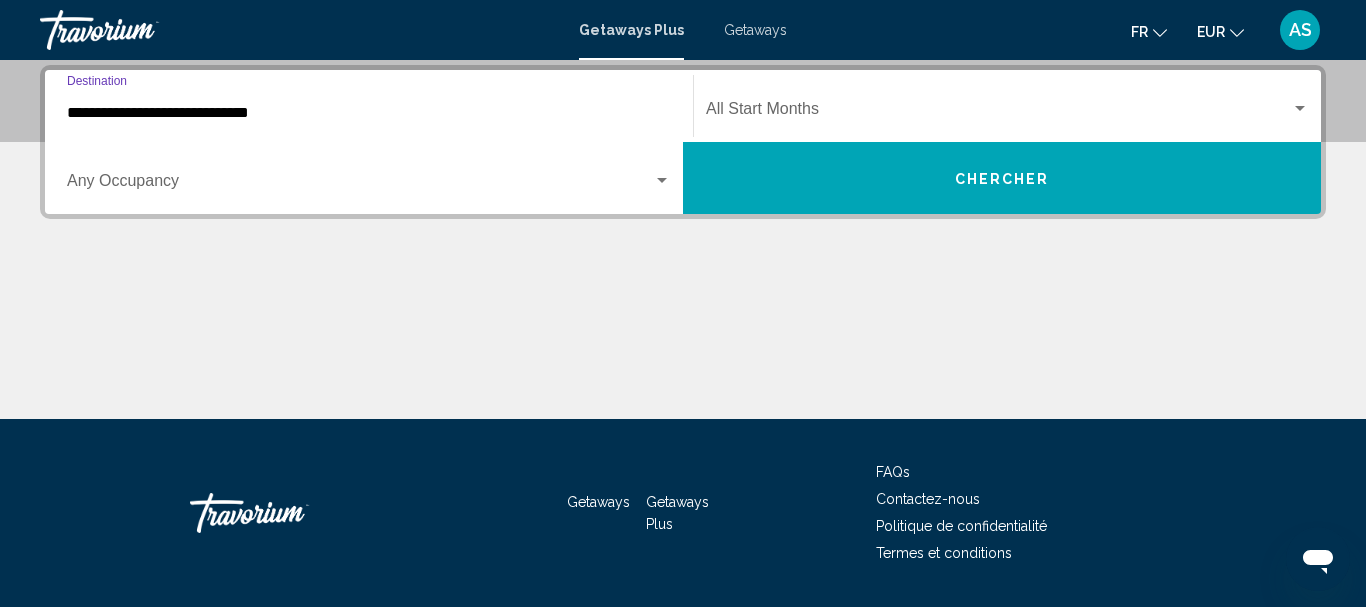 scroll, scrollTop: 417, scrollLeft: 0, axis: vertical 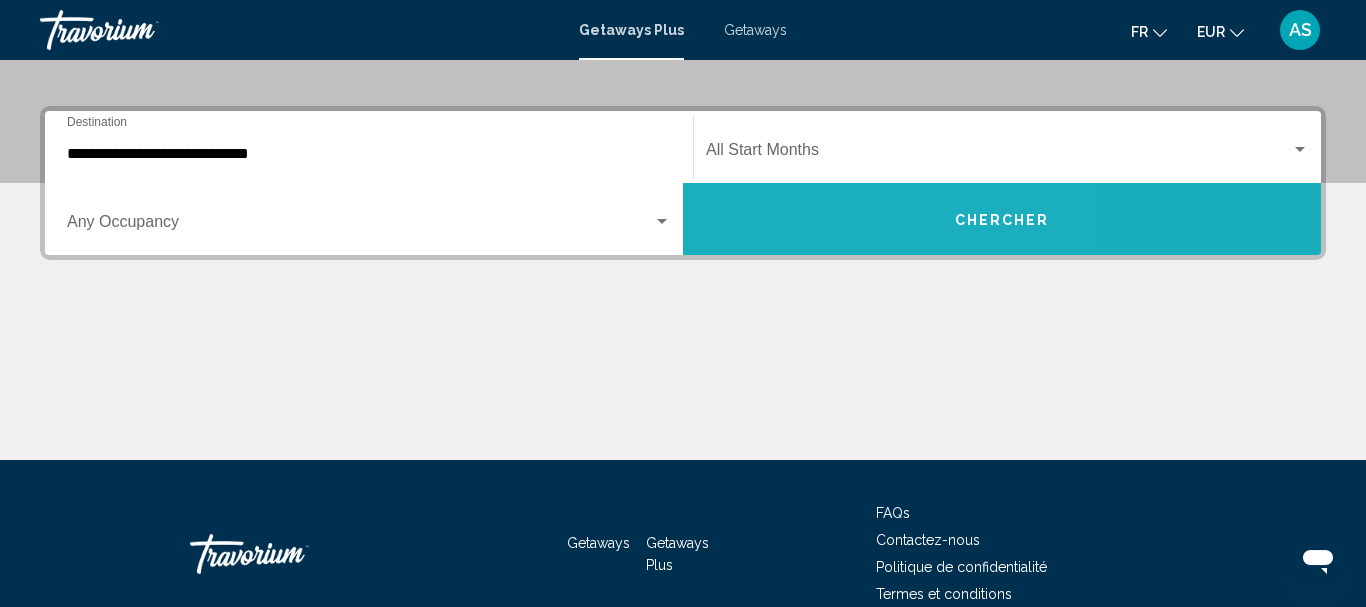 click on "Chercher" at bounding box center (1002, 219) 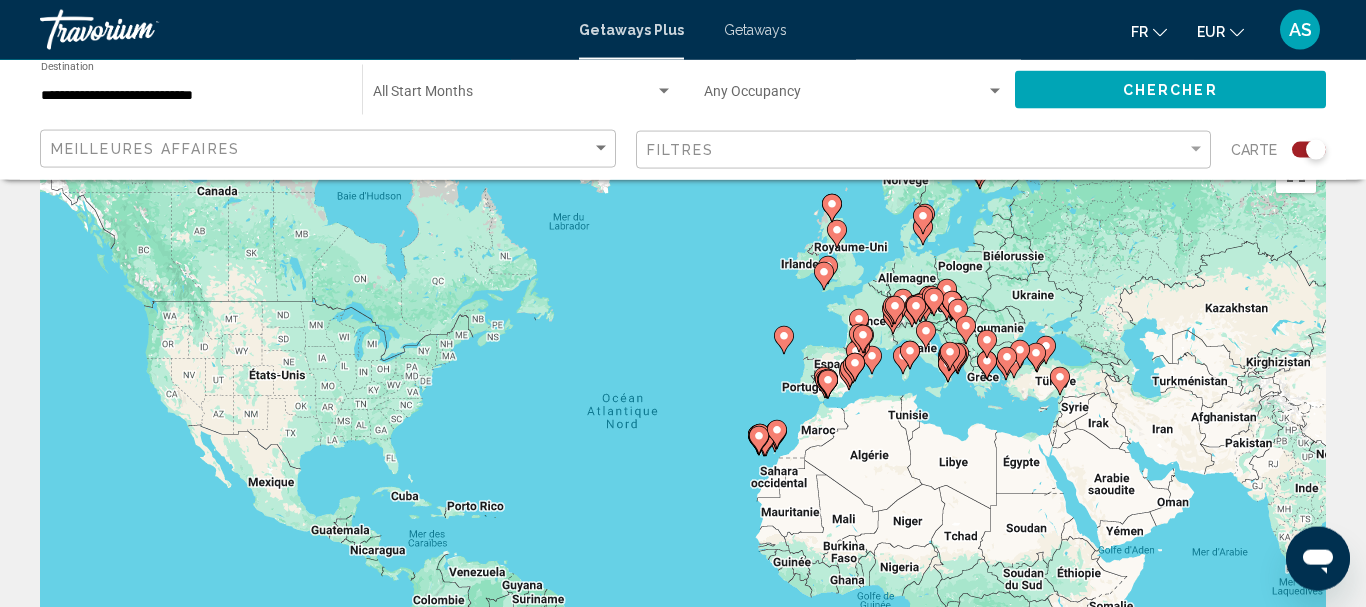 scroll, scrollTop: 0, scrollLeft: 0, axis: both 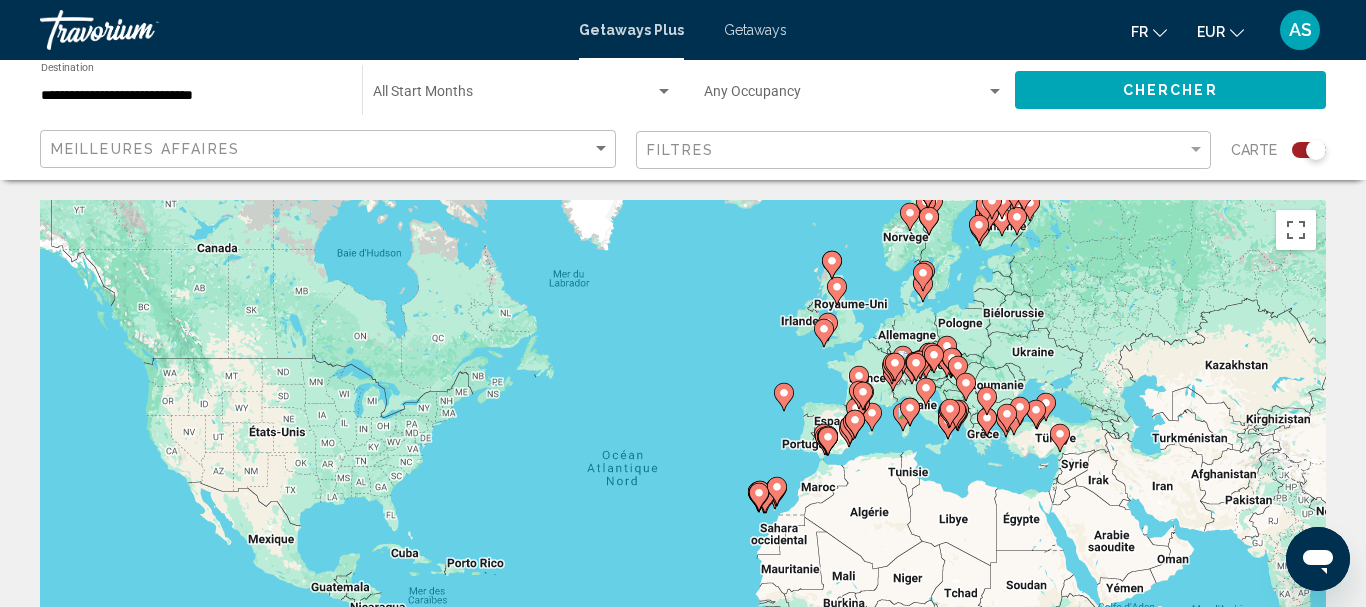 click on "Pour activer le glissement avec le clavier, appuyez sur Alt+Entrée. Une fois ce mode activé, utilisez les touches fléchées pour déplacer le repère. Pour valider le déplacement, appuyez sur Entrée. Pour annuler, appuyez sur Échap." at bounding box center [683, 500] 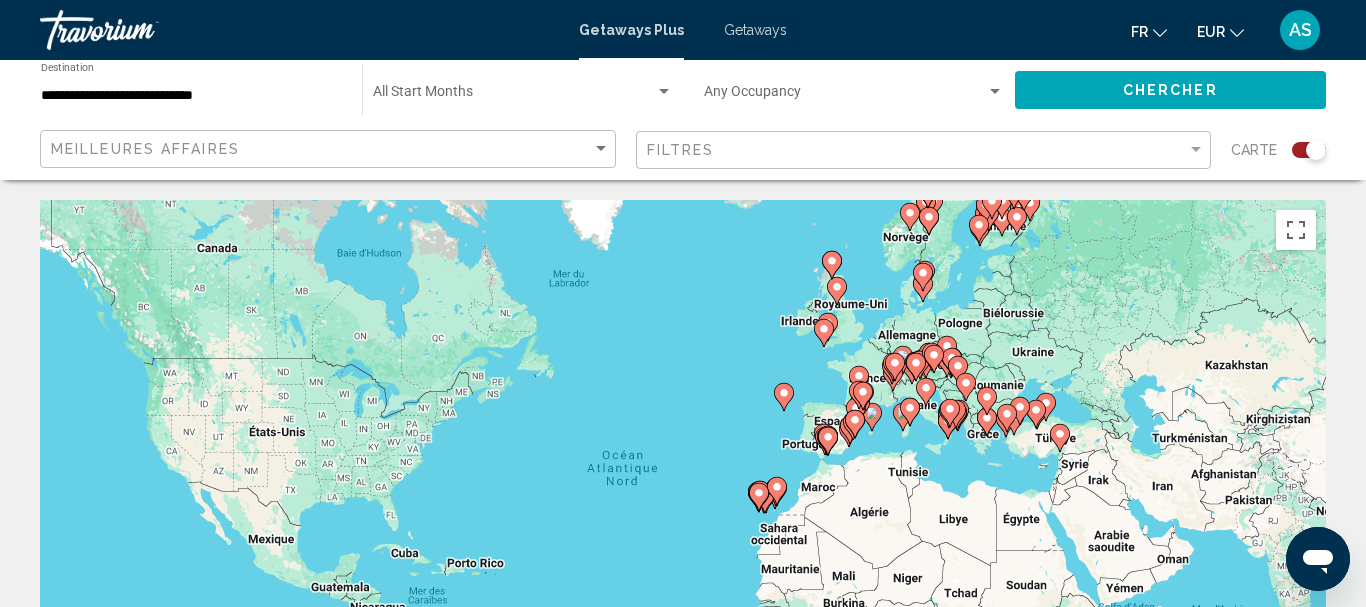 click on "Pour activer le glissement avec le clavier, appuyez sur Alt+Entrée. Une fois ce mode activé, utilisez les touches fléchées pour déplacer le repère. Pour valider le déplacement, appuyez sur Entrée. Pour annuler, appuyez sur Échap." at bounding box center (683, 500) 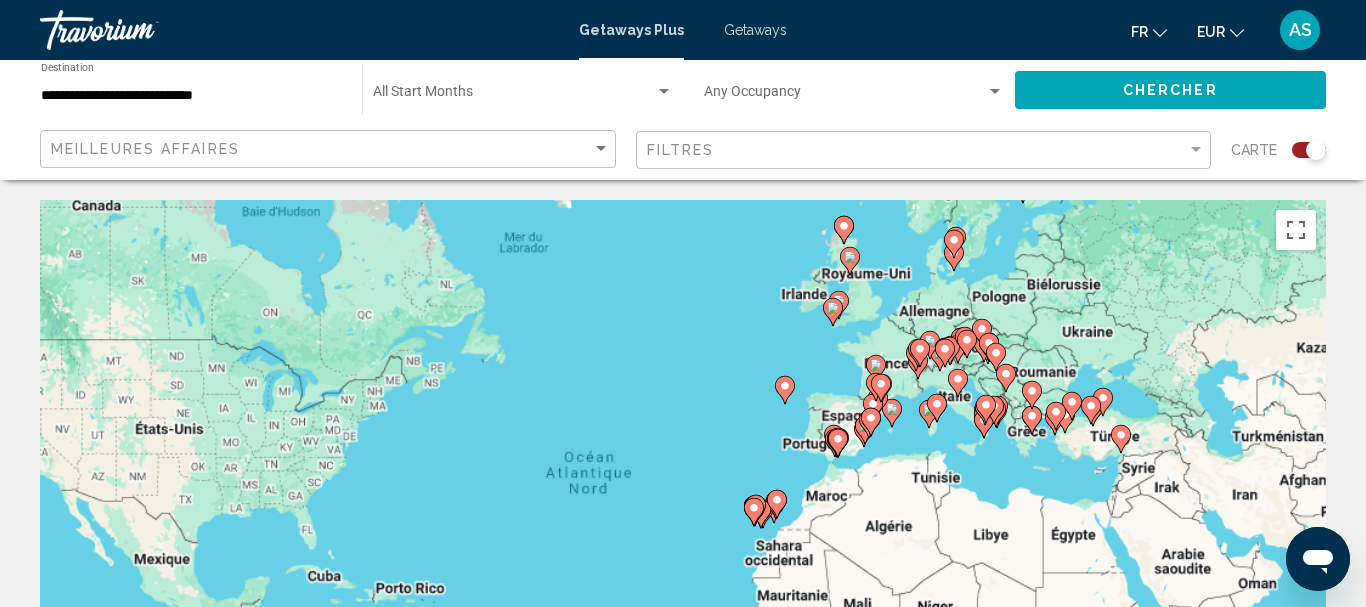click on "Pour activer le glissement avec le clavier, appuyez sur Alt+Entrée. Une fois ce mode activé, utilisez les touches fléchées pour déplacer le repère. Pour valider le déplacement, appuyez sur Entrée. Pour annuler, appuyez sur Échap." at bounding box center [683, 500] 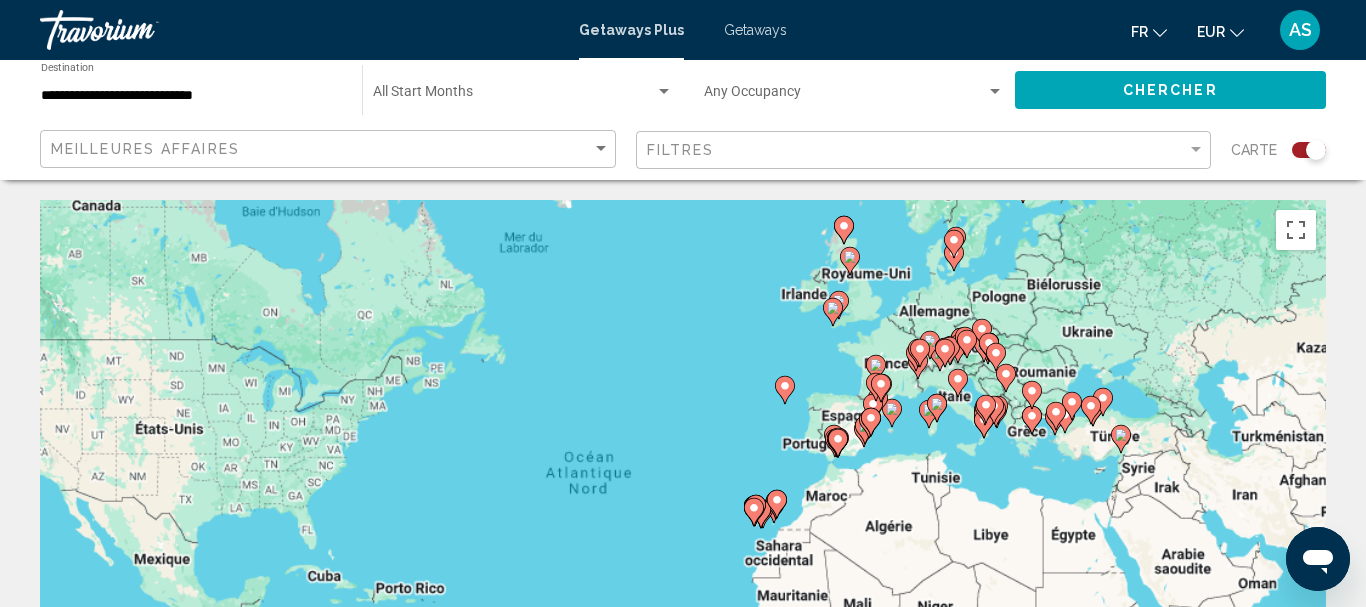 click on "Pour activer le glissement avec le clavier, appuyez sur Alt+Entrée. Une fois ce mode activé, utilisez les touches fléchées pour déplacer le repère. Pour valider le déplacement, appuyez sur Entrée. Pour annuler, appuyez sur Échap." at bounding box center (683, 500) 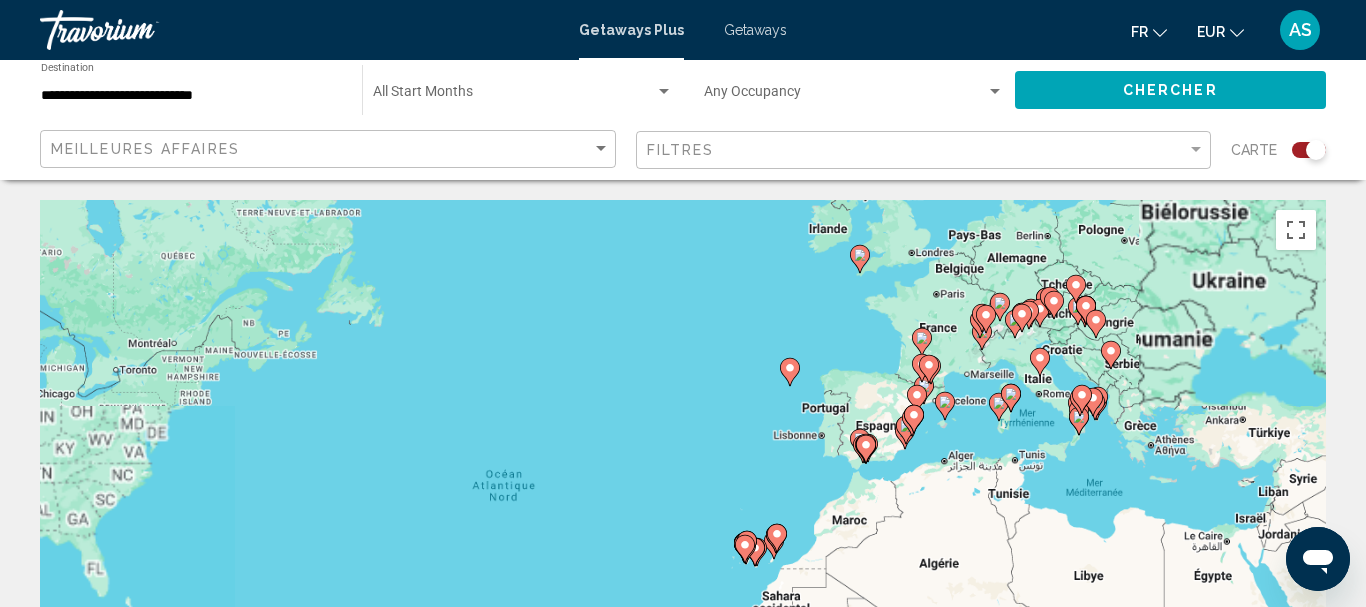 click on "Pour activer le glissement avec le clavier, appuyez sur Alt+Entrée. Une fois ce mode activé, utilisez les touches fléchées pour déplacer le repère. Pour valider le déplacement, appuyez sur Entrée. Pour annuler, appuyez sur Échap." at bounding box center [683, 500] 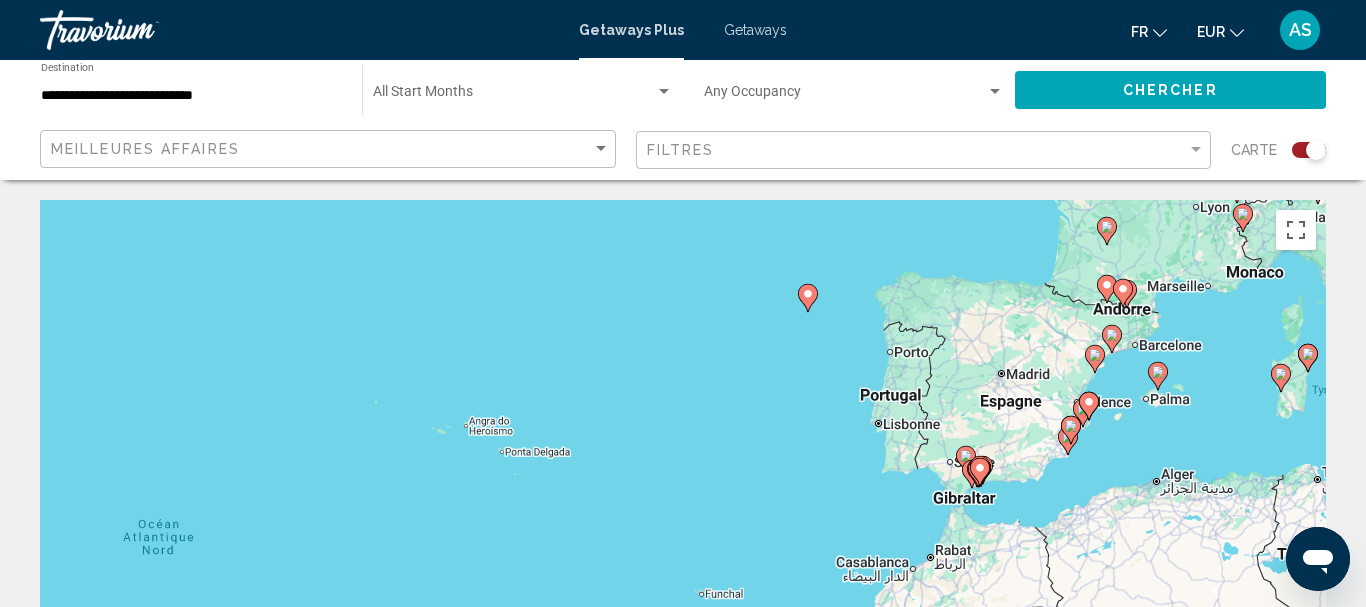 click 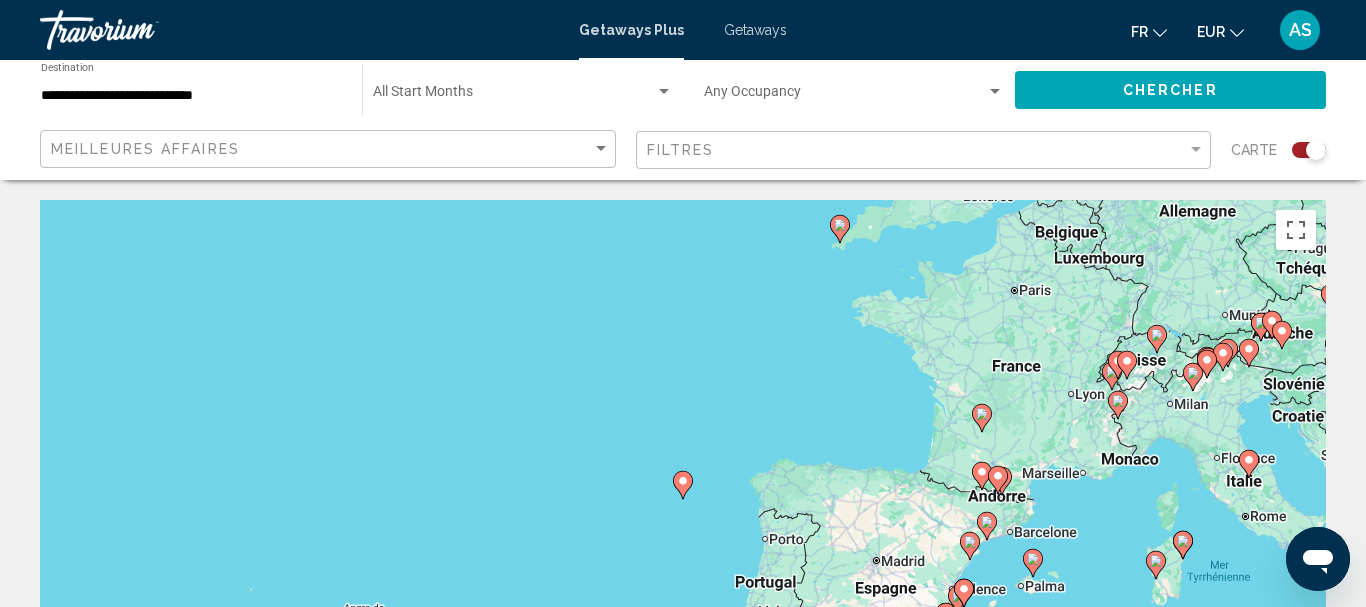 click 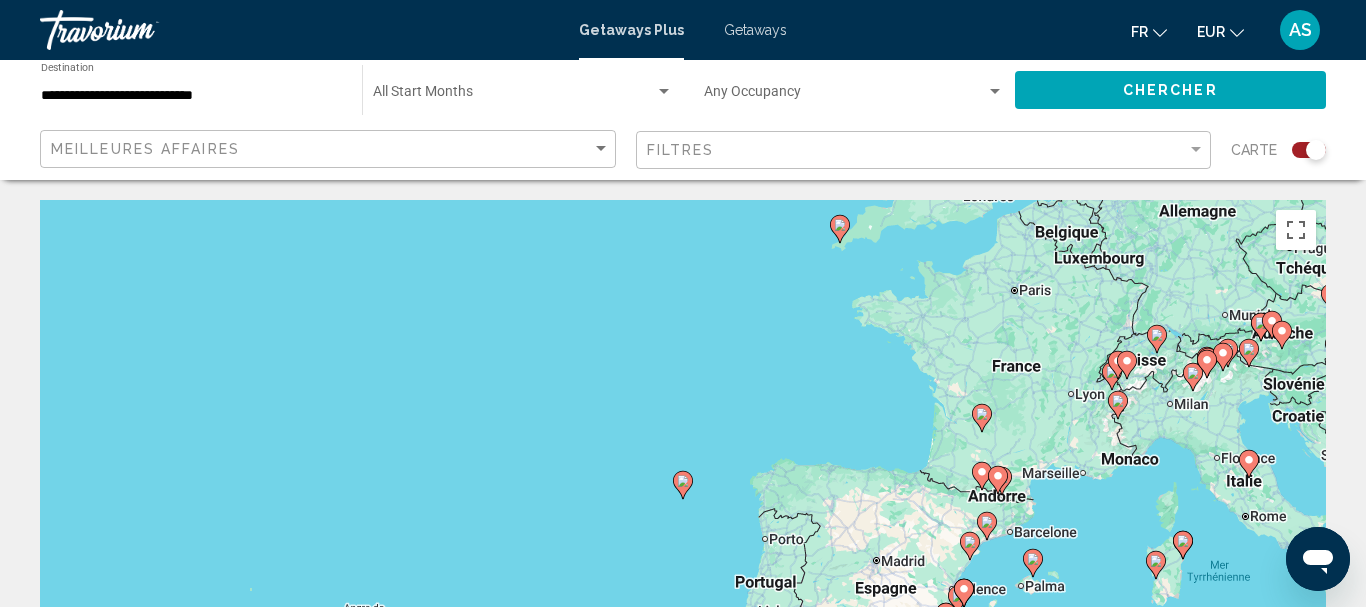 type on "**********" 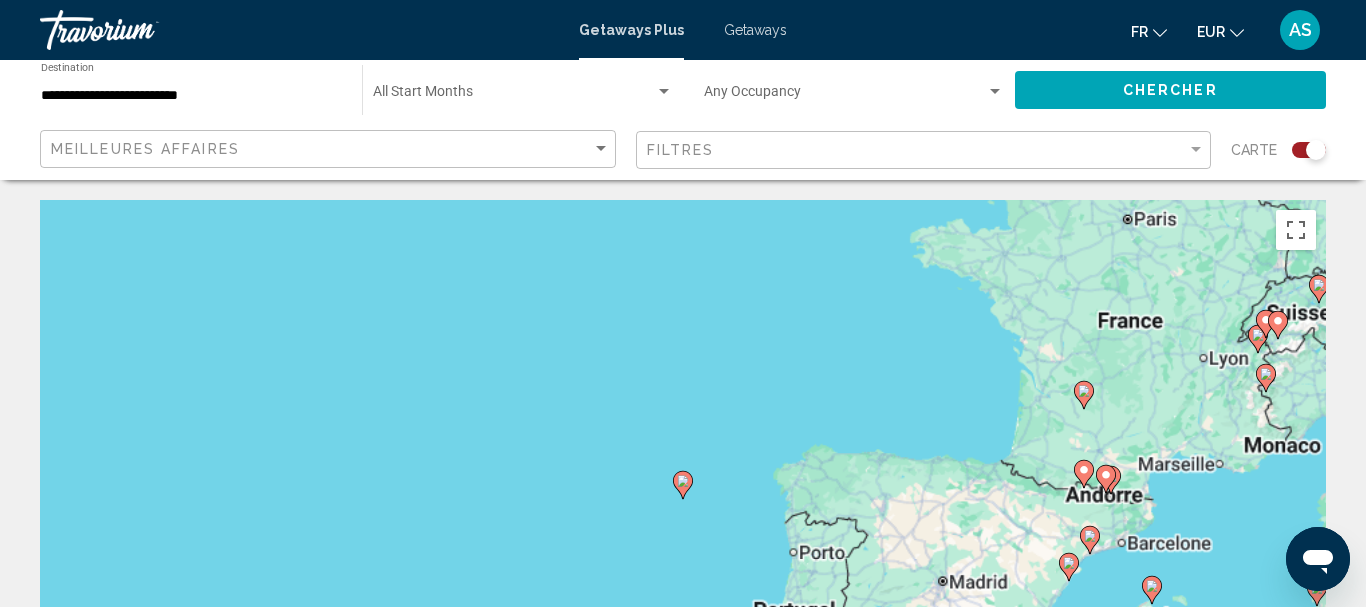 click 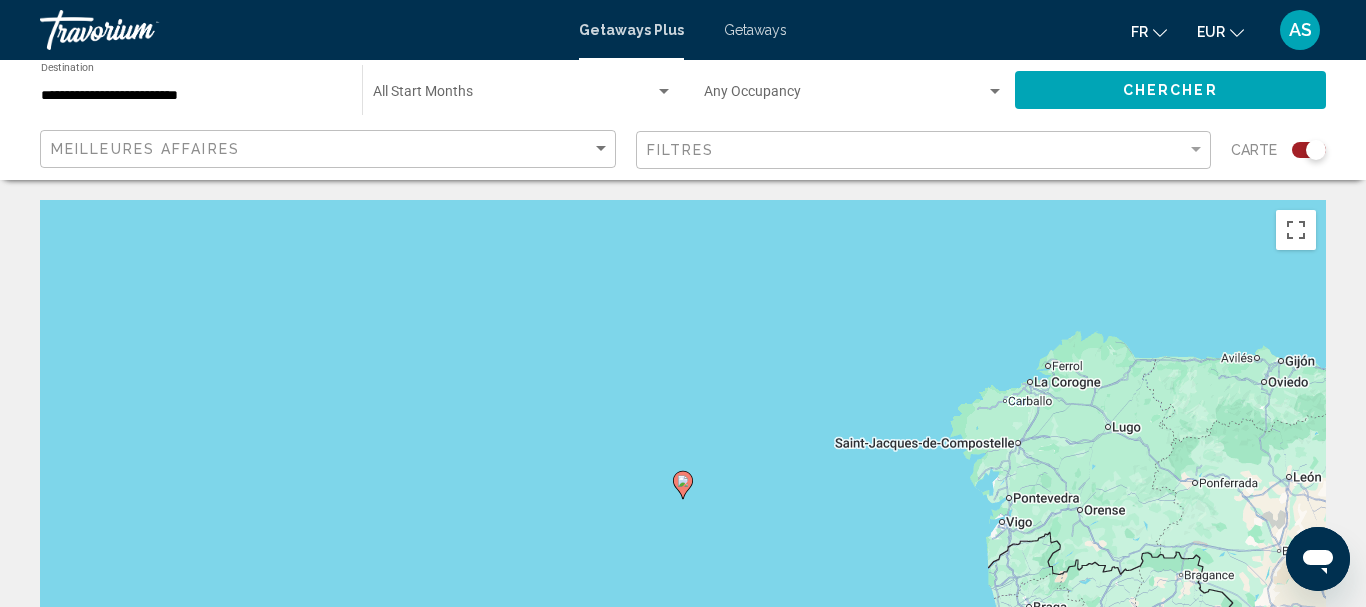 click 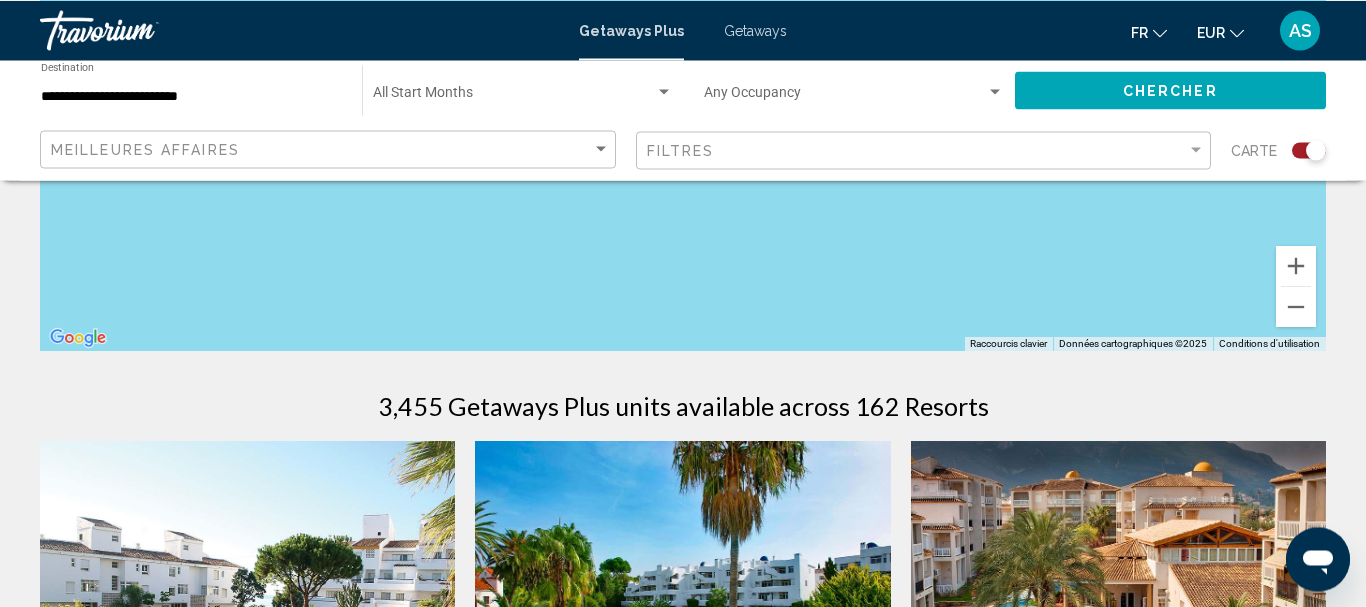 scroll, scrollTop: 0, scrollLeft: 0, axis: both 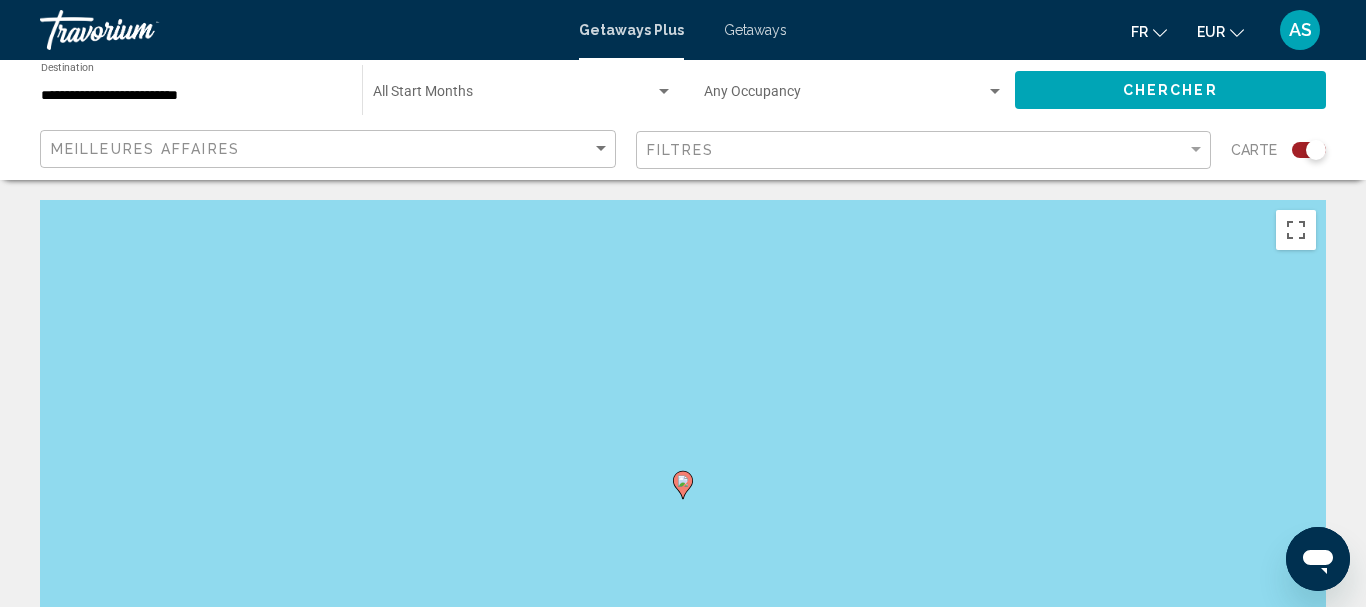 click at bounding box center (683, 485) 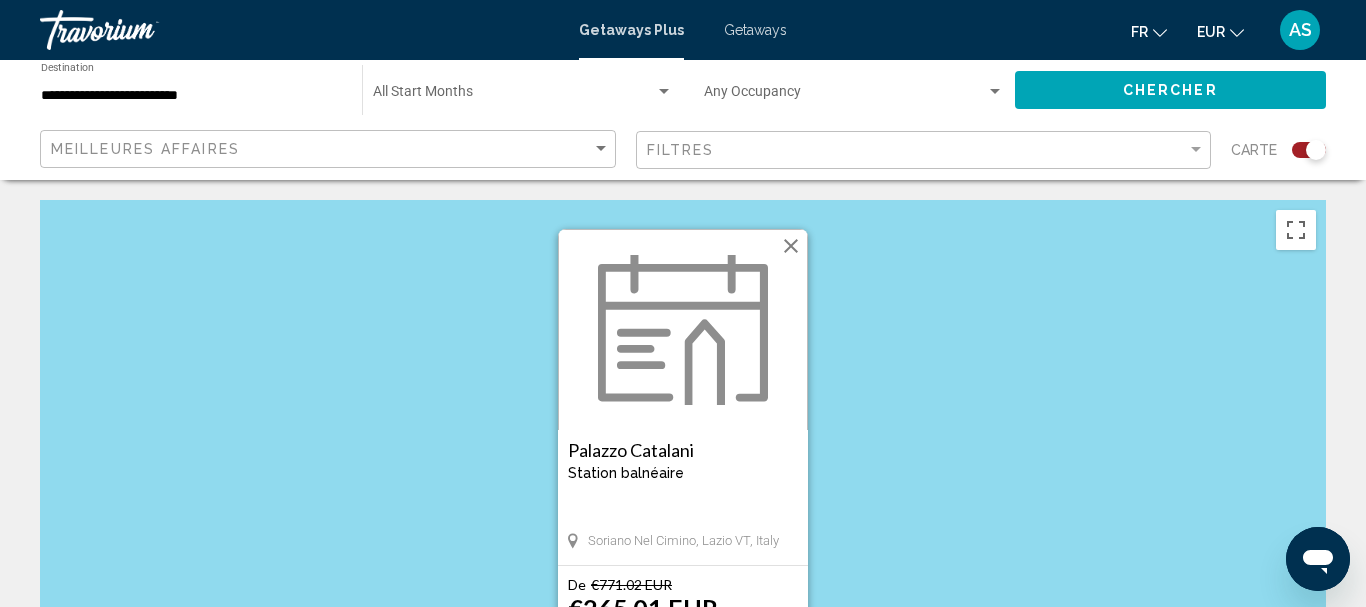 click at bounding box center [791, 246] 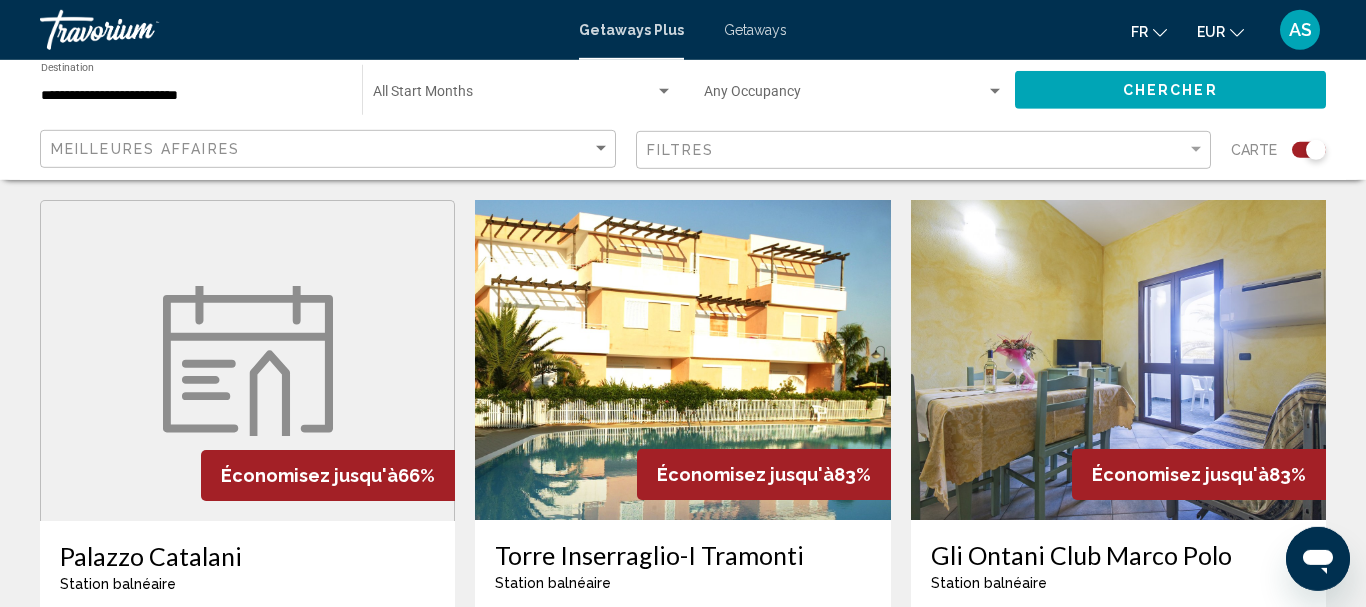 scroll, scrollTop: 695, scrollLeft: 0, axis: vertical 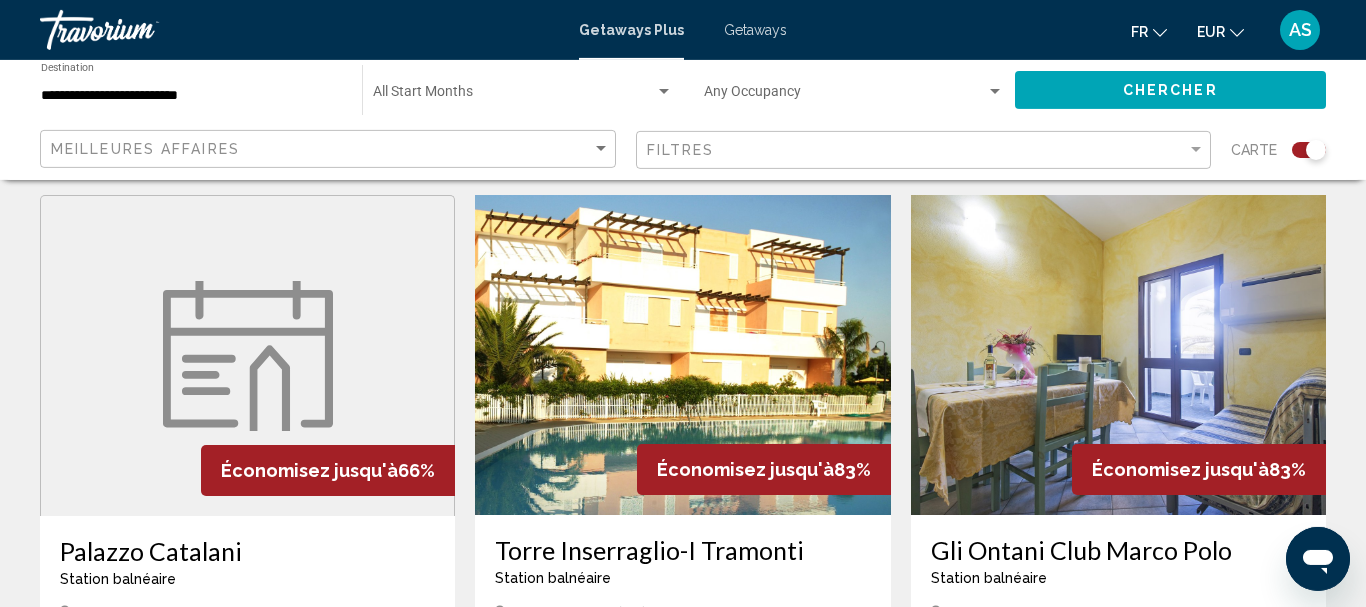 click on "Getaways Plus Getaways fr
English Español Français Italiano Português русский EUR
USD ($) MXN (Mex$) CAD (Can$) GBP (£) EUR (€) AUD (A$) NZD (NZ$) CNY (CN¥) AS Se connecter" at bounding box center [683, 30] 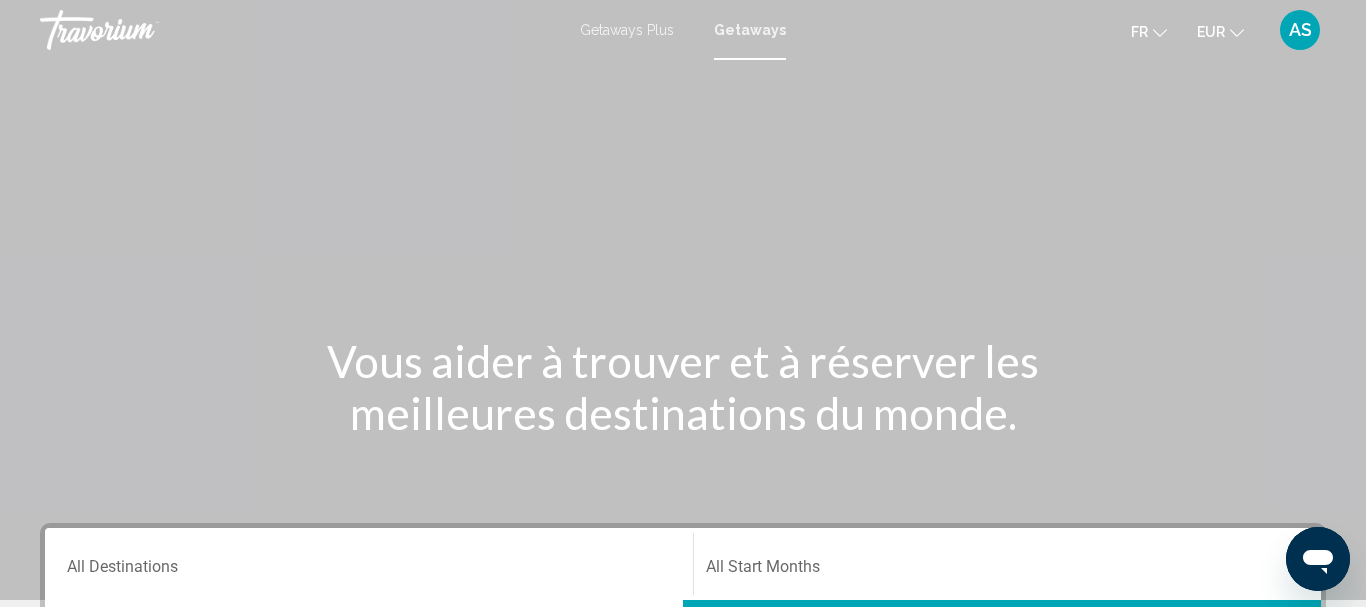scroll, scrollTop: 193, scrollLeft: 0, axis: vertical 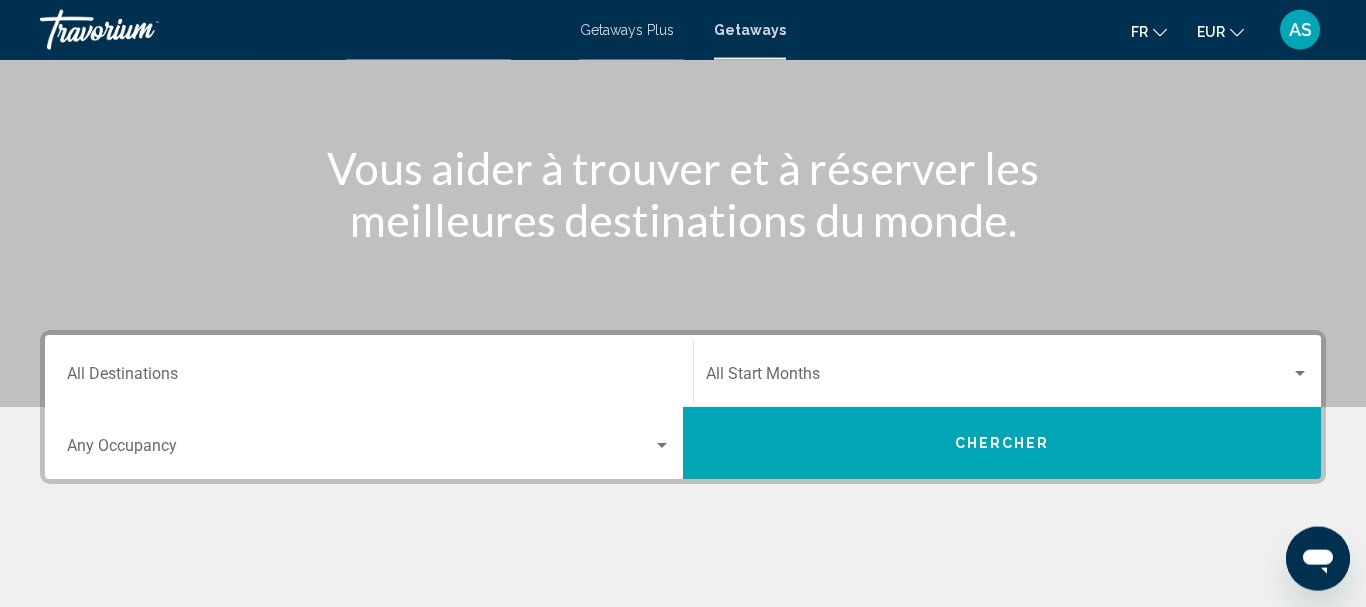 click on "Destination All Destinations" at bounding box center [369, 371] 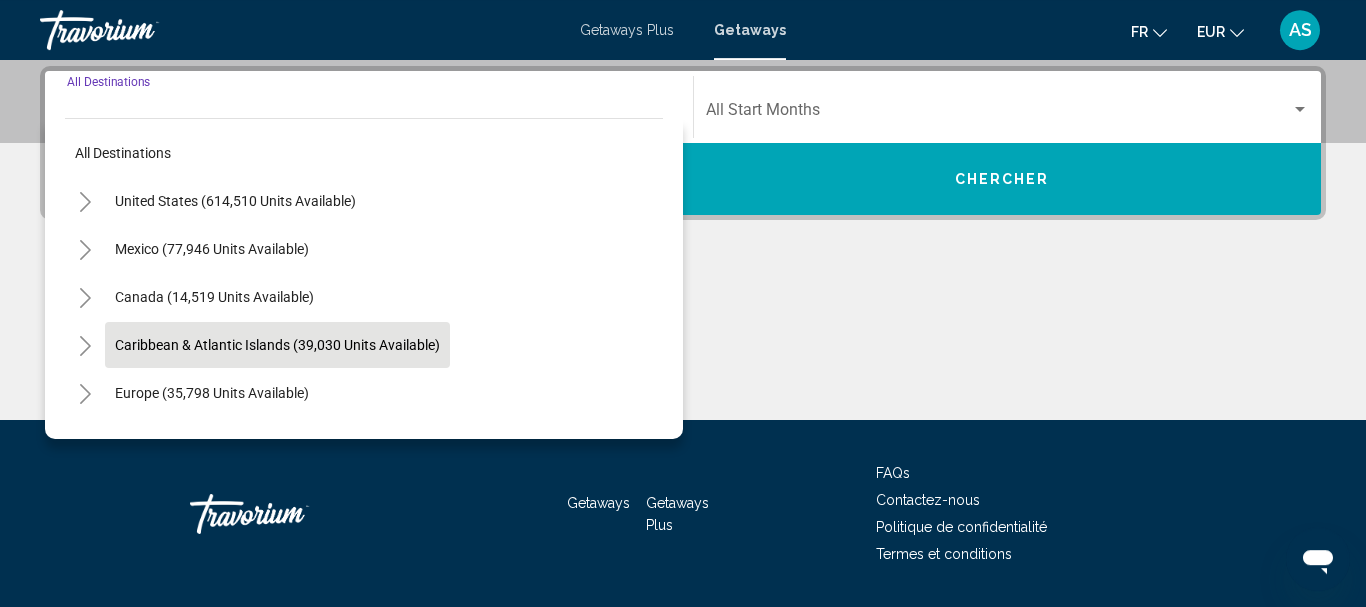 scroll, scrollTop: 458, scrollLeft: 0, axis: vertical 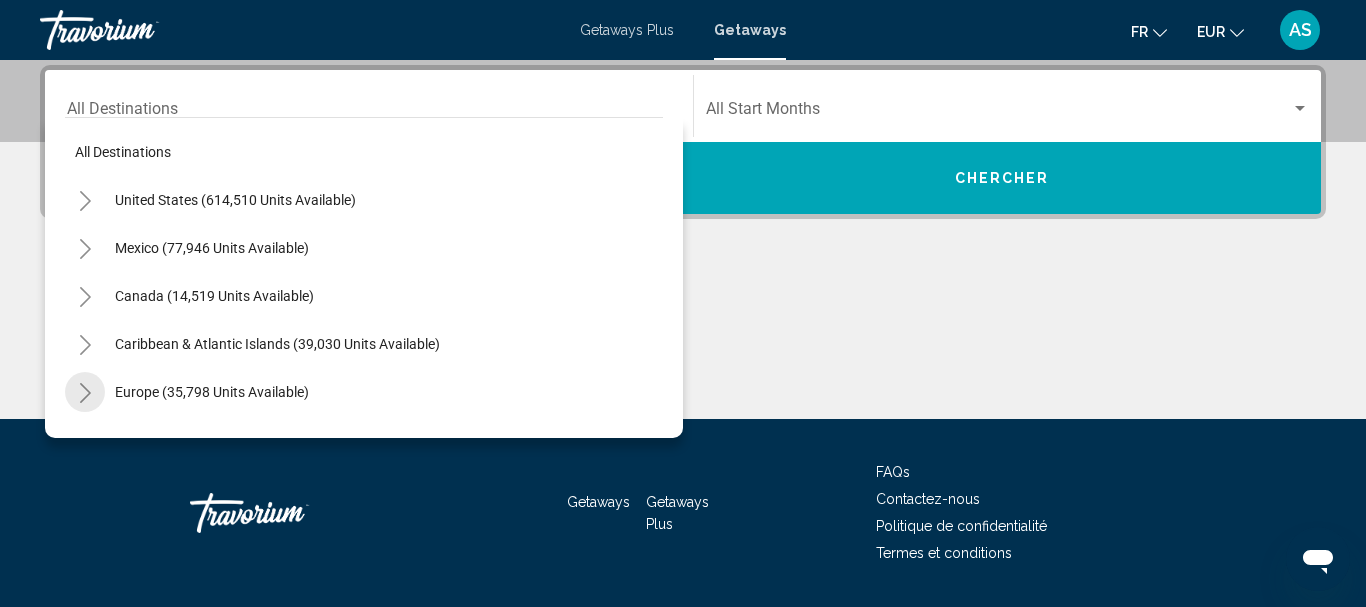 click 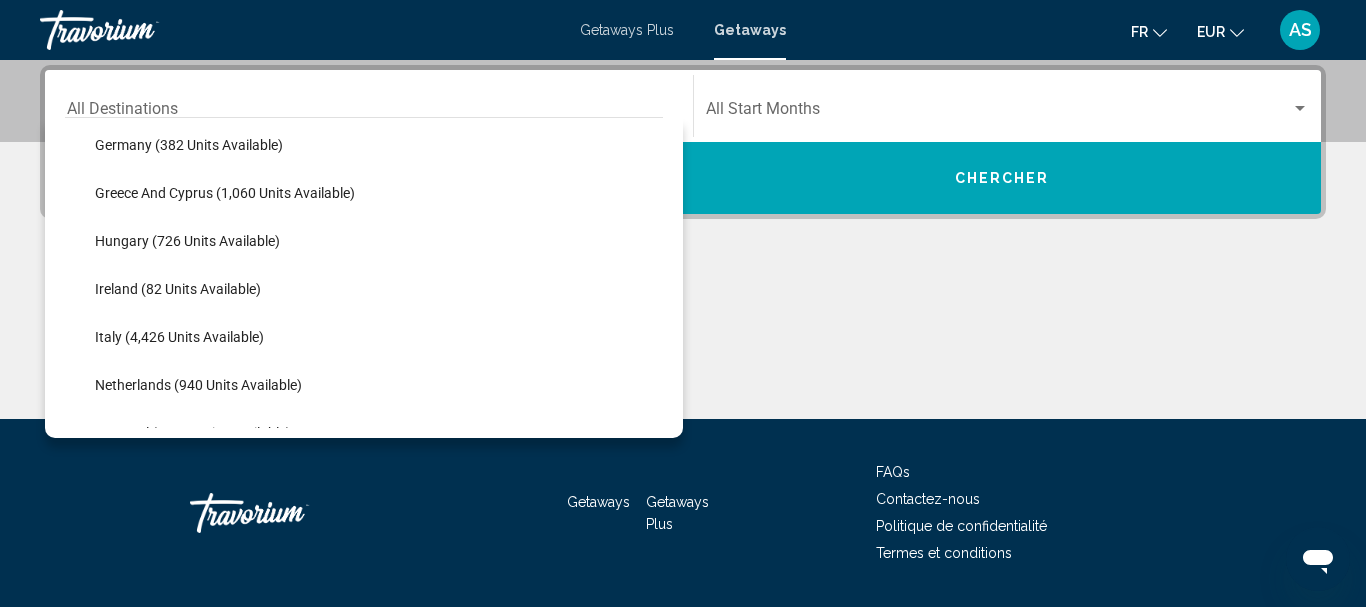 scroll, scrollTop: 717, scrollLeft: 0, axis: vertical 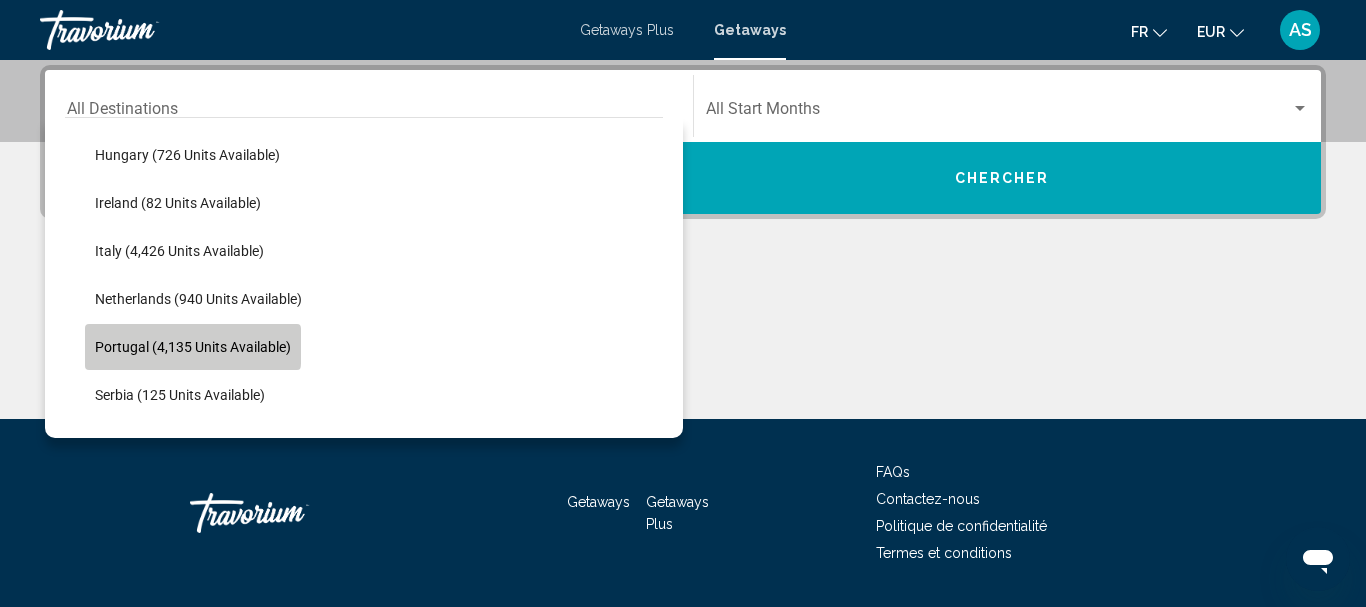 click on "Portugal (4,135 units available)" 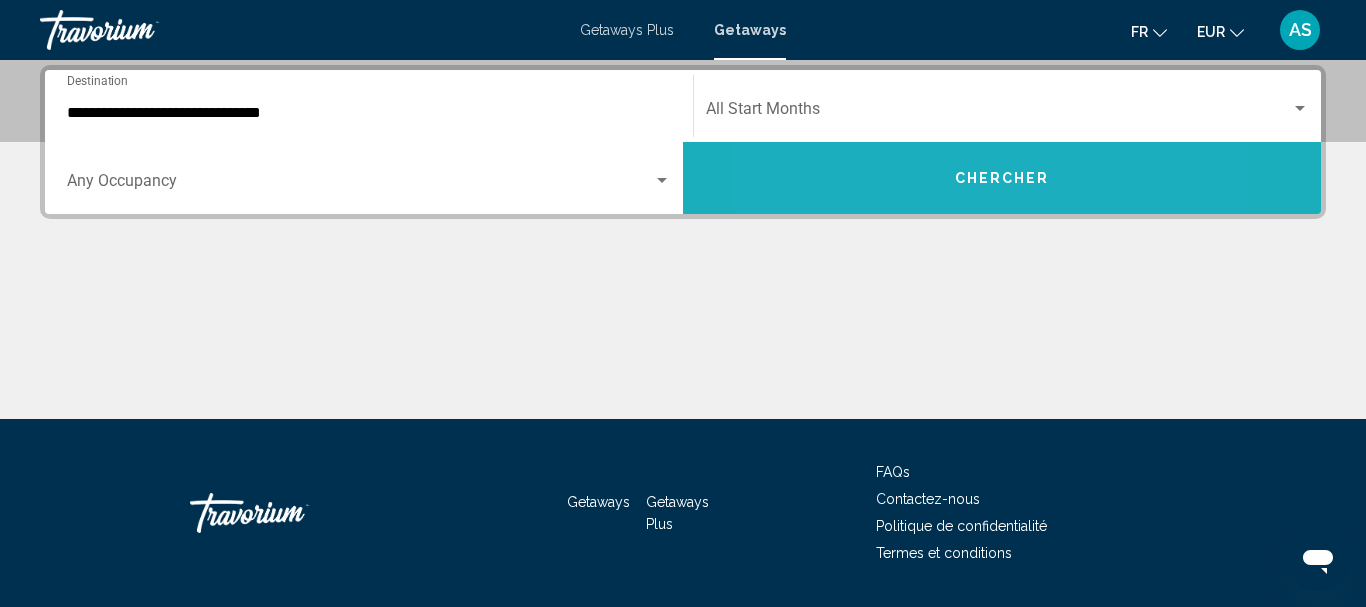 click on "Chercher" at bounding box center [1002, 178] 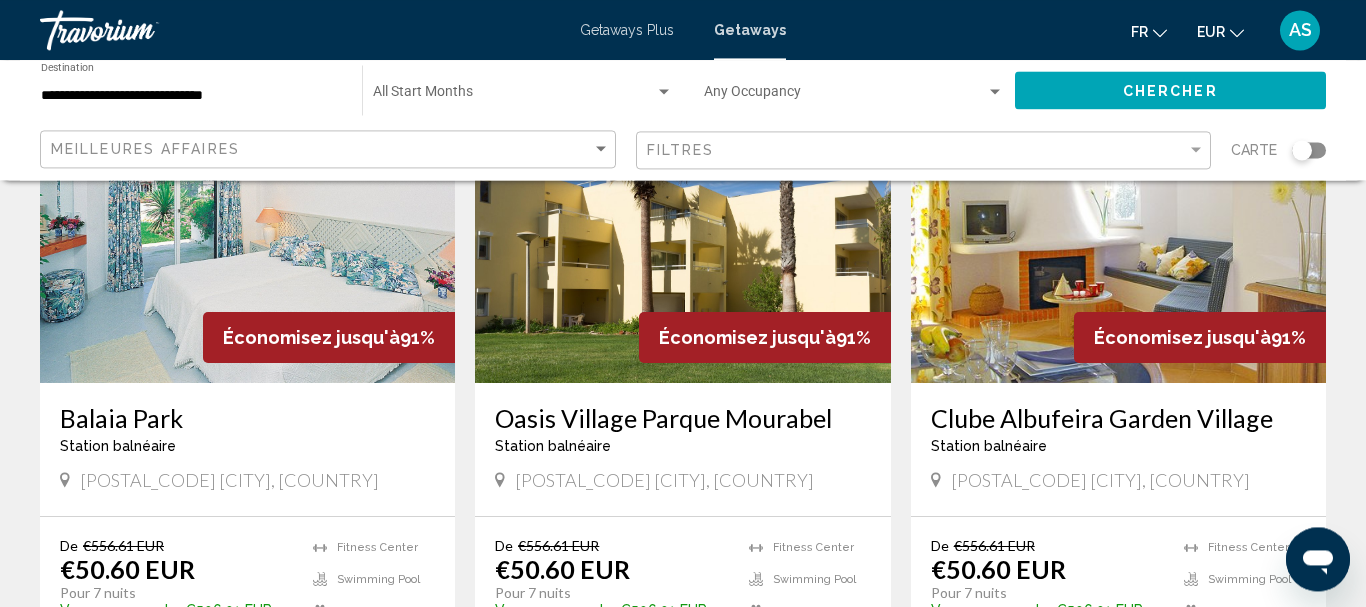 scroll, scrollTop: 208, scrollLeft: 0, axis: vertical 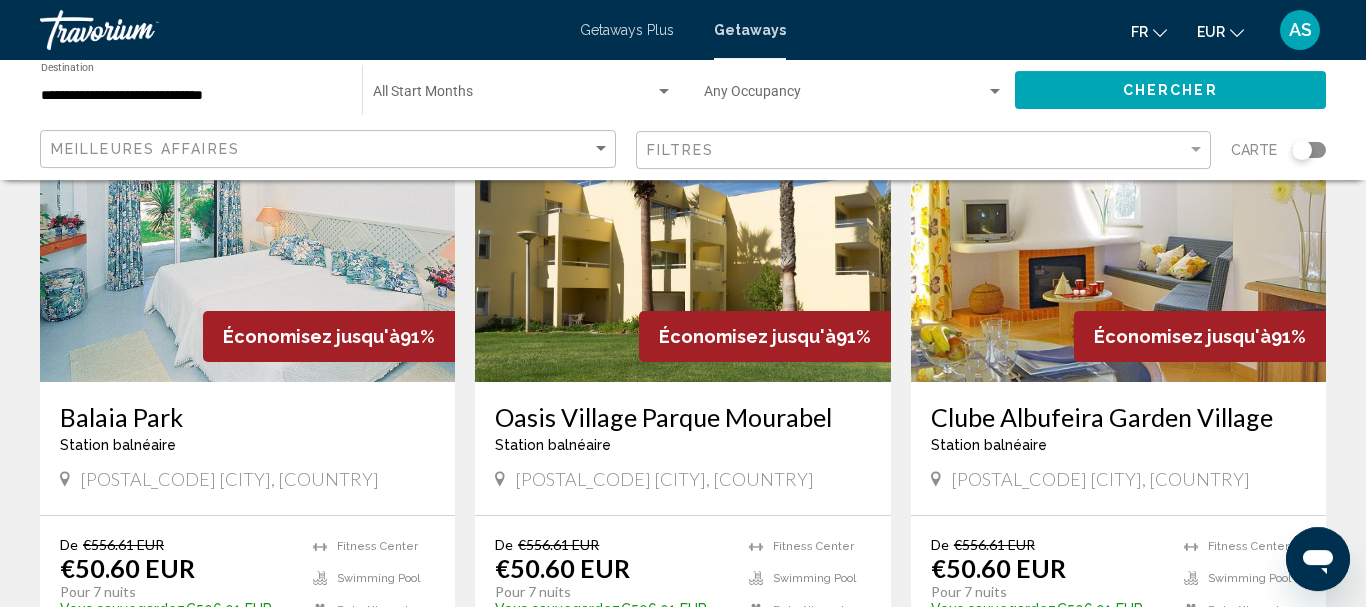 click at bounding box center [247, 222] 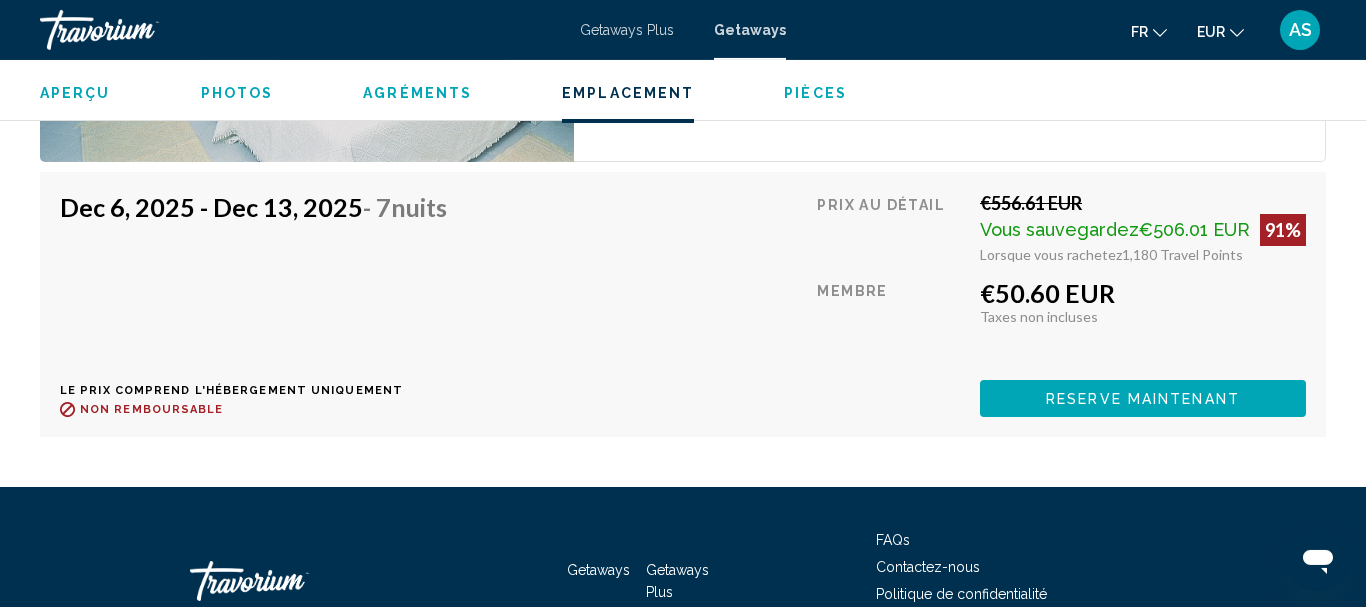 scroll, scrollTop: 4495, scrollLeft: 0, axis: vertical 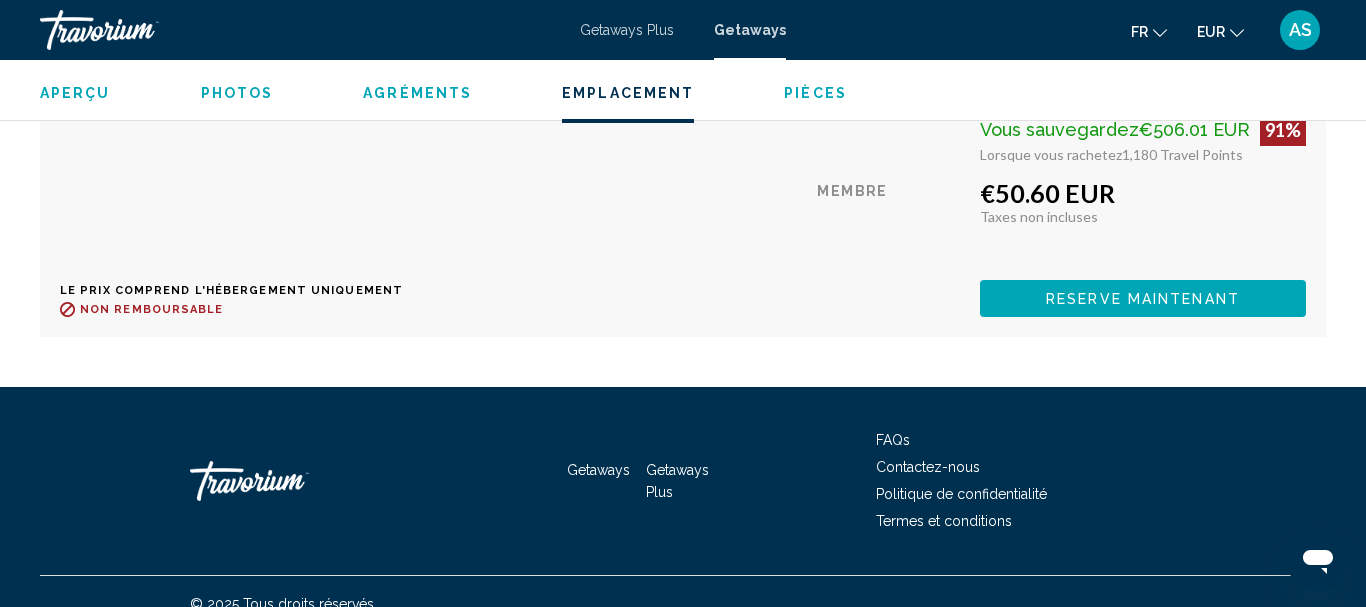 click on "Reserve maintenant" at bounding box center [1143, 298] 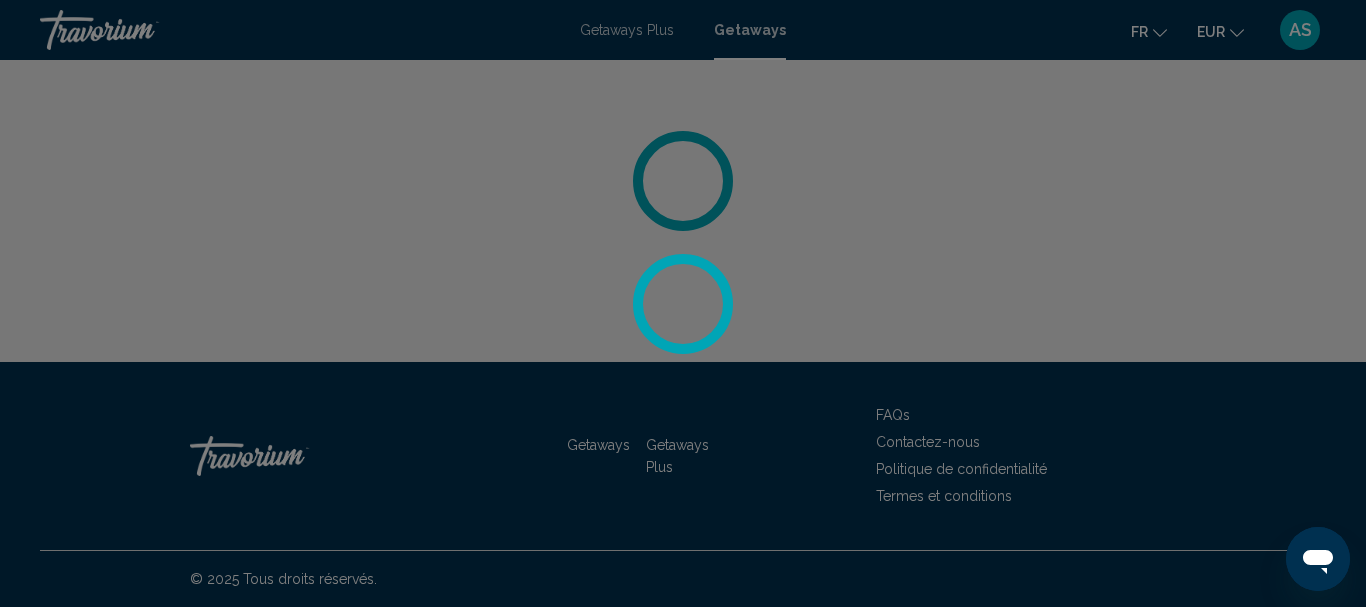 scroll, scrollTop: 0, scrollLeft: 0, axis: both 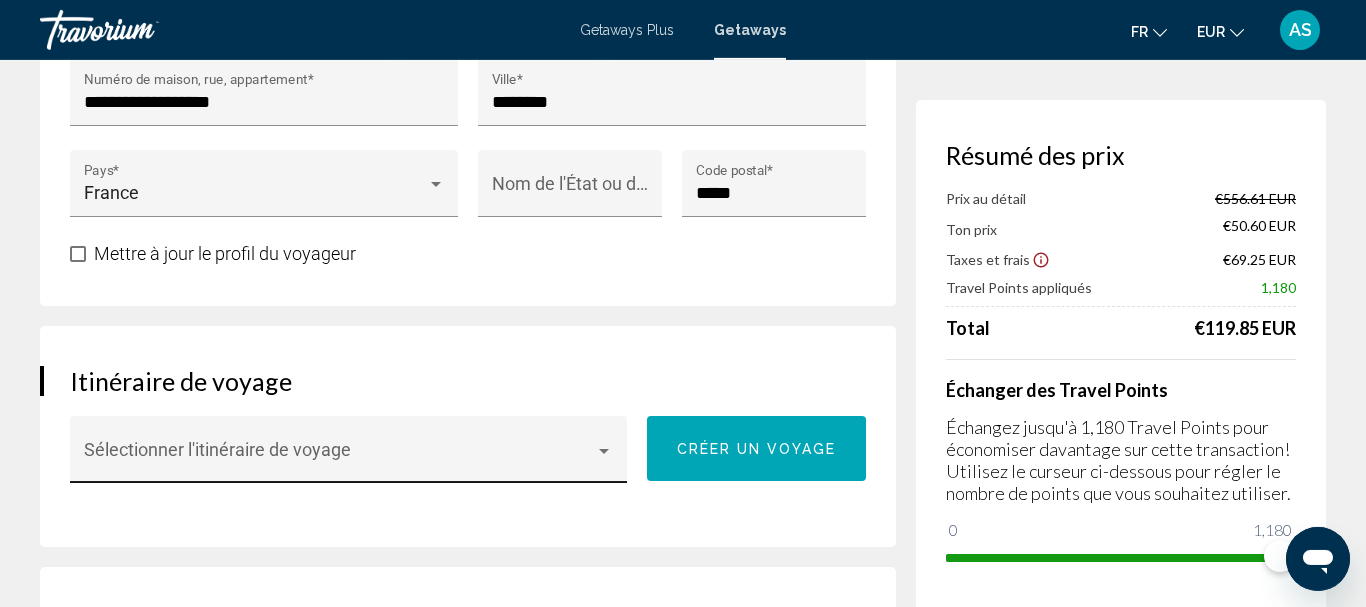 click on "Sélectionner l'itinéraire de voyage" at bounding box center (349, 456) 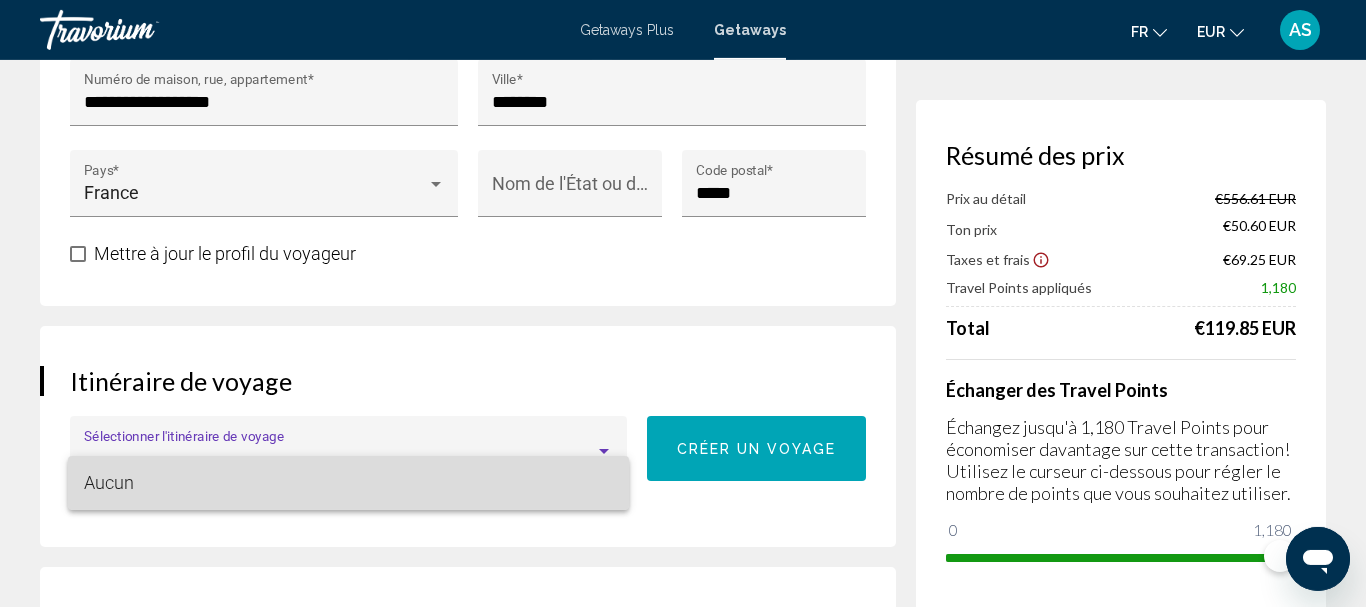 click on "Aucun" at bounding box center (349, 483) 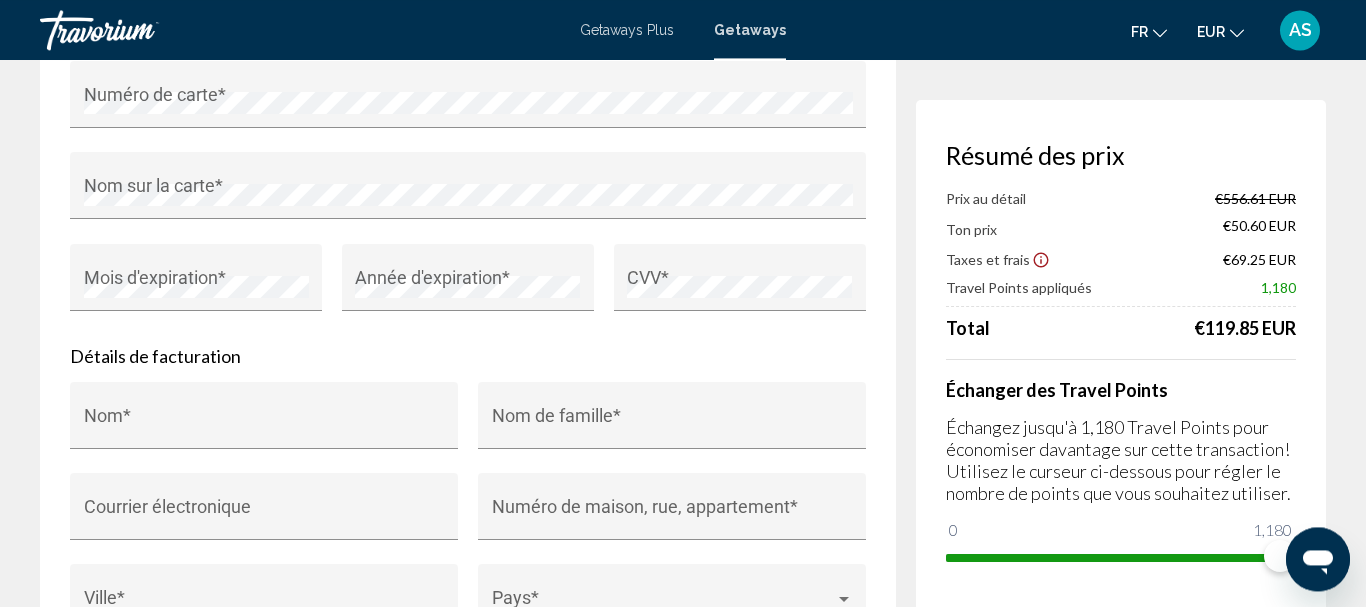 scroll, scrollTop: 1830, scrollLeft: 0, axis: vertical 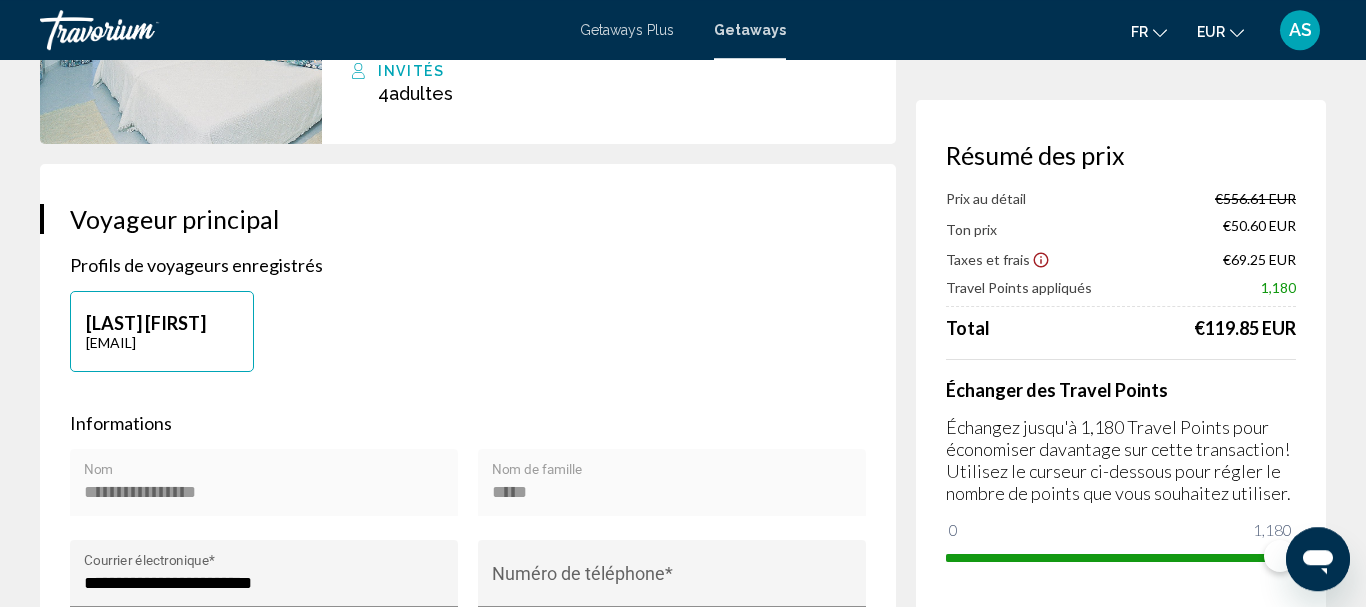 click at bounding box center (140, 30) 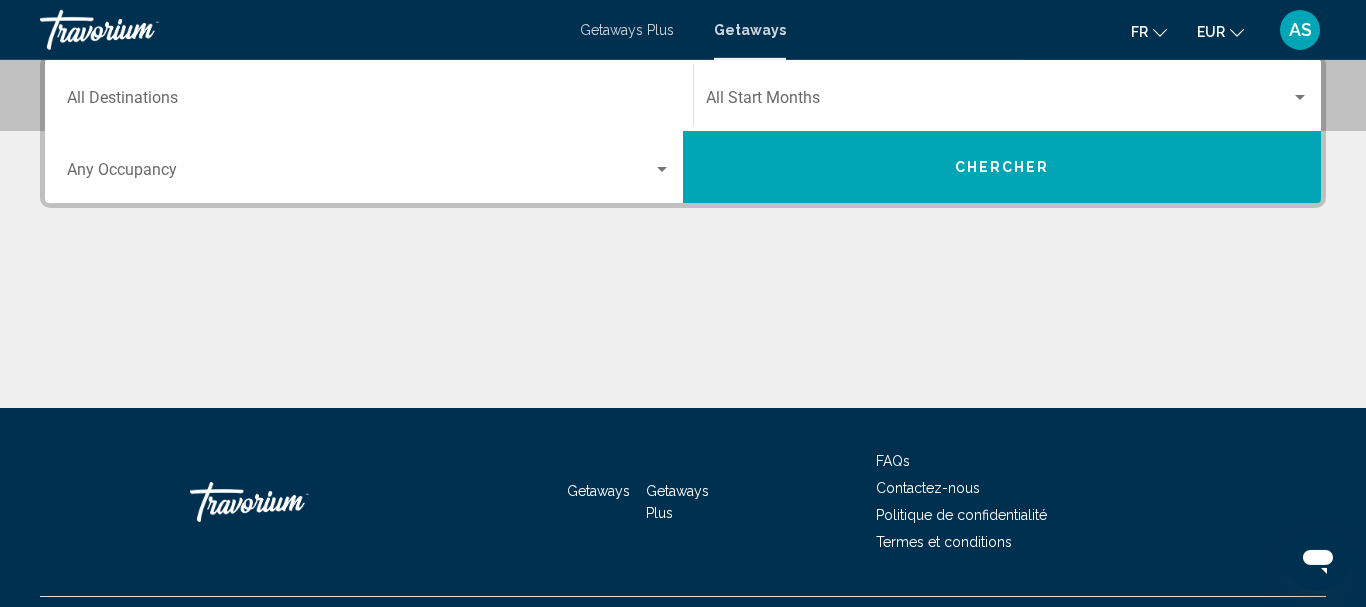 scroll, scrollTop: 515, scrollLeft: 0, axis: vertical 